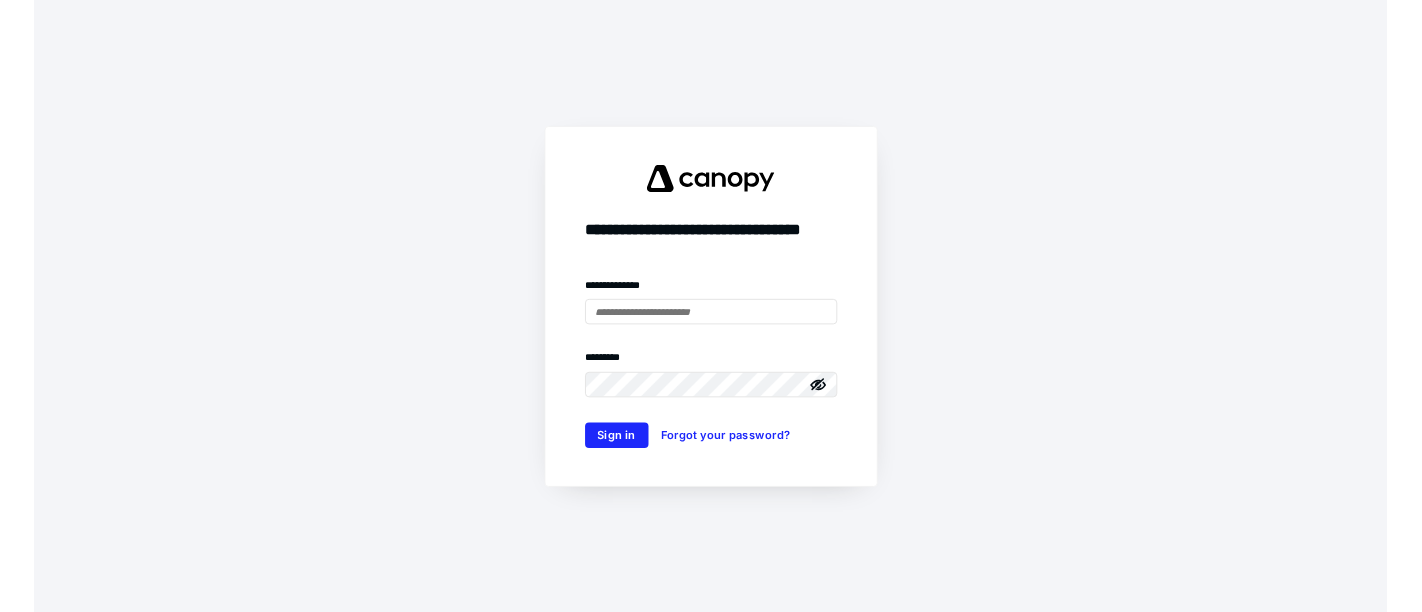 scroll, scrollTop: 0, scrollLeft: 0, axis: both 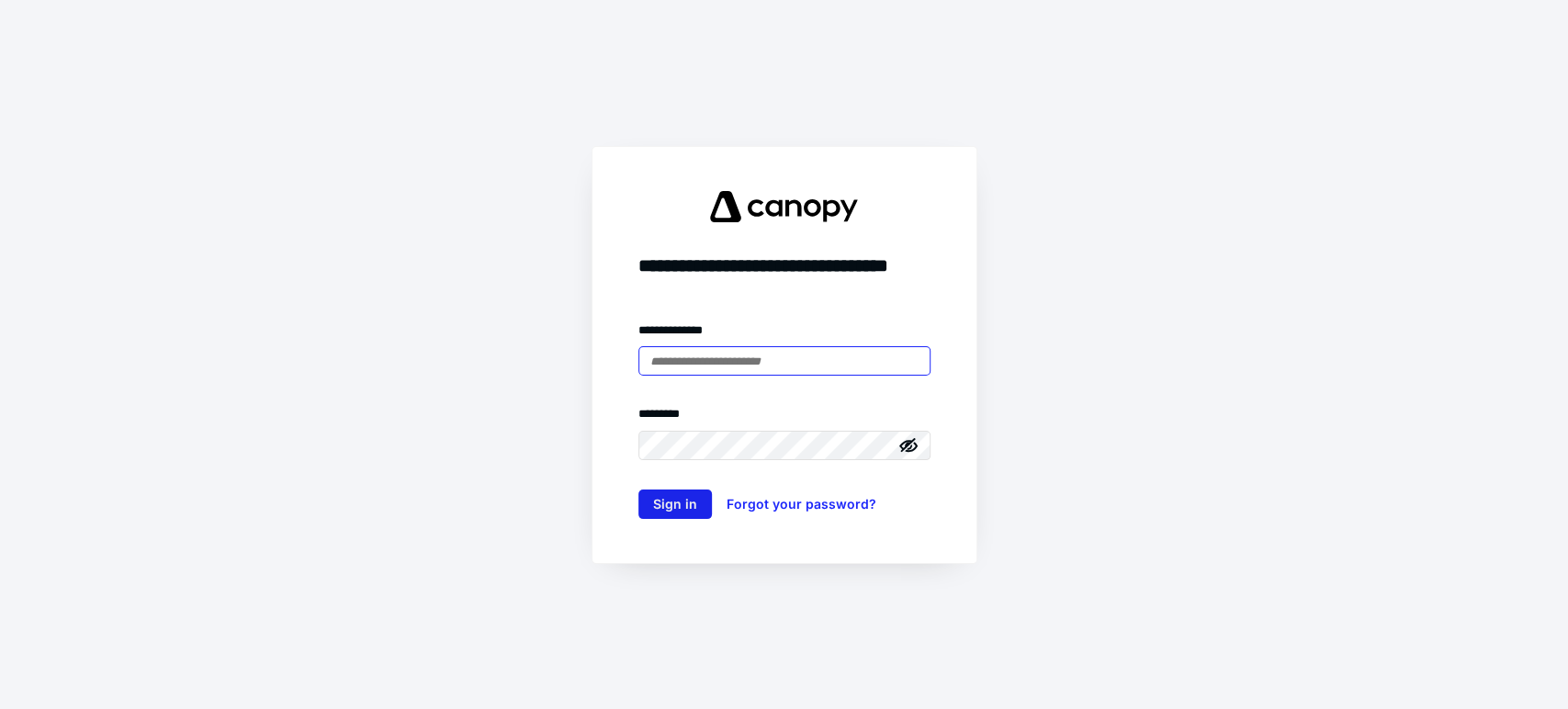 type on "**********" 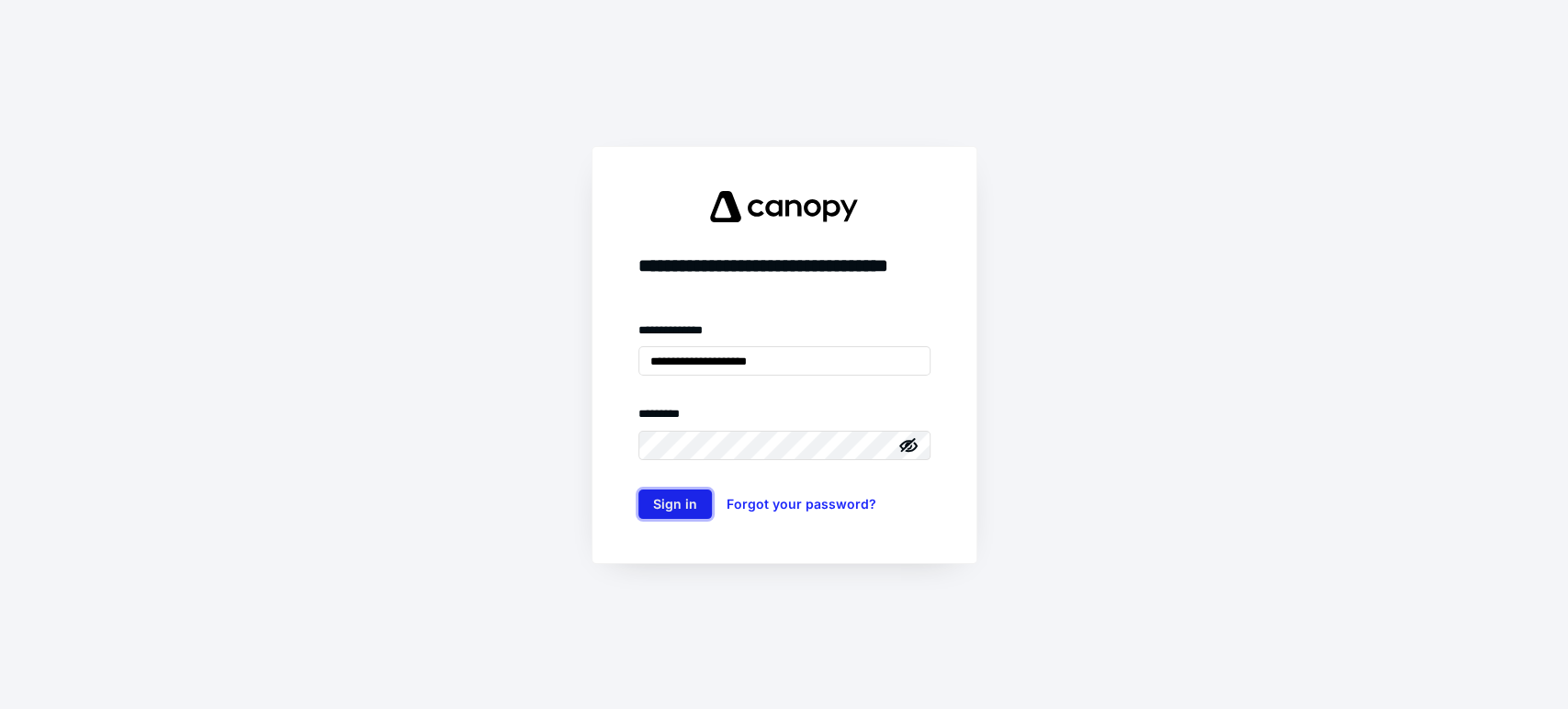 click on "Sign in" at bounding box center [675, 504] 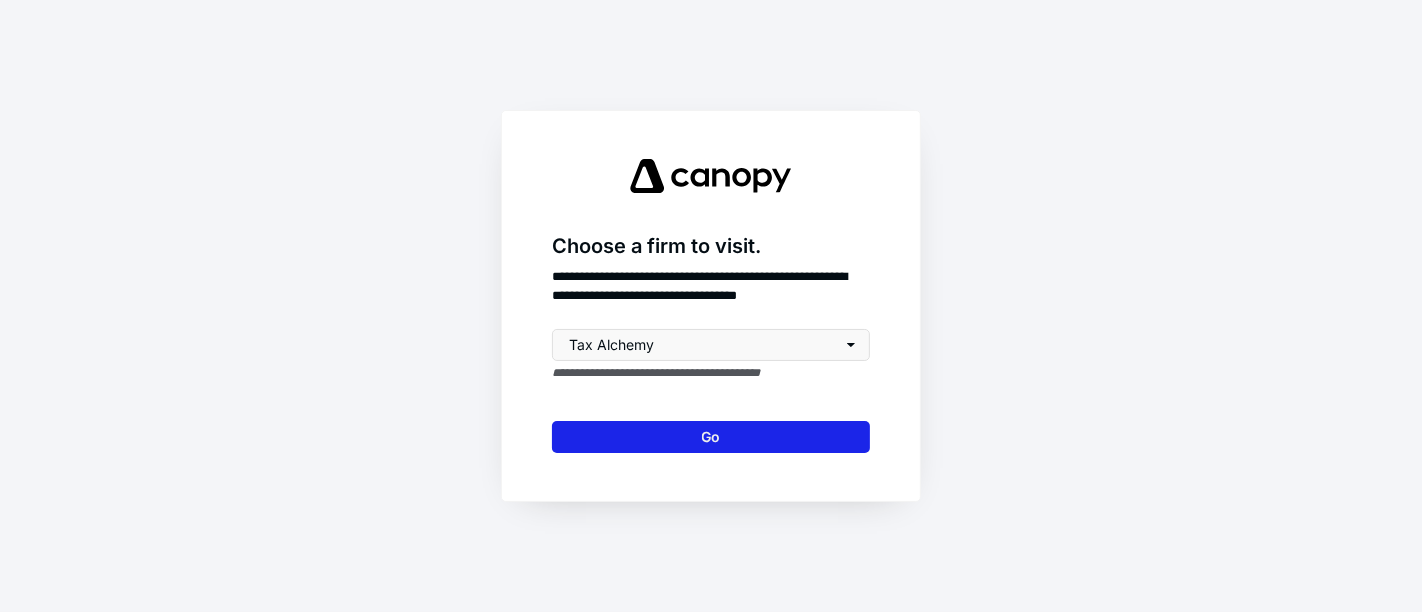 click on "Go" at bounding box center (711, 437) 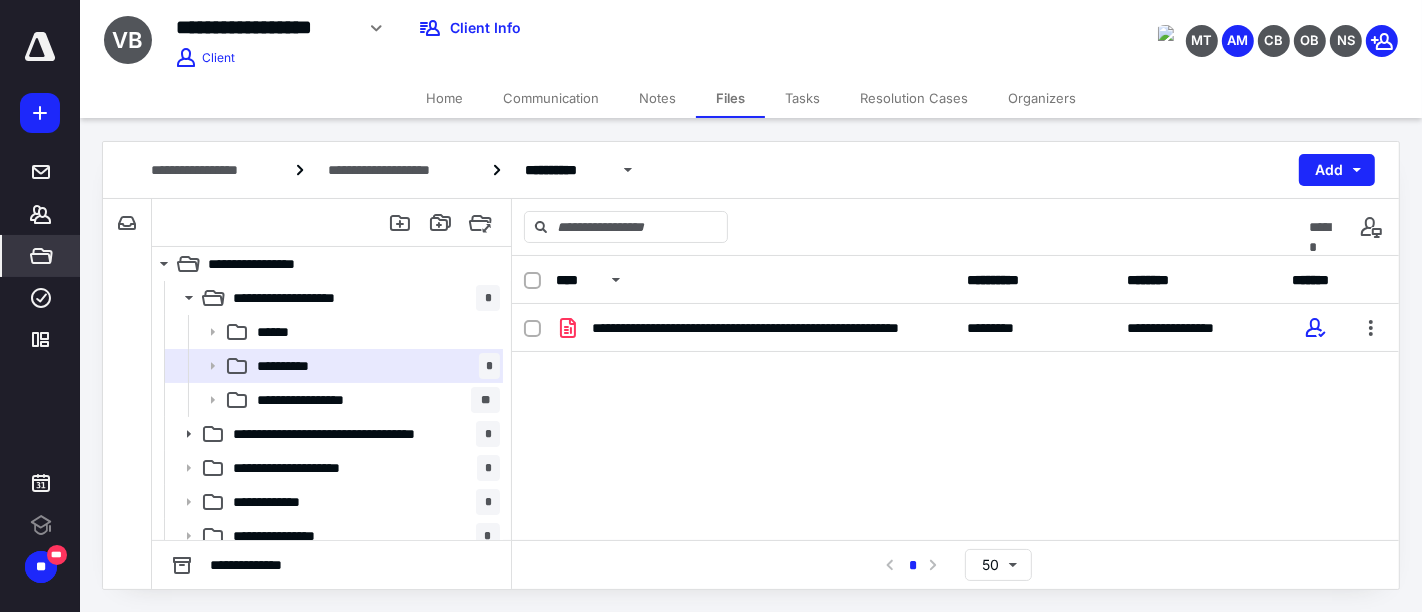 scroll, scrollTop: 0, scrollLeft: 0, axis: both 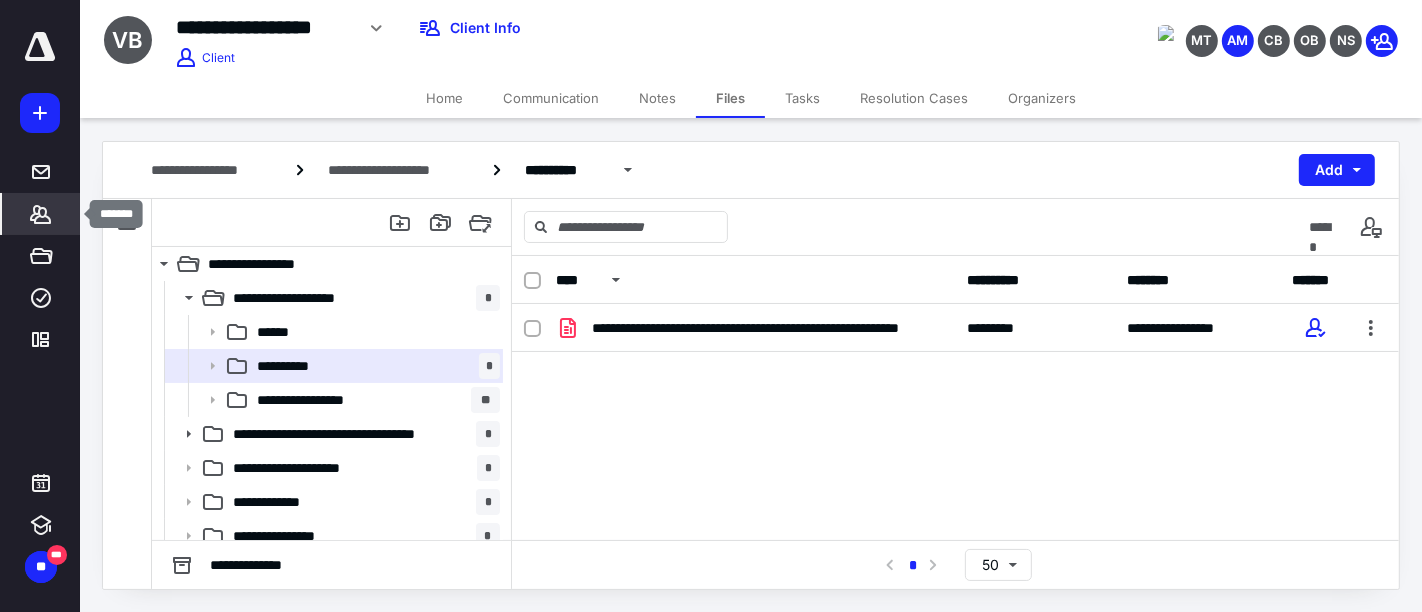 click 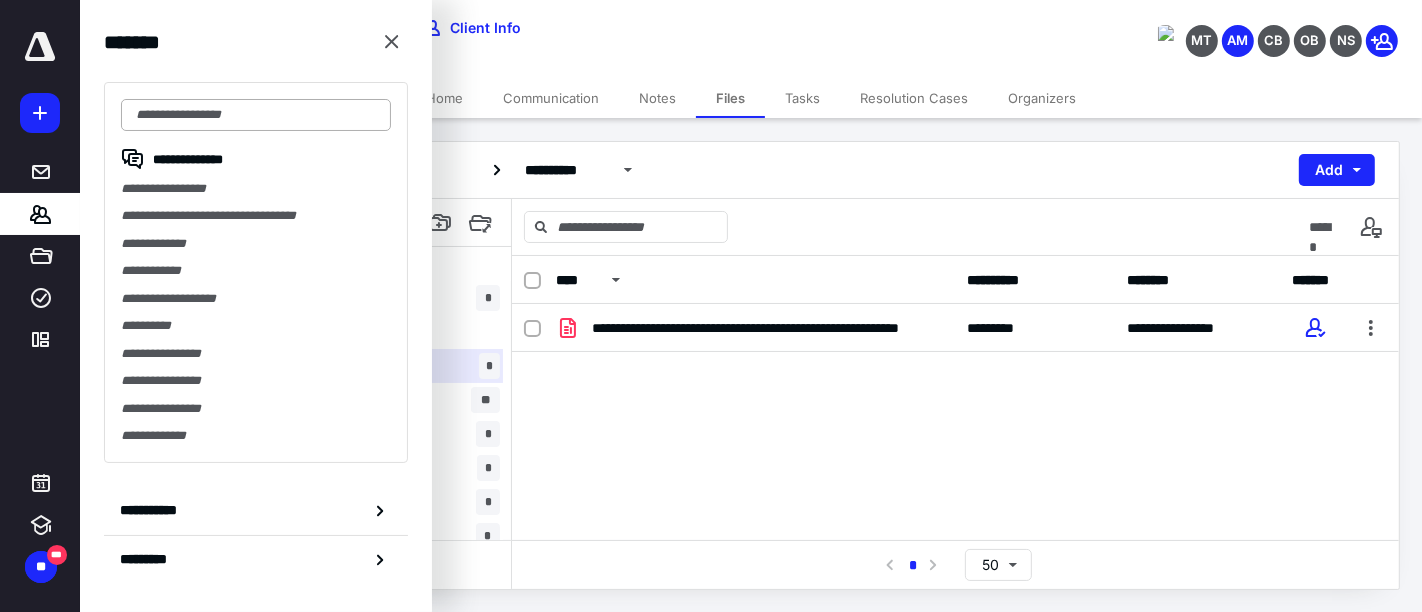 click at bounding box center [256, 115] 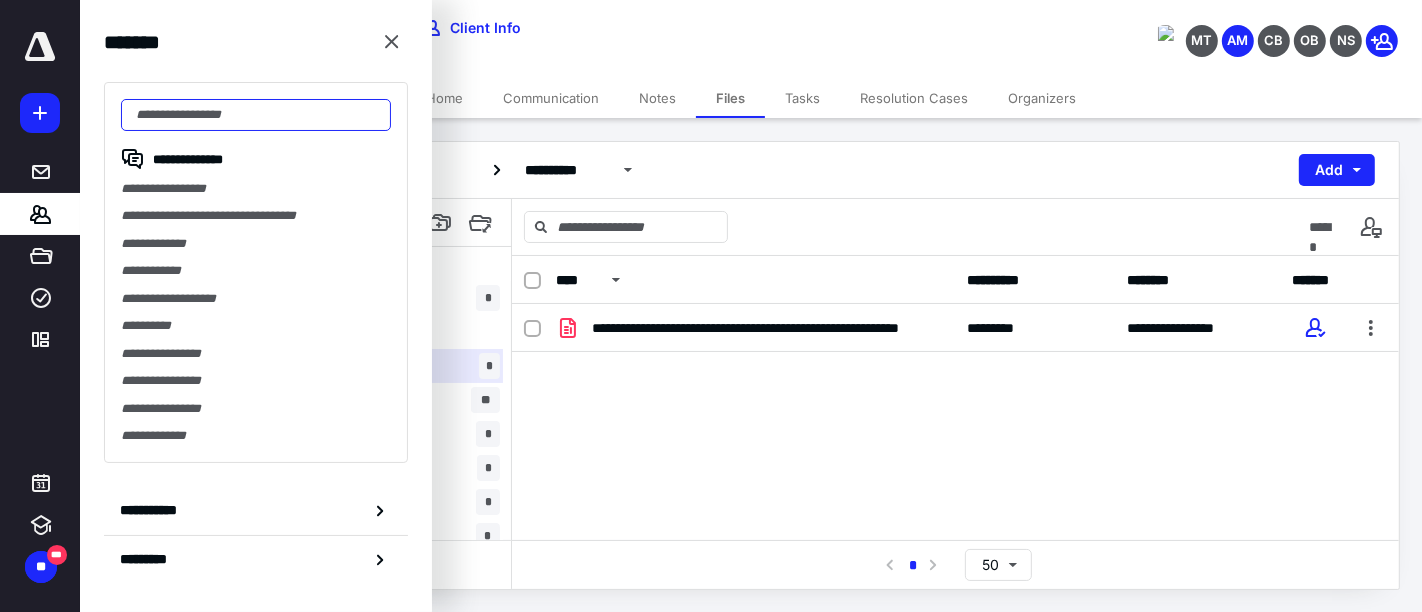 click at bounding box center (256, 115) 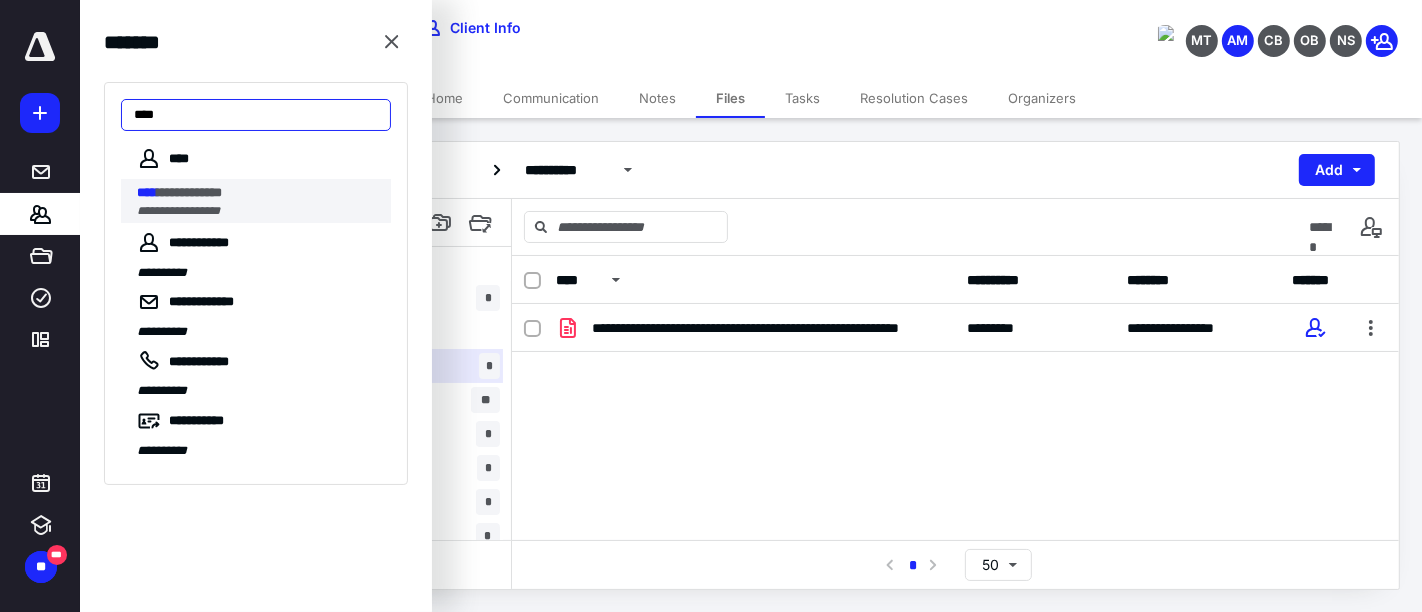 type on "****" 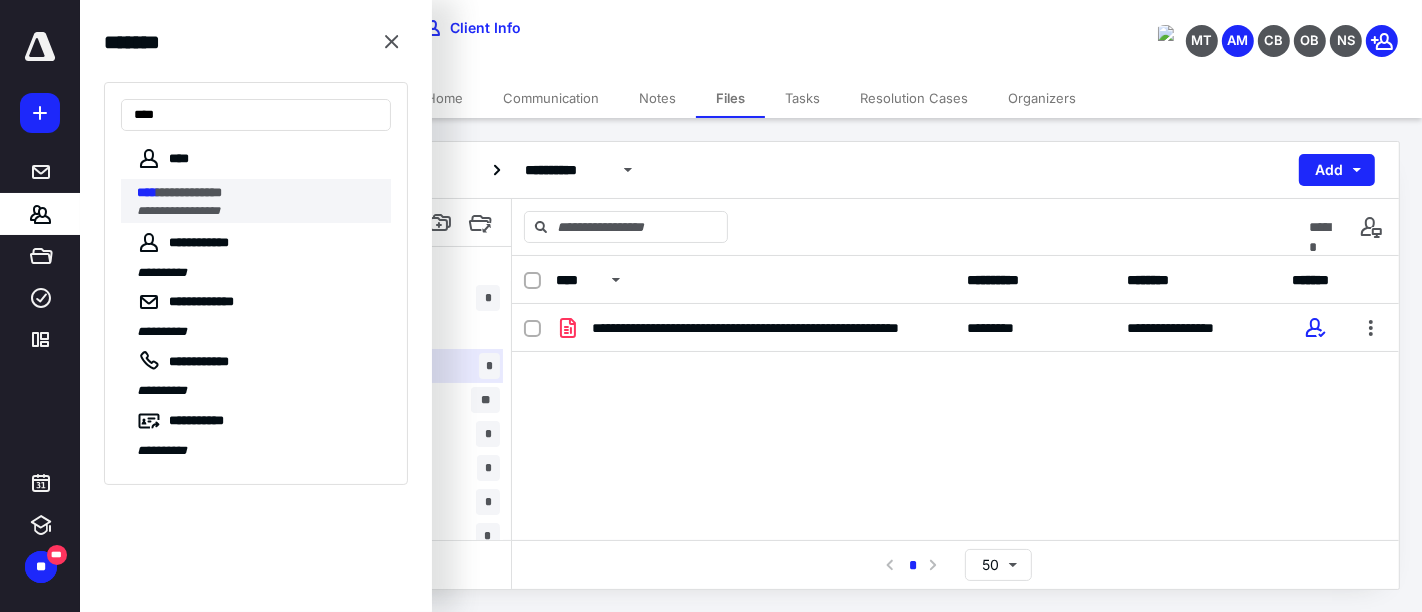 click on "**********" at bounding box center (258, 211) 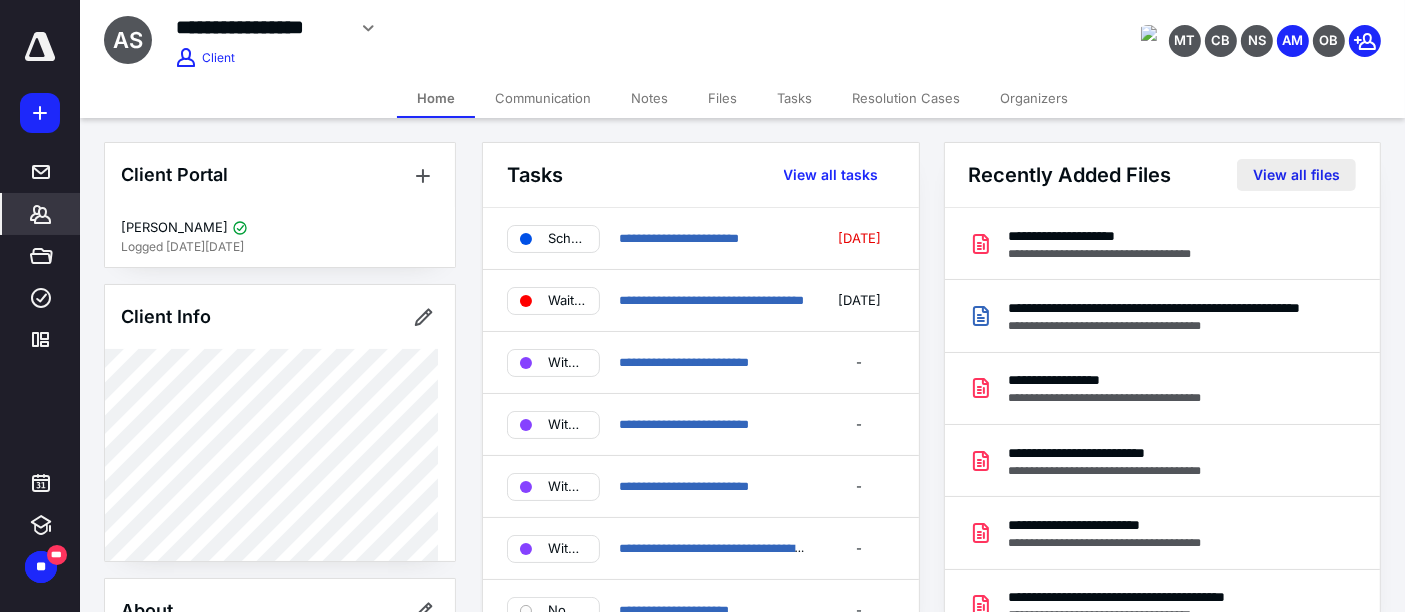 click on "View all files" at bounding box center (1296, 175) 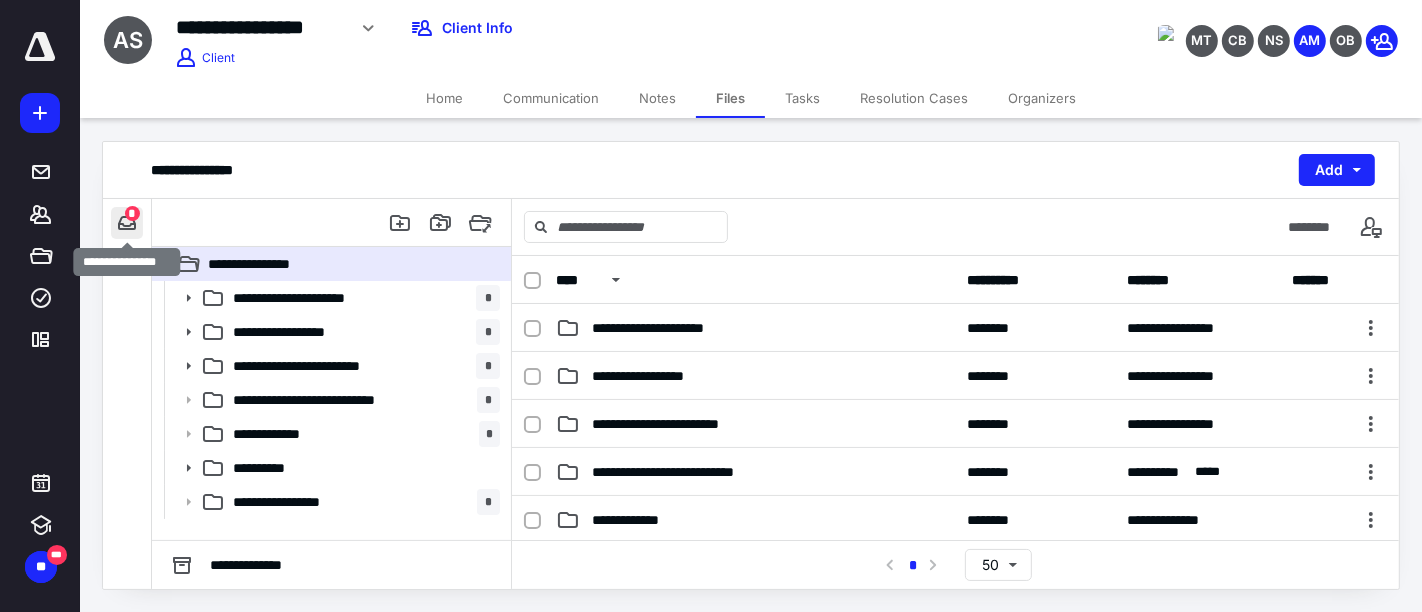 click at bounding box center [127, 223] 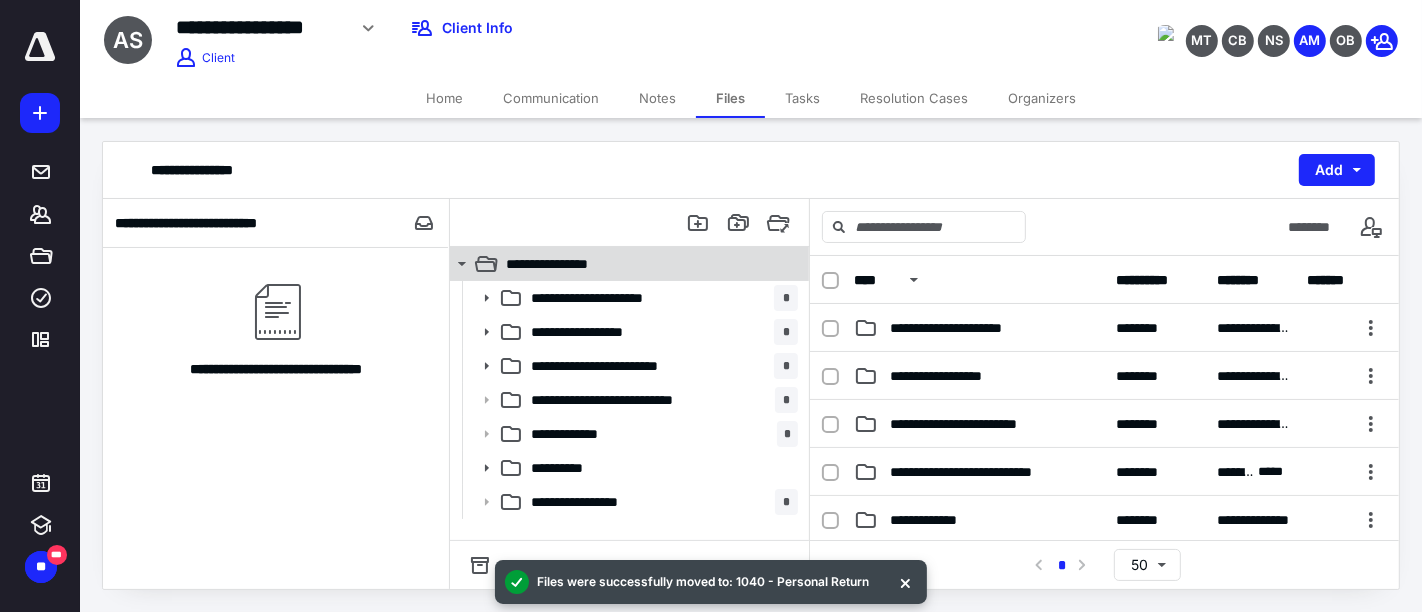click on "**********" at bounding box center (642, 264) 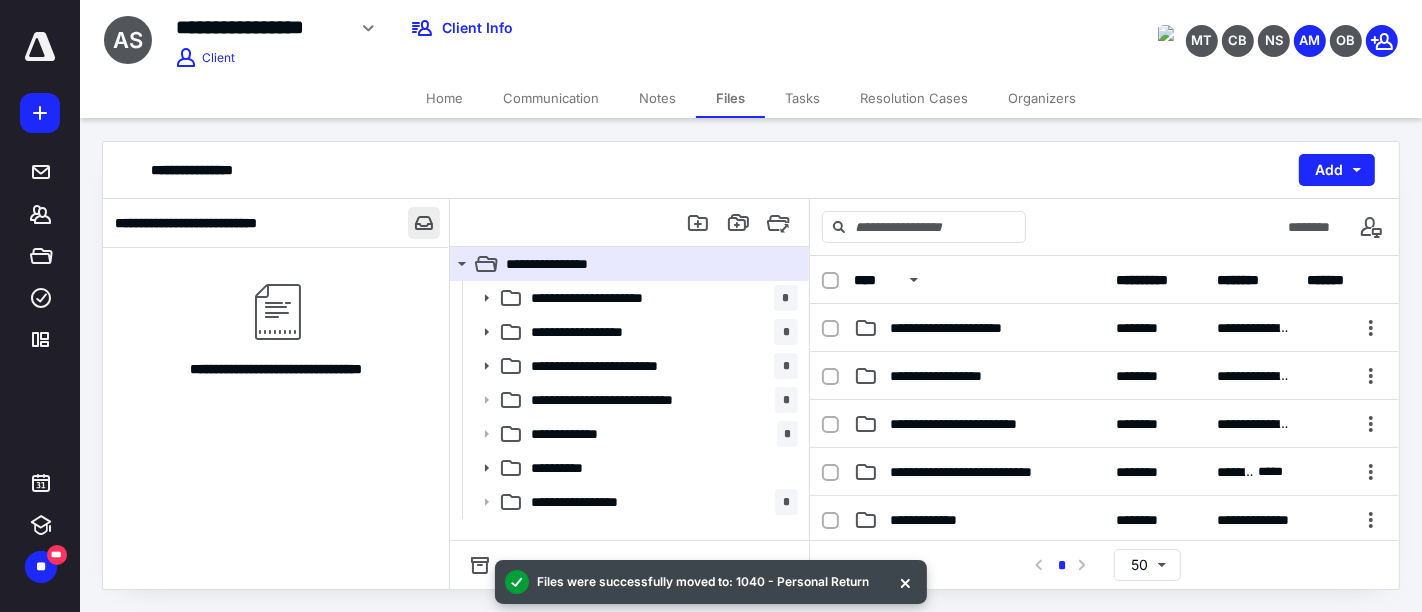 click at bounding box center [424, 223] 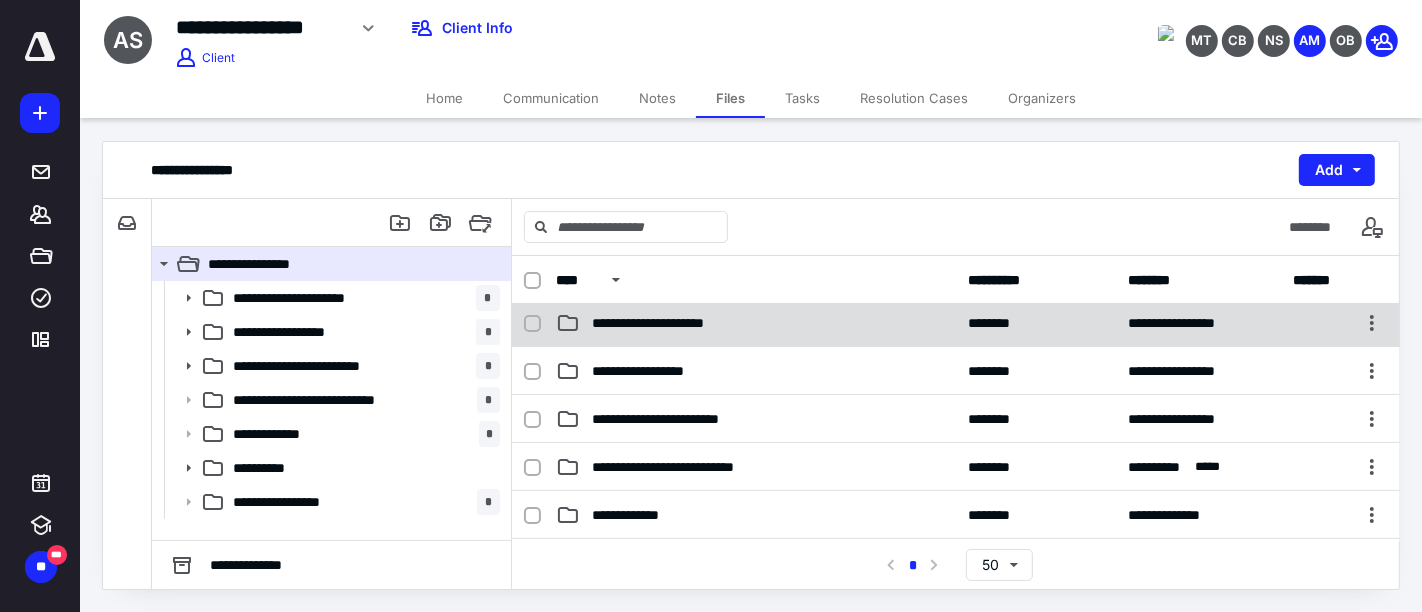 scroll, scrollTop: 0, scrollLeft: 0, axis: both 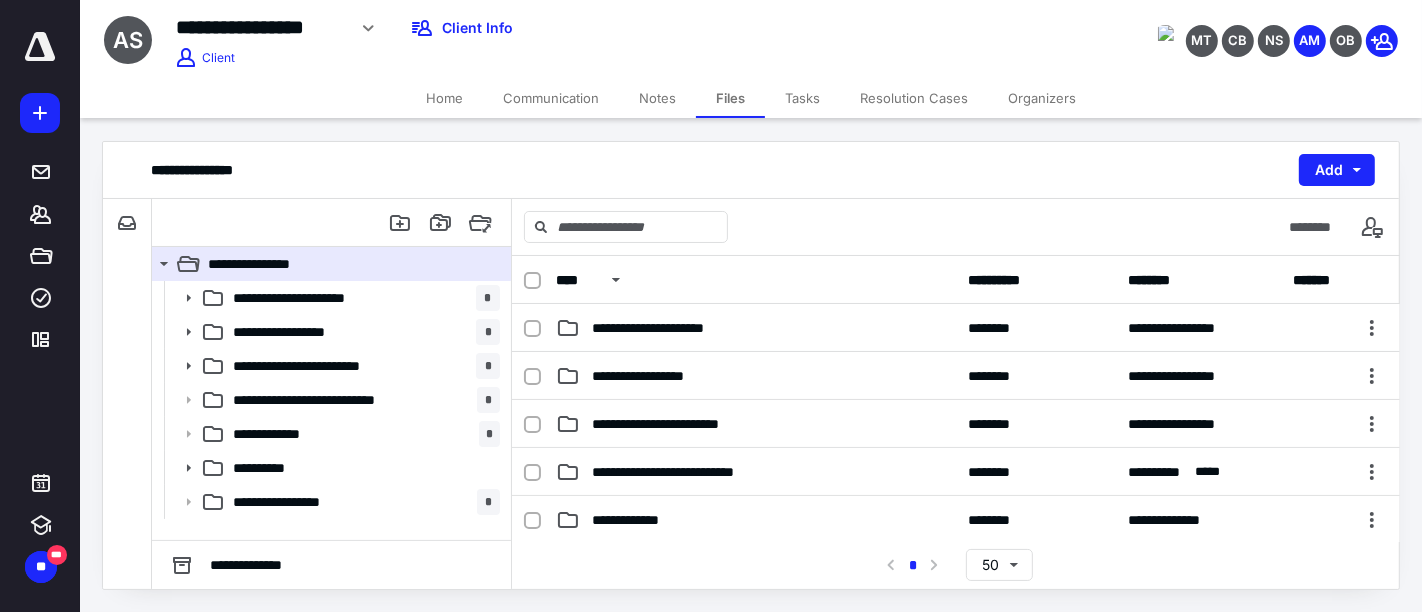 click on "**********" at bounding box center [756, 328] 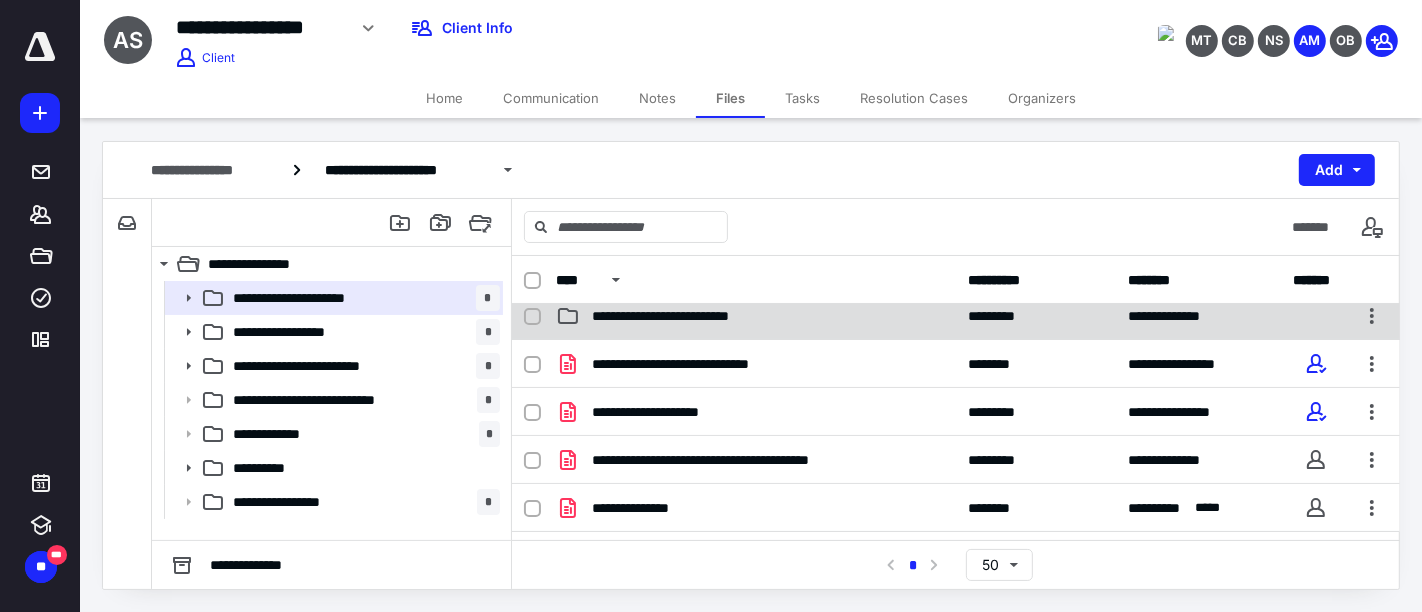 scroll, scrollTop: 111, scrollLeft: 0, axis: vertical 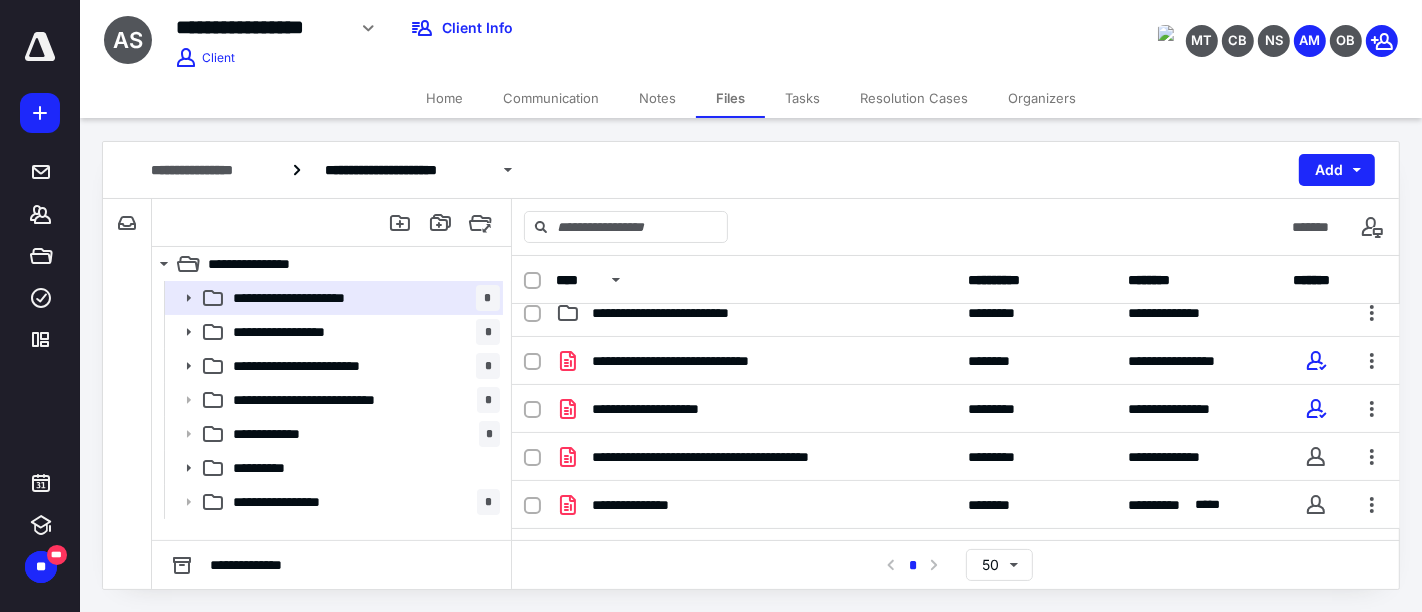 click on "Notes" at bounding box center (657, 98) 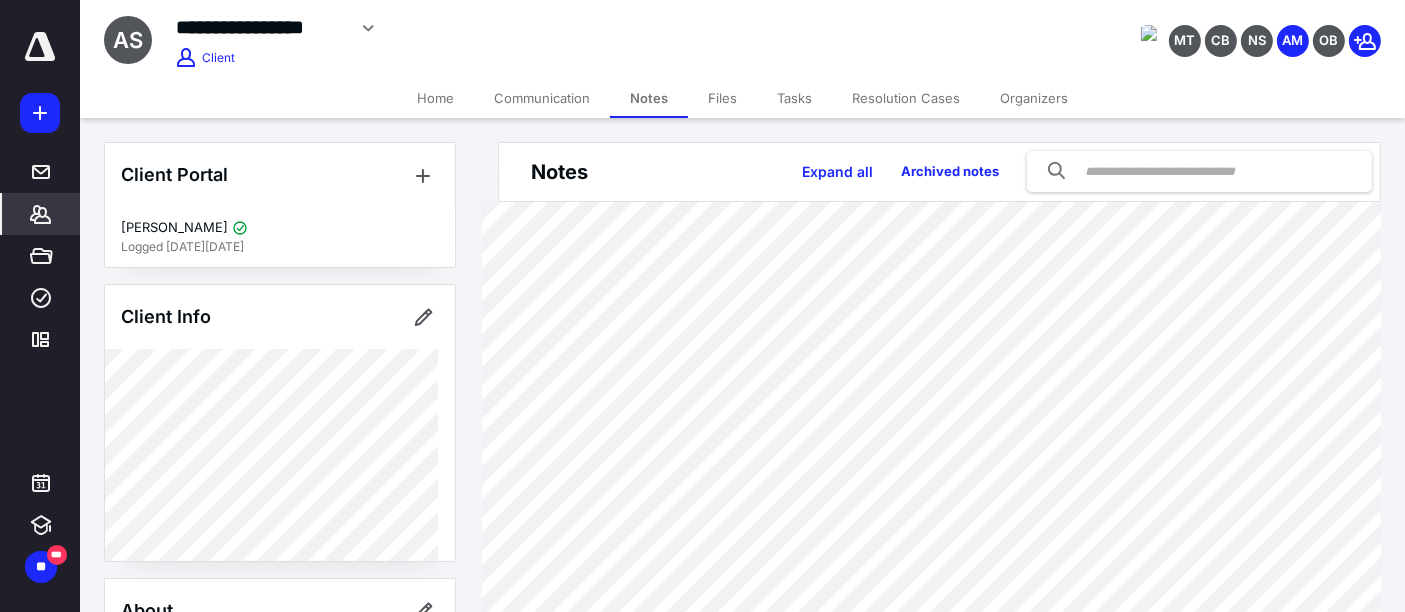 click on "Files" at bounding box center [722, 98] 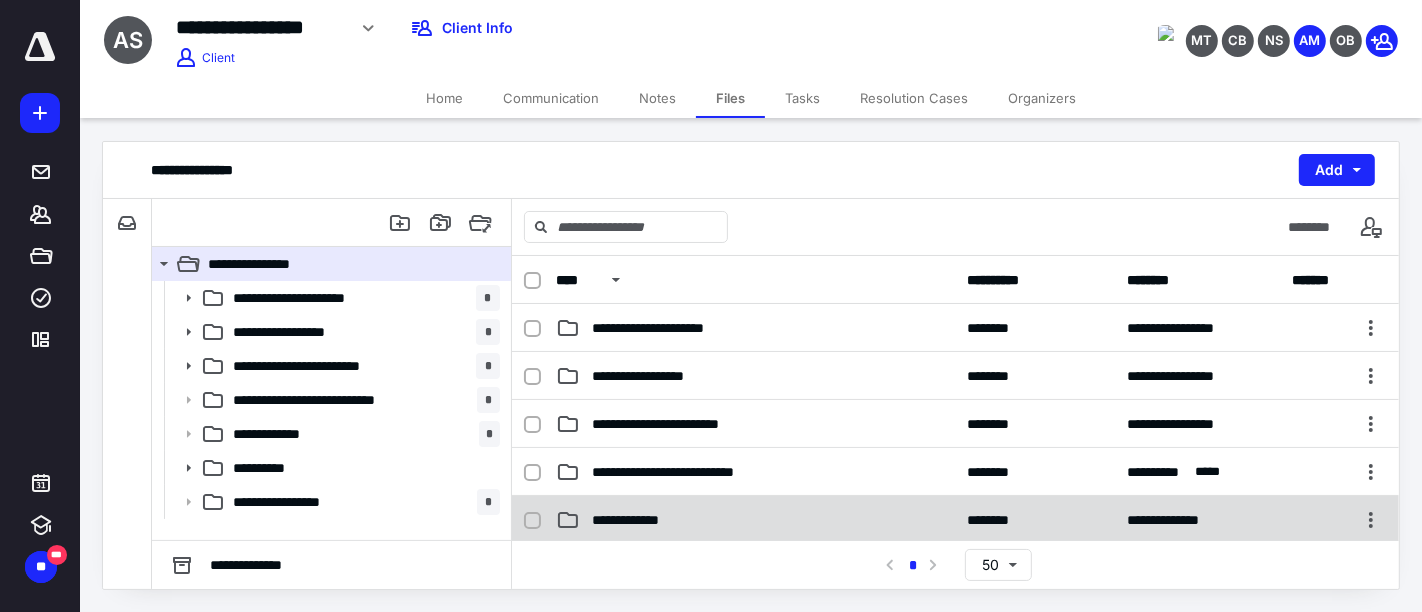 click on "**********" at bounding box center [756, 520] 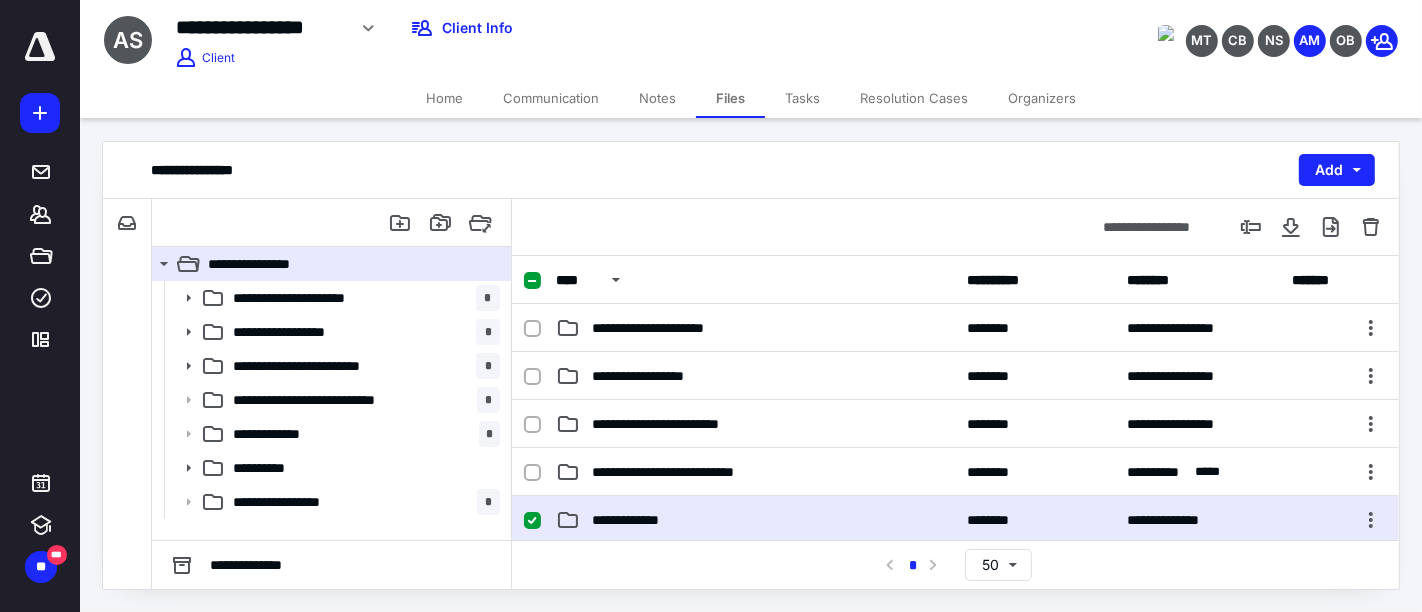 click on "**********" at bounding box center (756, 520) 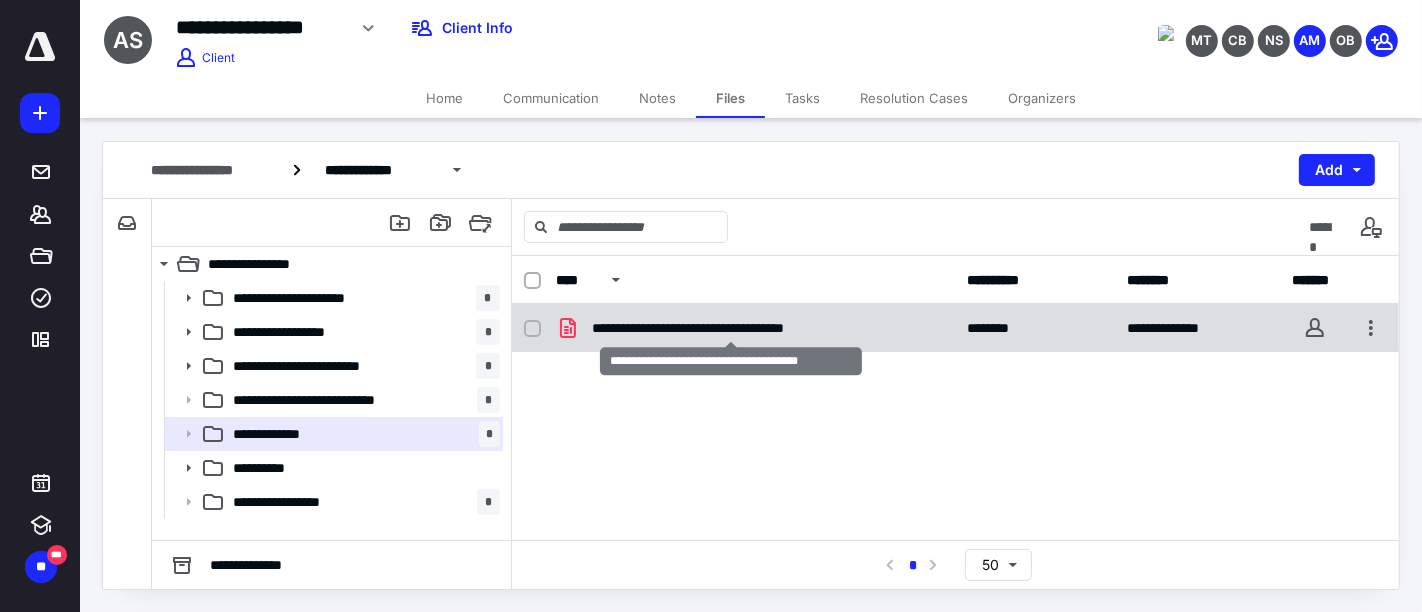 click on "**********" at bounding box center [731, 328] 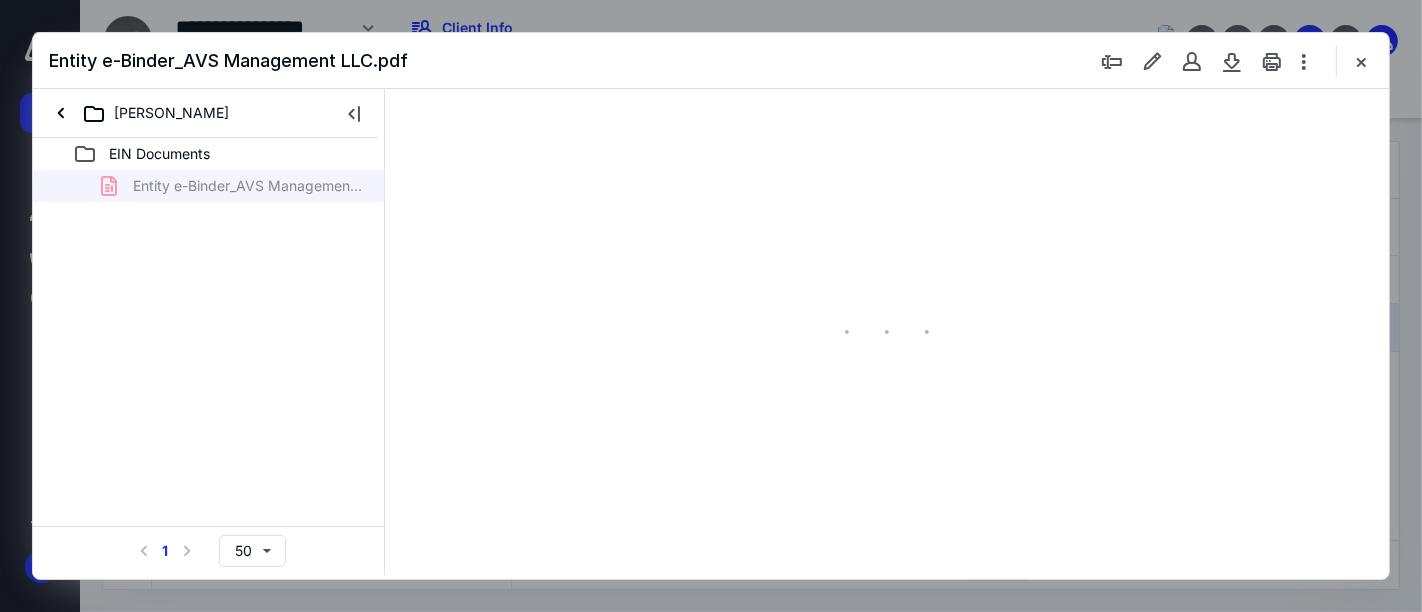 scroll, scrollTop: 0, scrollLeft: 0, axis: both 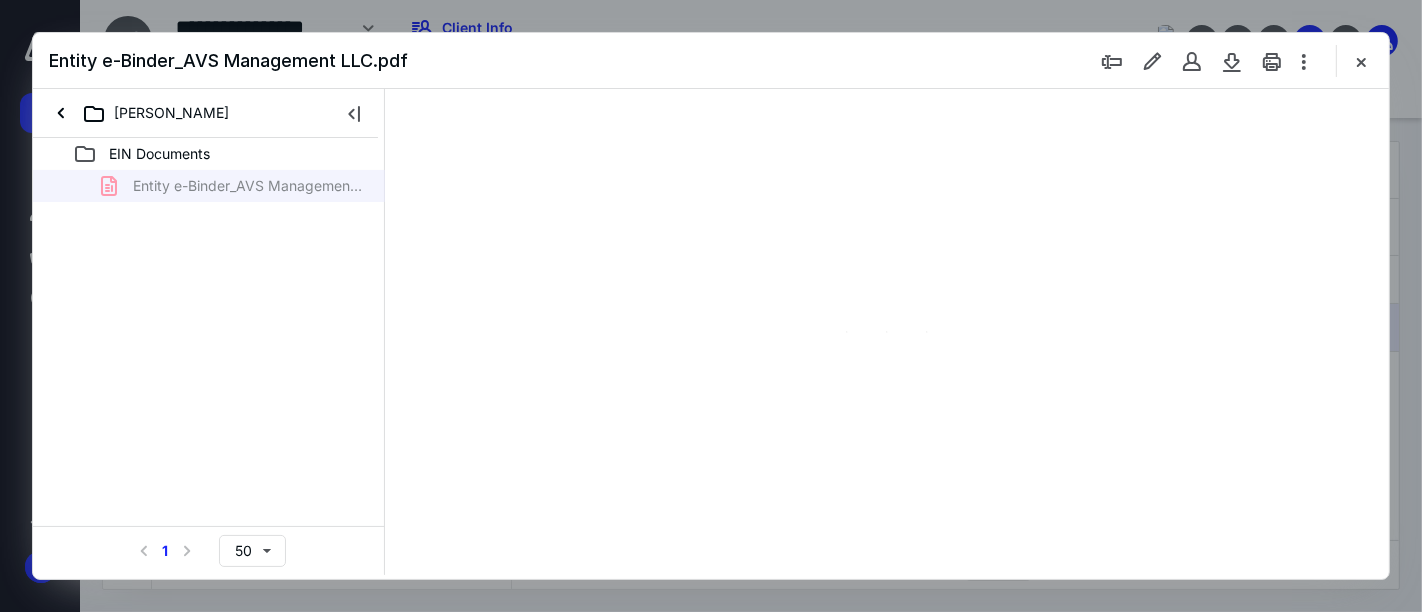 type on "165" 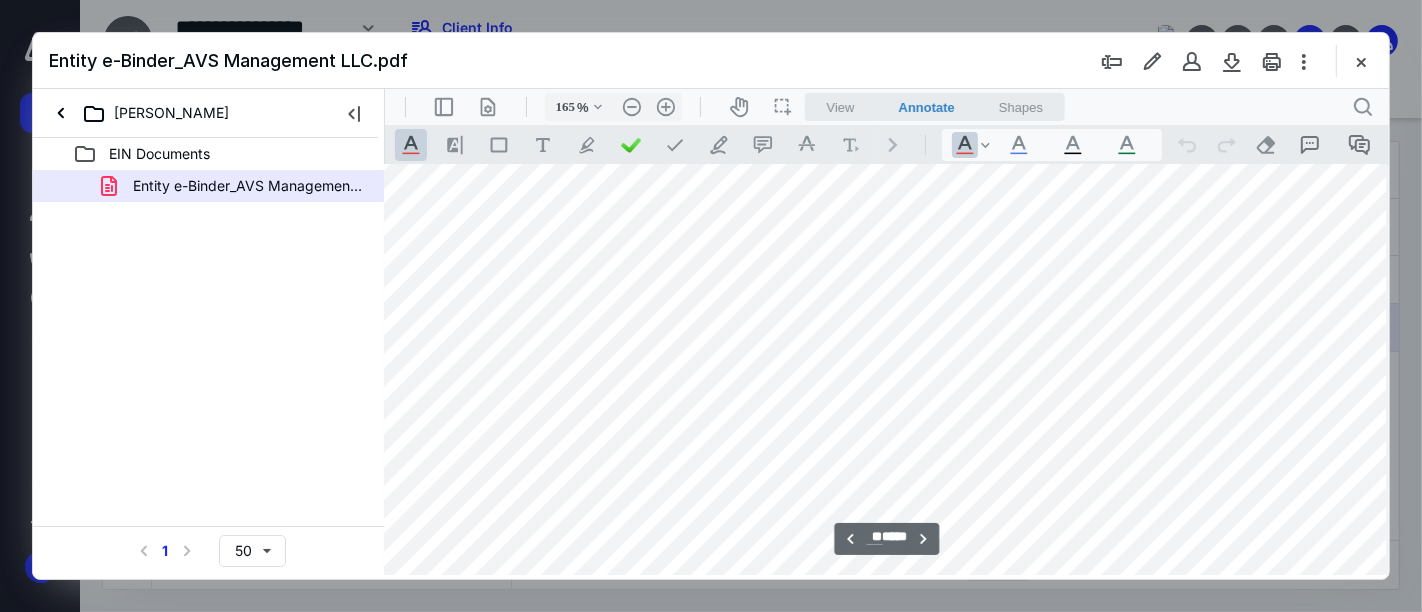 scroll, scrollTop: 25416, scrollLeft: 160, axis: both 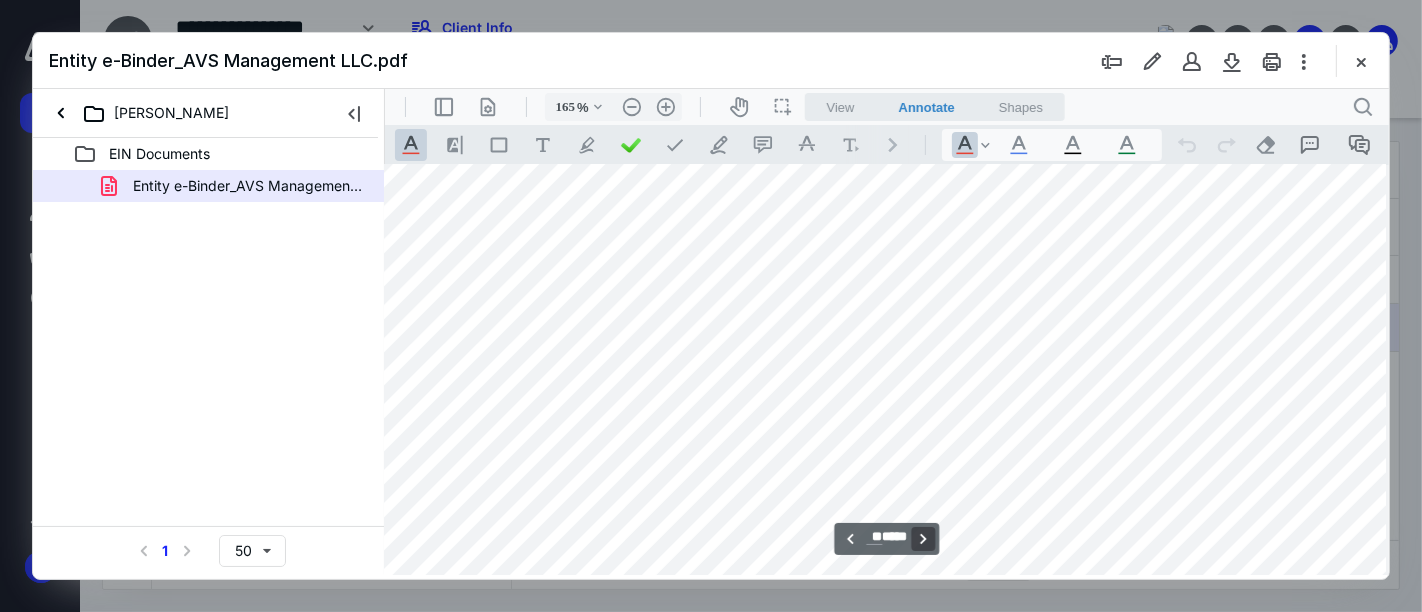 click on "**********" at bounding box center (923, 538) 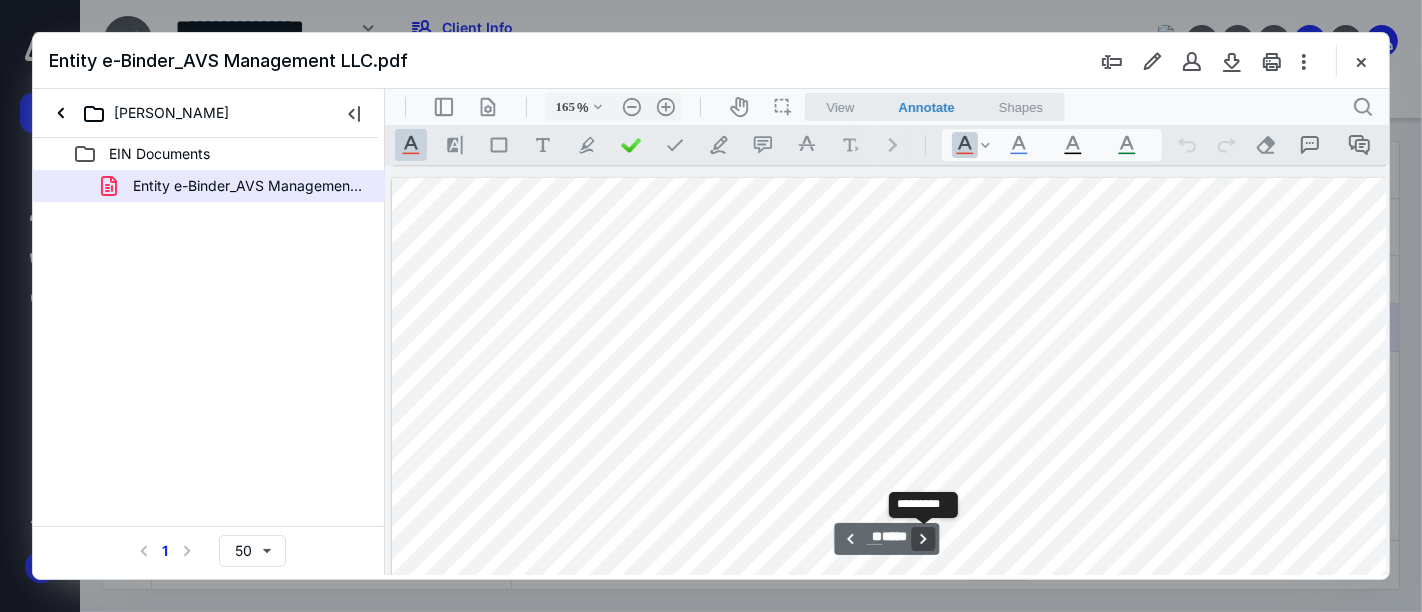 click on "**********" at bounding box center (923, 538) 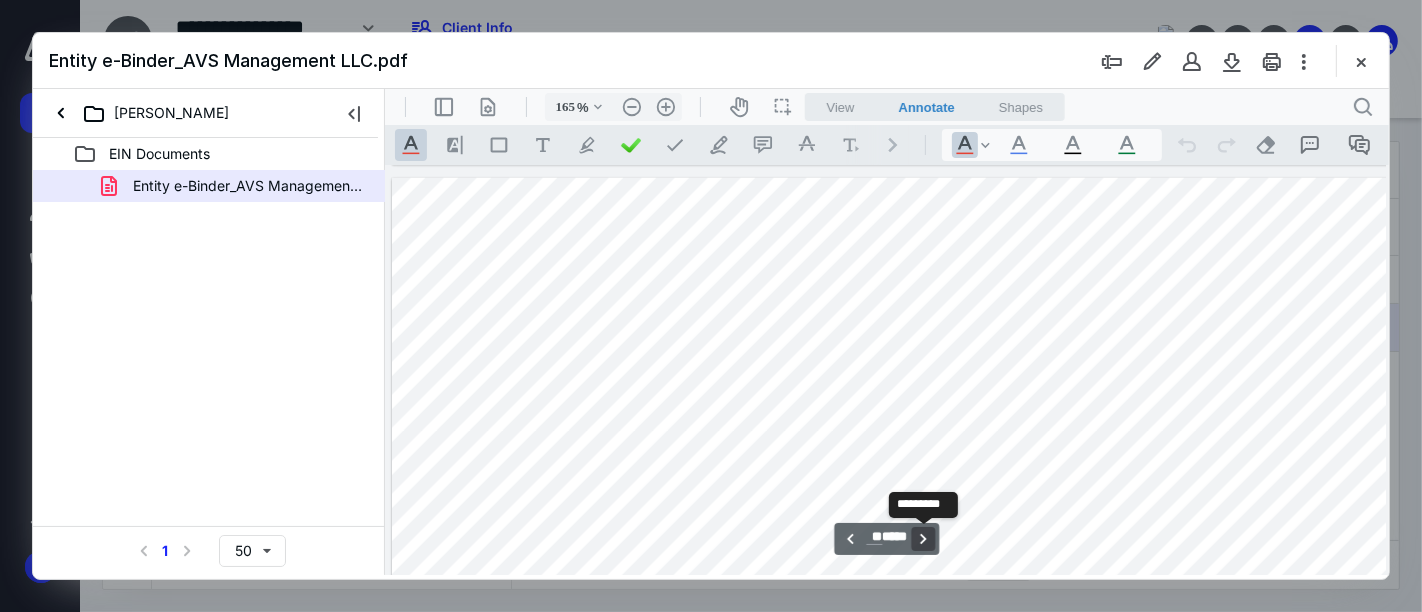 click on "**********" at bounding box center [923, 538] 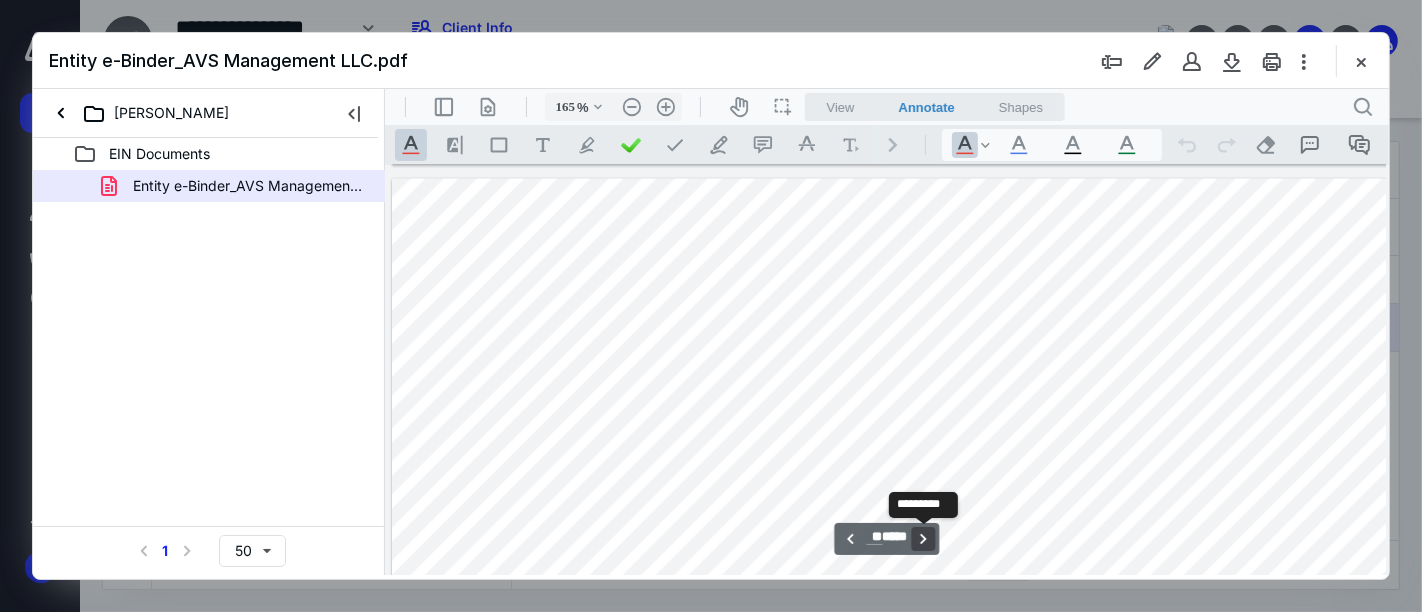 click on "**********" at bounding box center (923, 538) 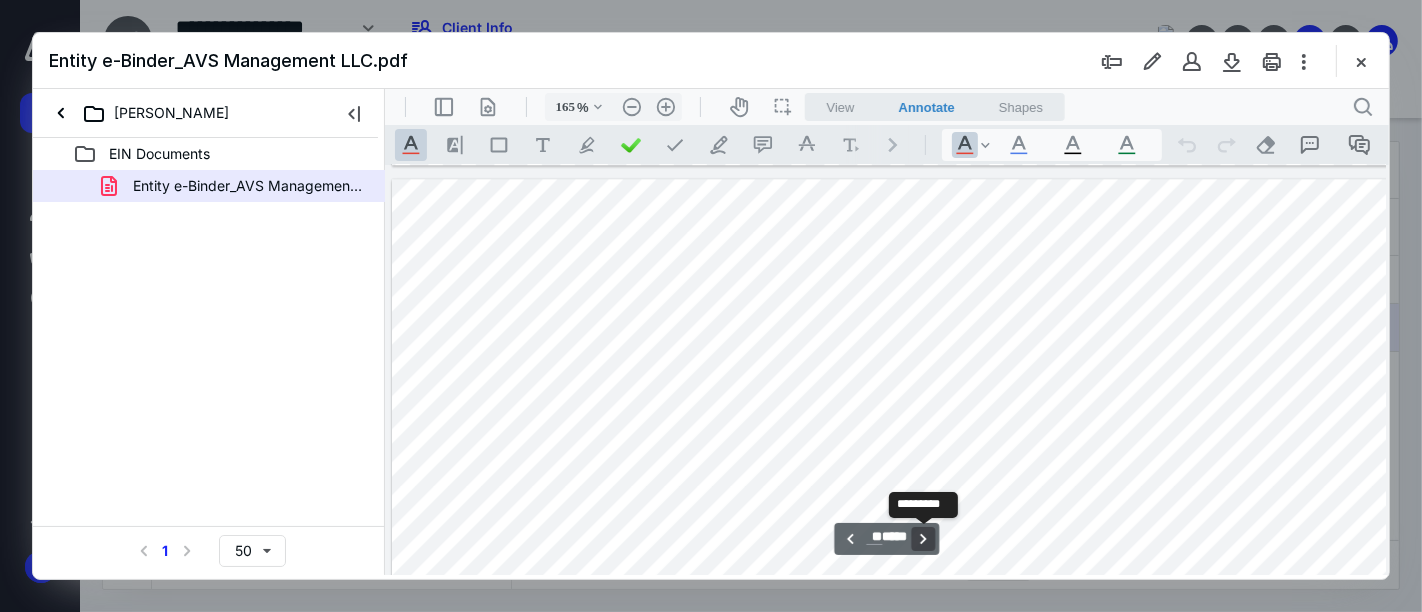click on "**********" at bounding box center [923, 538] 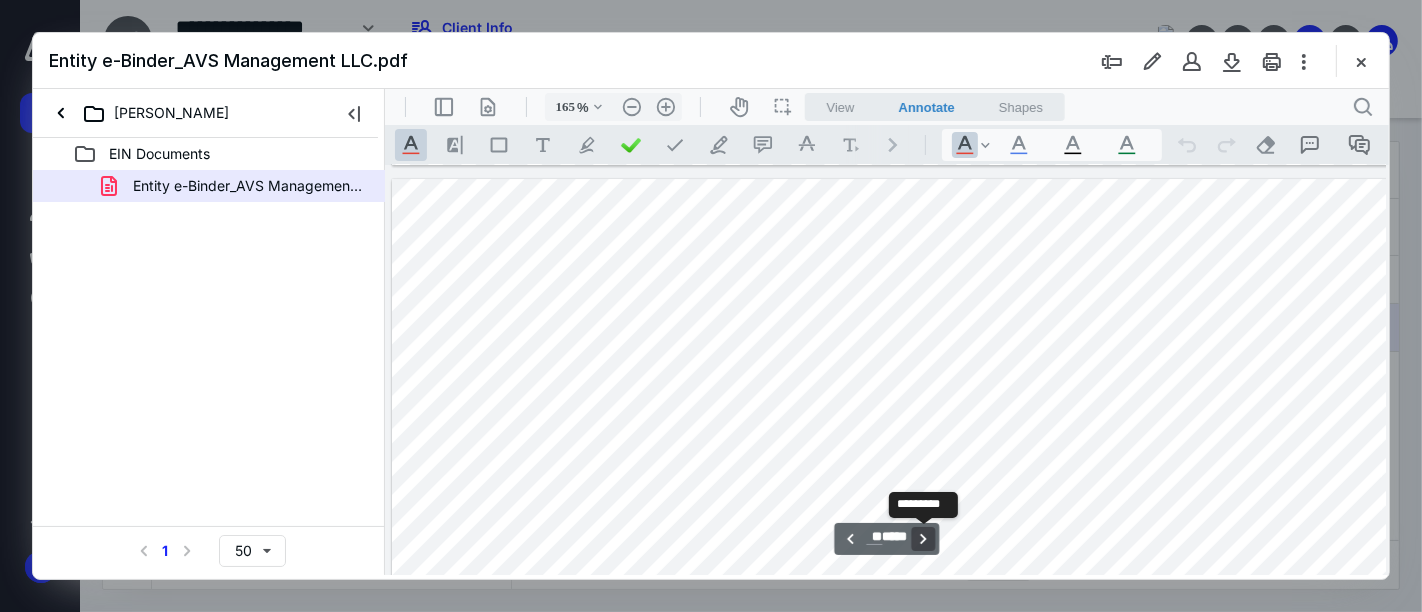 click on "**********" at bounding box center [923, 538] 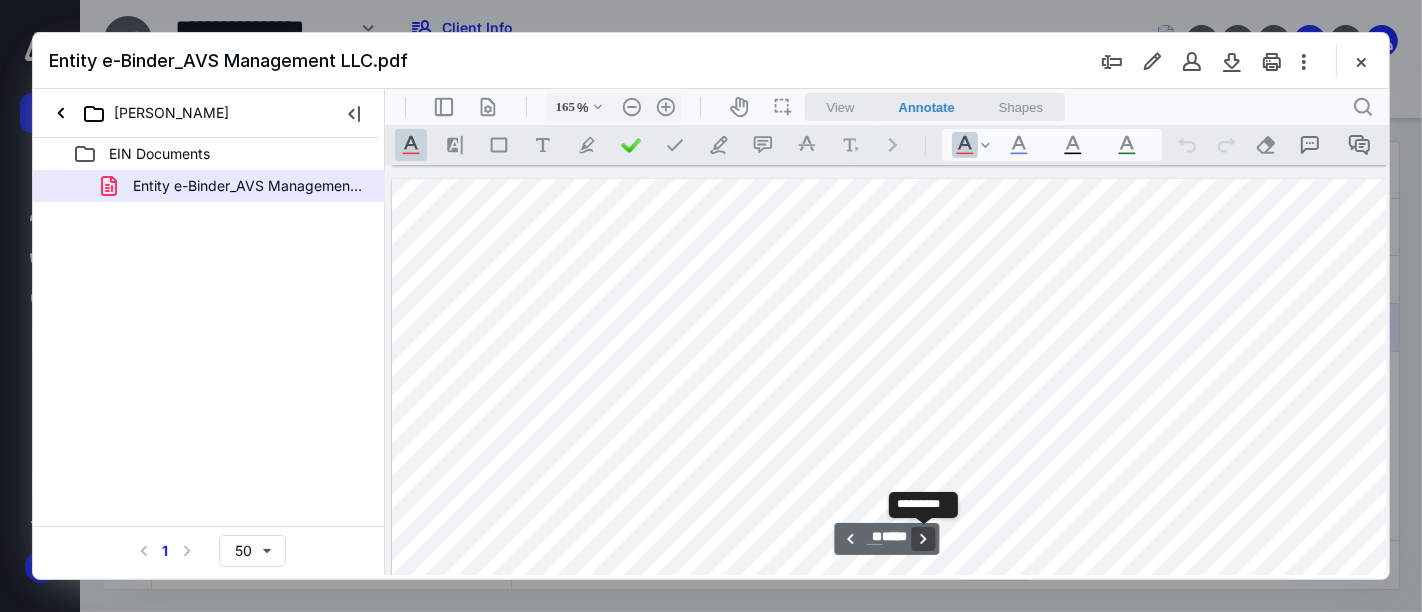 click on "**********" at bounding box center [923, 538] 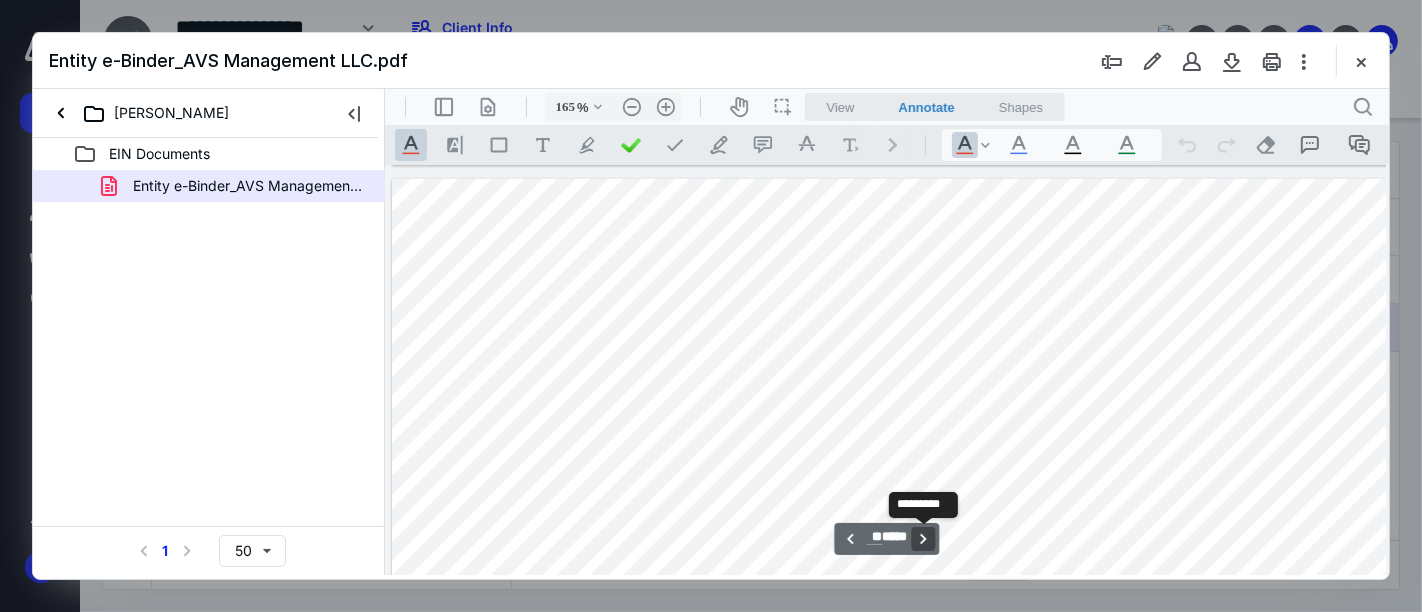 click on "**********" at bounding box center (923, 538) 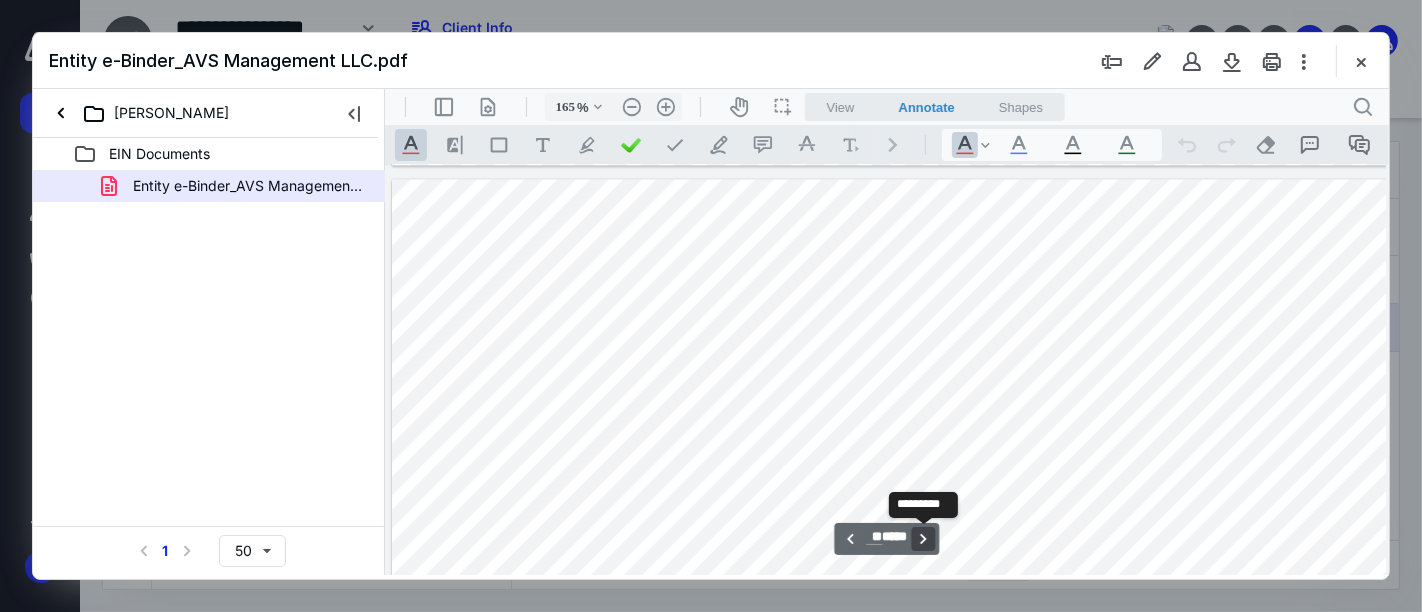 click on "**********" at bounding box center [923, 538] 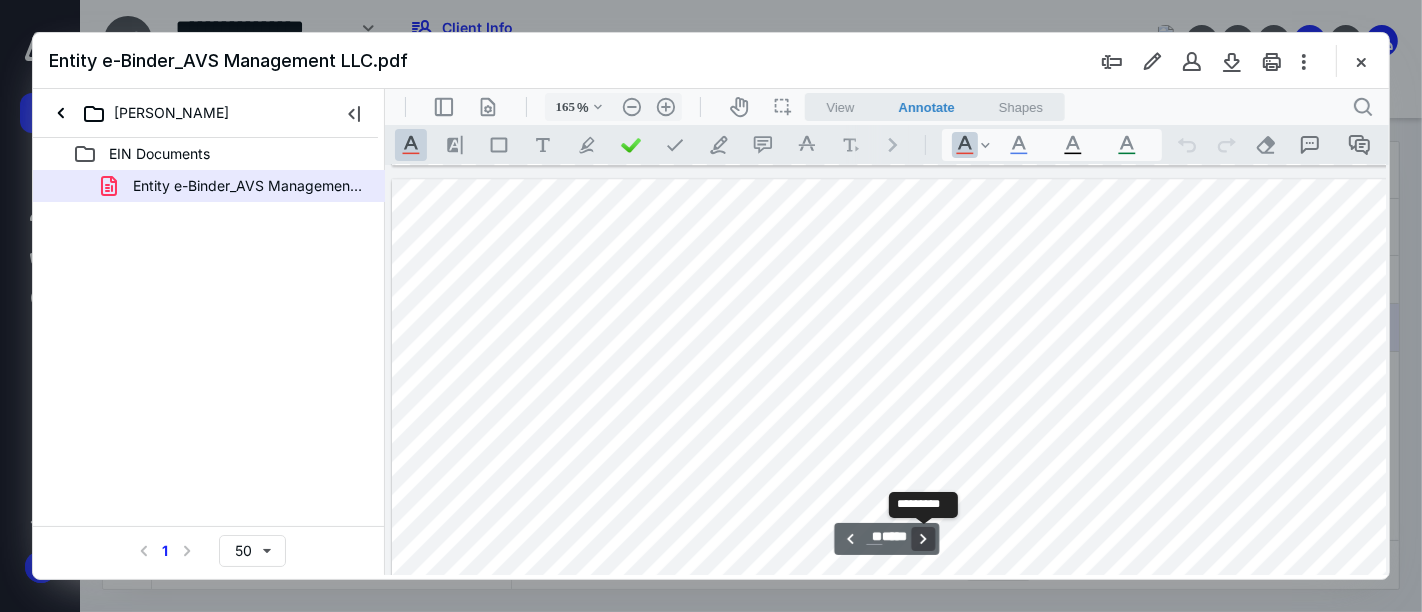 click on "**********" at bounding box center [923, 538] 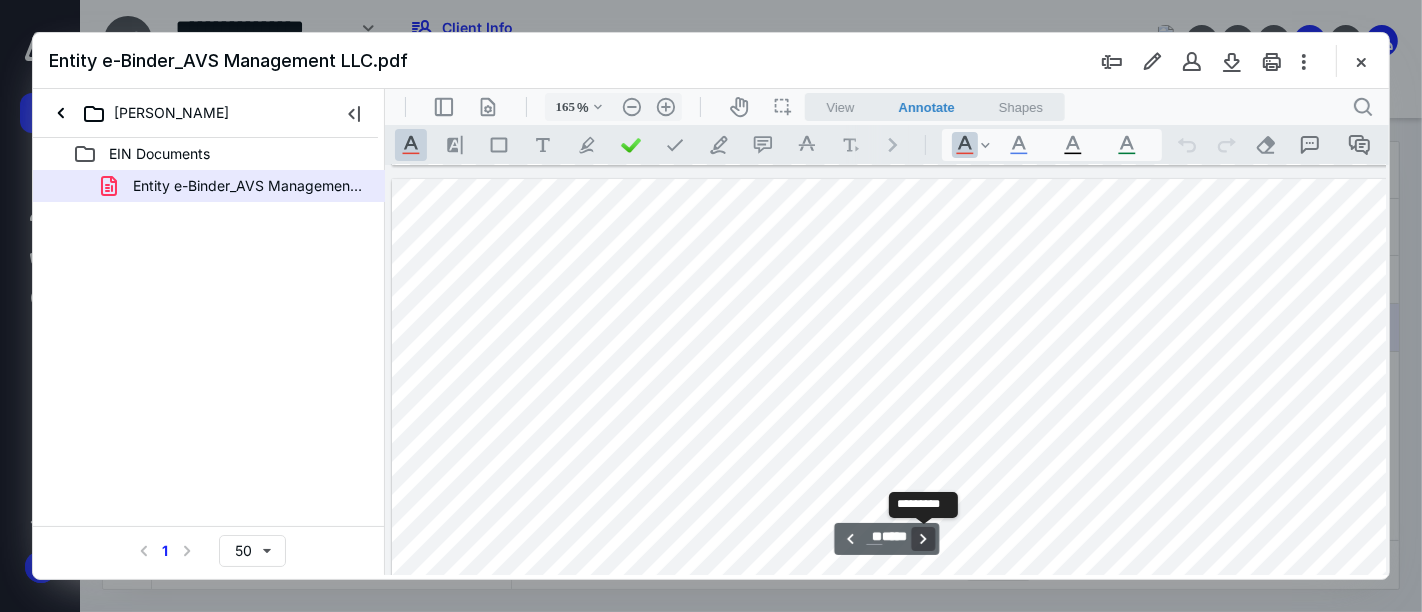 click on "**********" at bounding box center (923, 538) 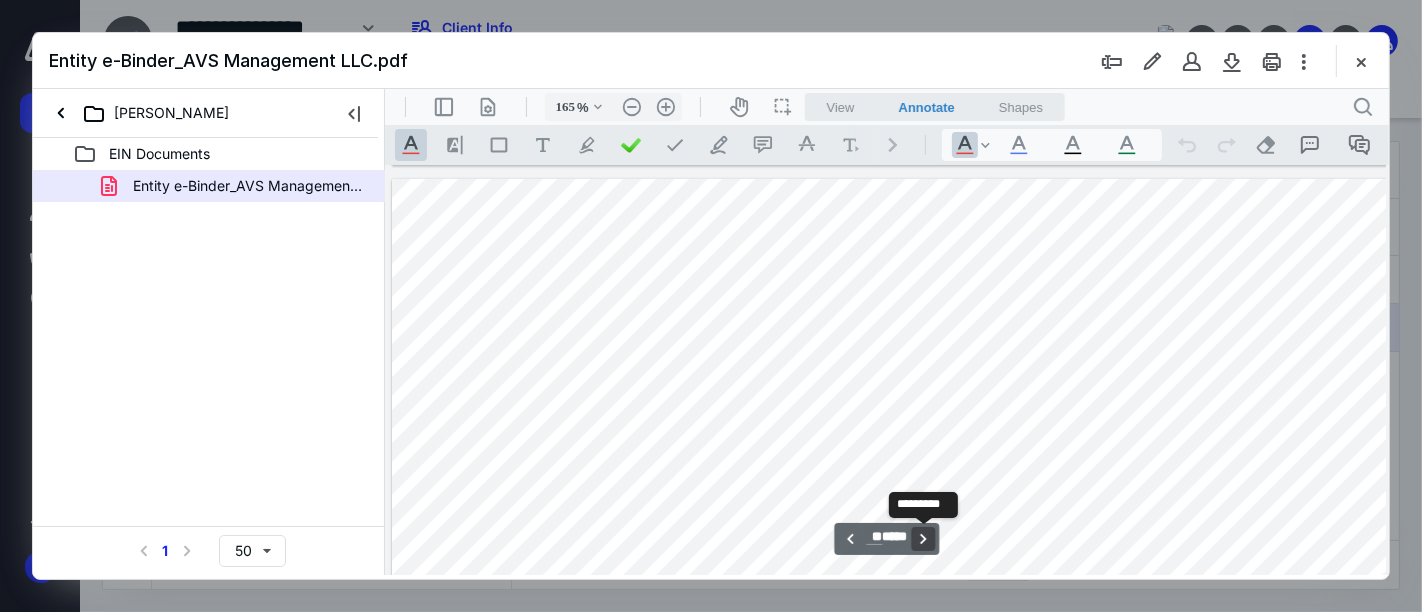 click on "**********" at bounding box center [923, 538] 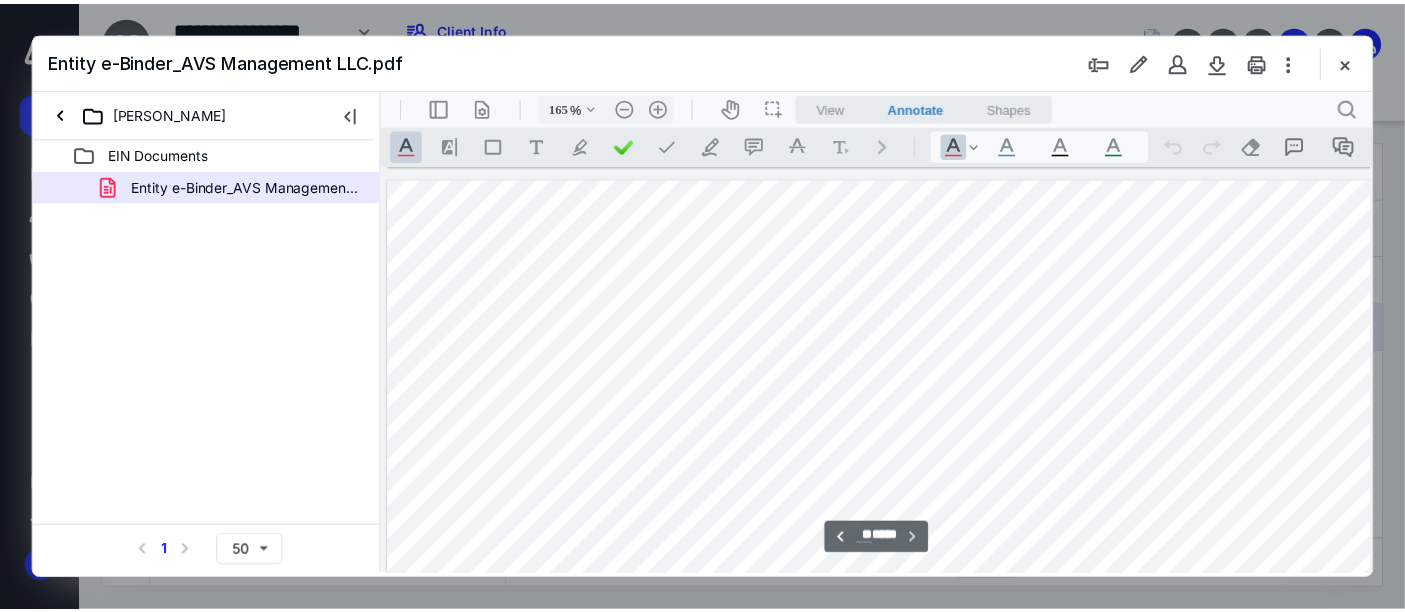 scroll, scrollTop: 40902, scrollLeft: 0, axis: vertical 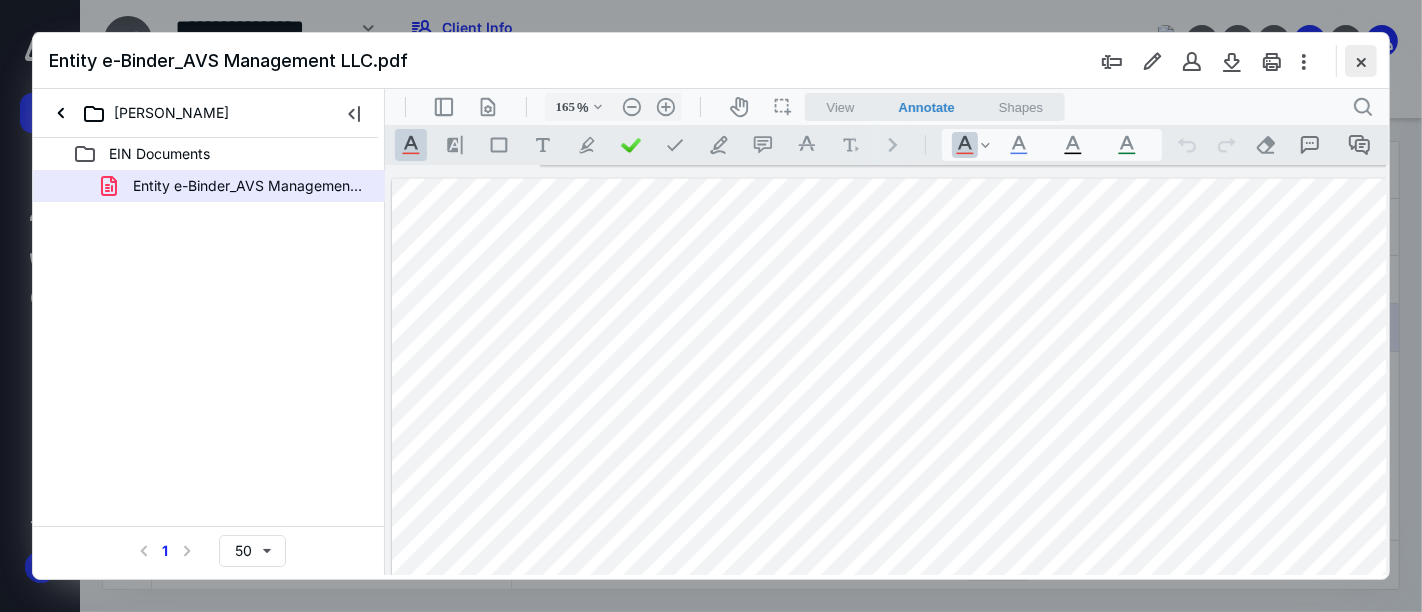 click at bounding box center [1361, 61] 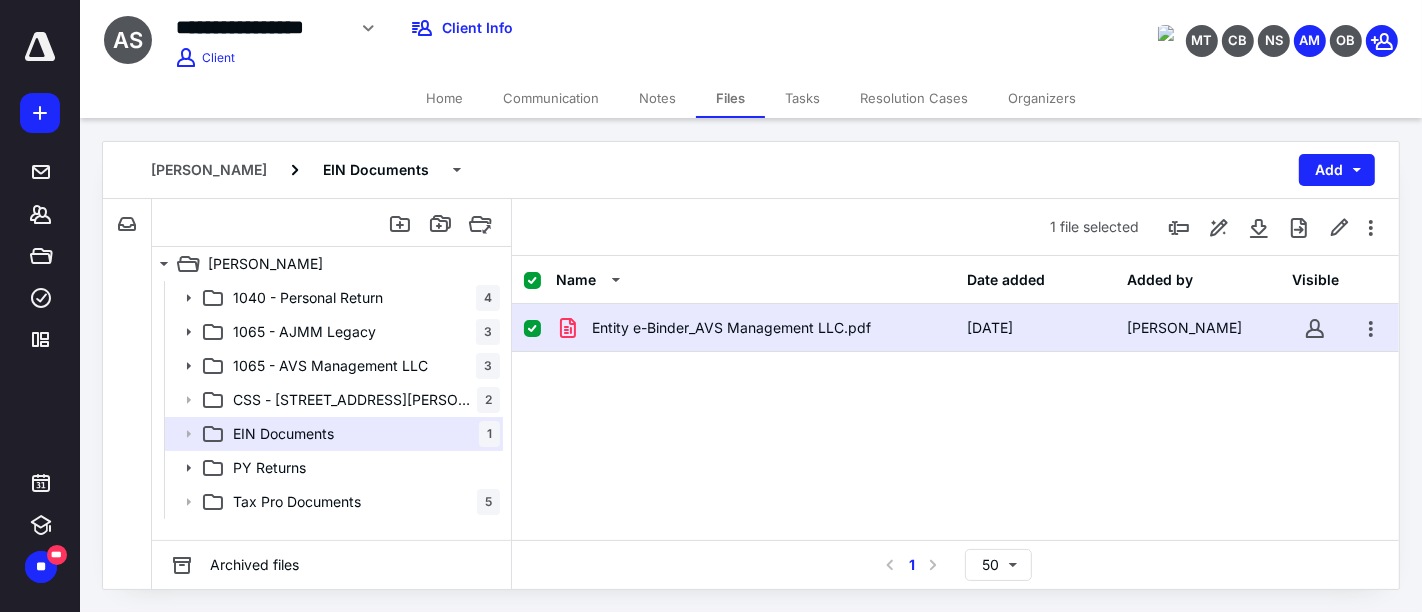 click on "Tasks" at bounding box center [802, 98] 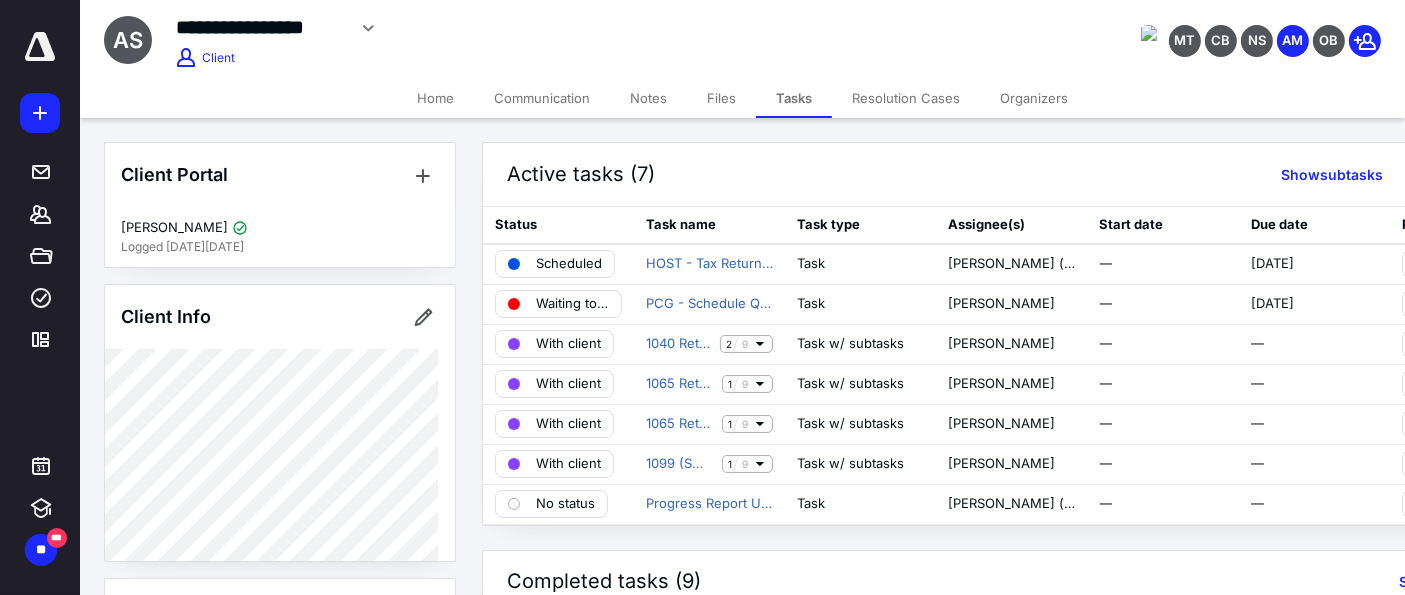 click on "Files" at bounding box center (721, 98) 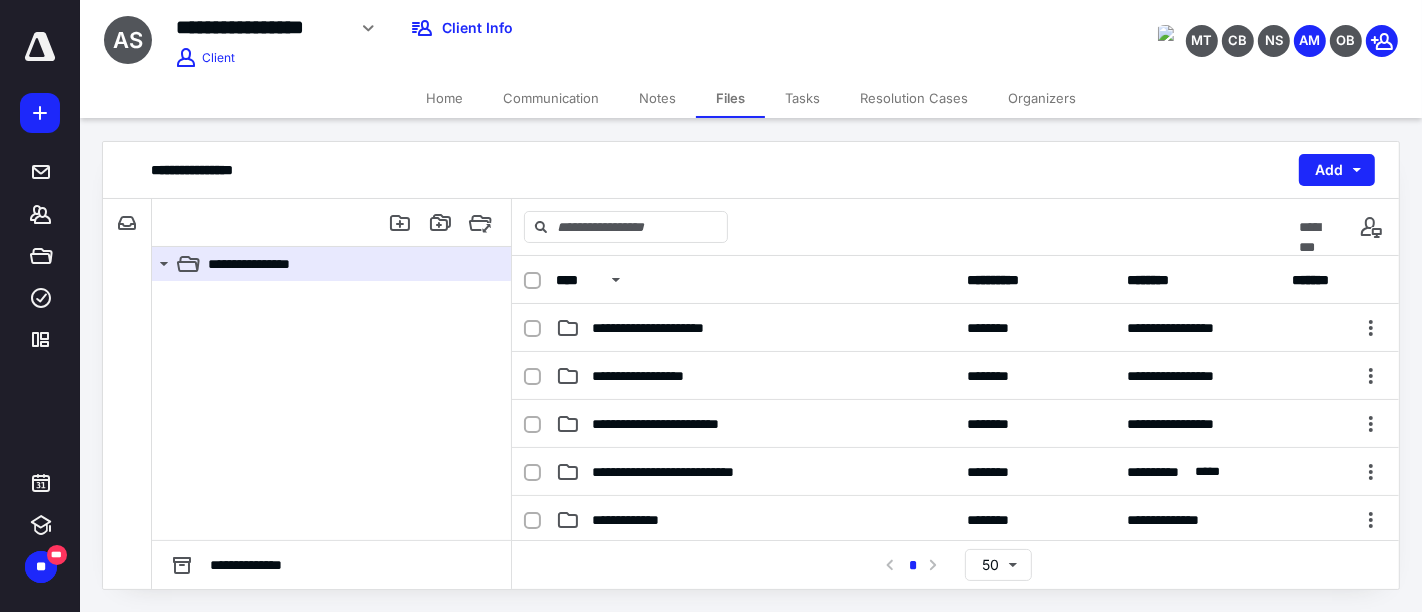 click on "Organizers" at bounding box center [1042, 98] 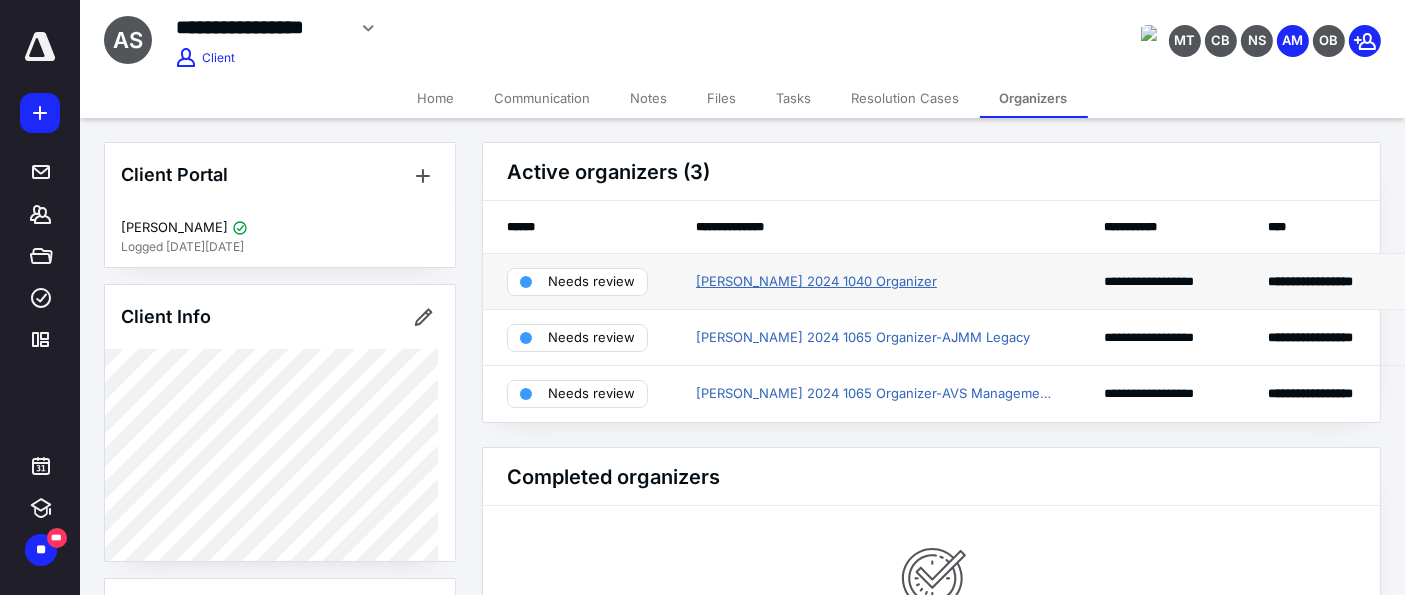 click on "[PERSON_NAME] 2024 1040 Organizer" at bounding box center (816, 282) 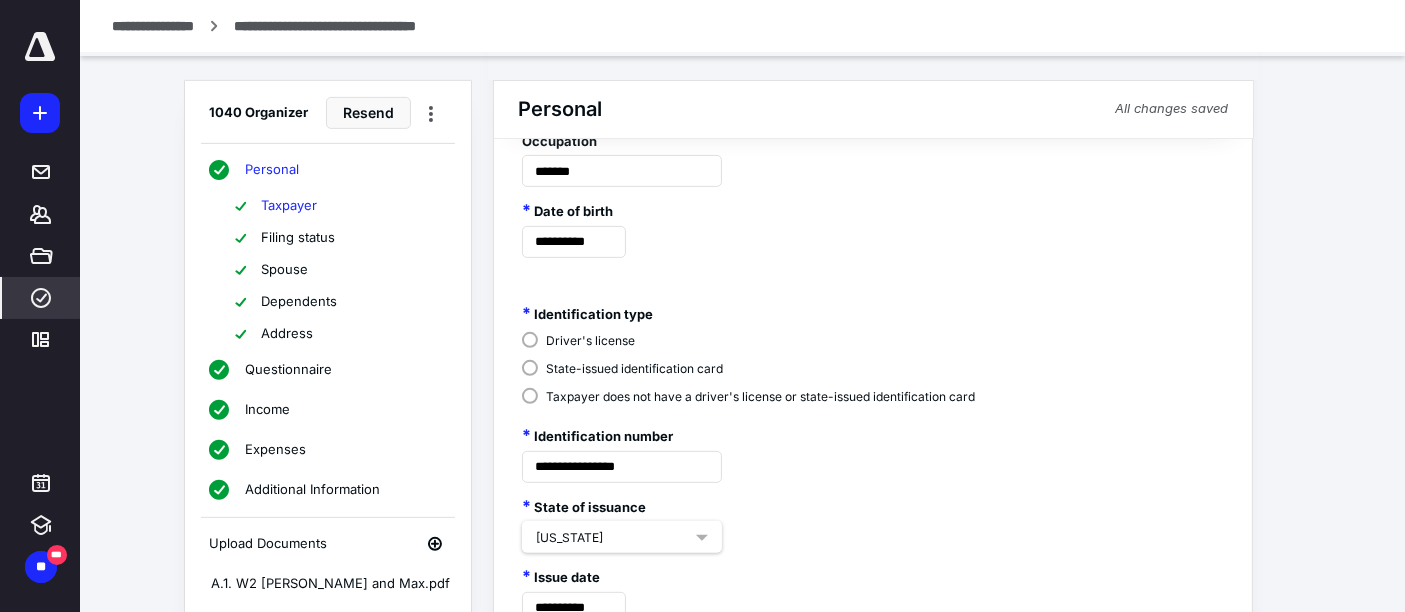scroll, scrollTop: 777, scrollLeft: 0, axis: vertical 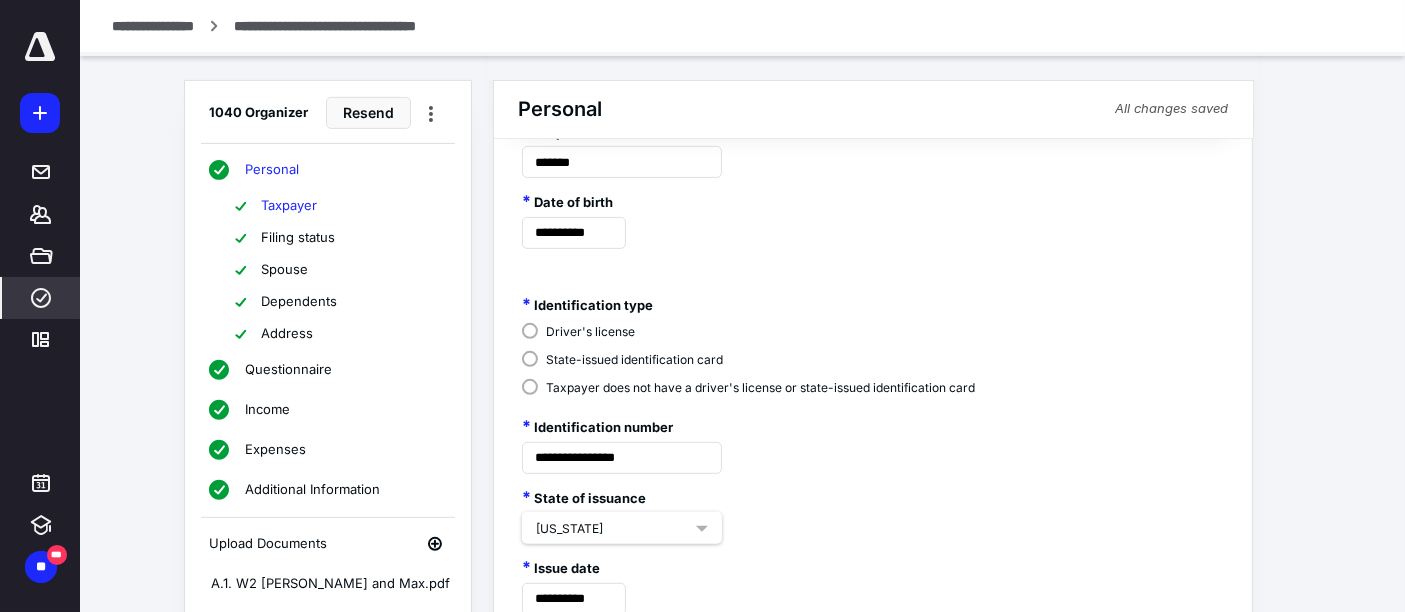 click on "Spouse" at bounding box center [284, 270] 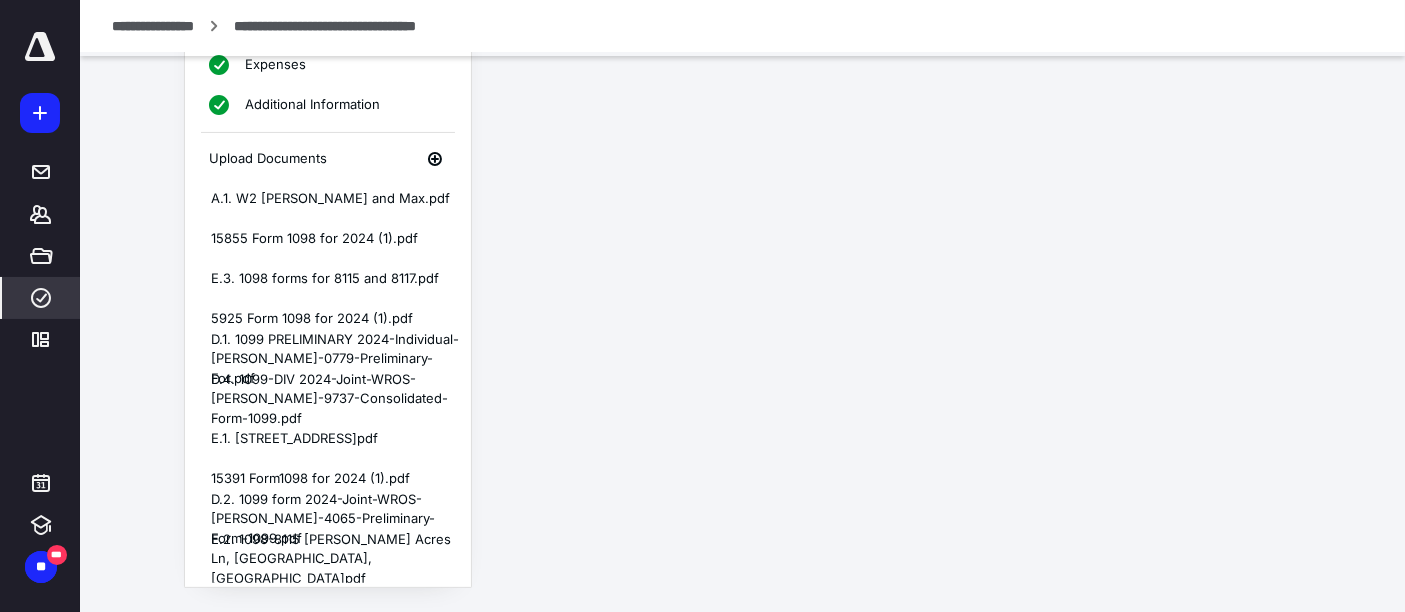 scroll, scrollTop: 383, scrollLeft: 0, axis: vertical 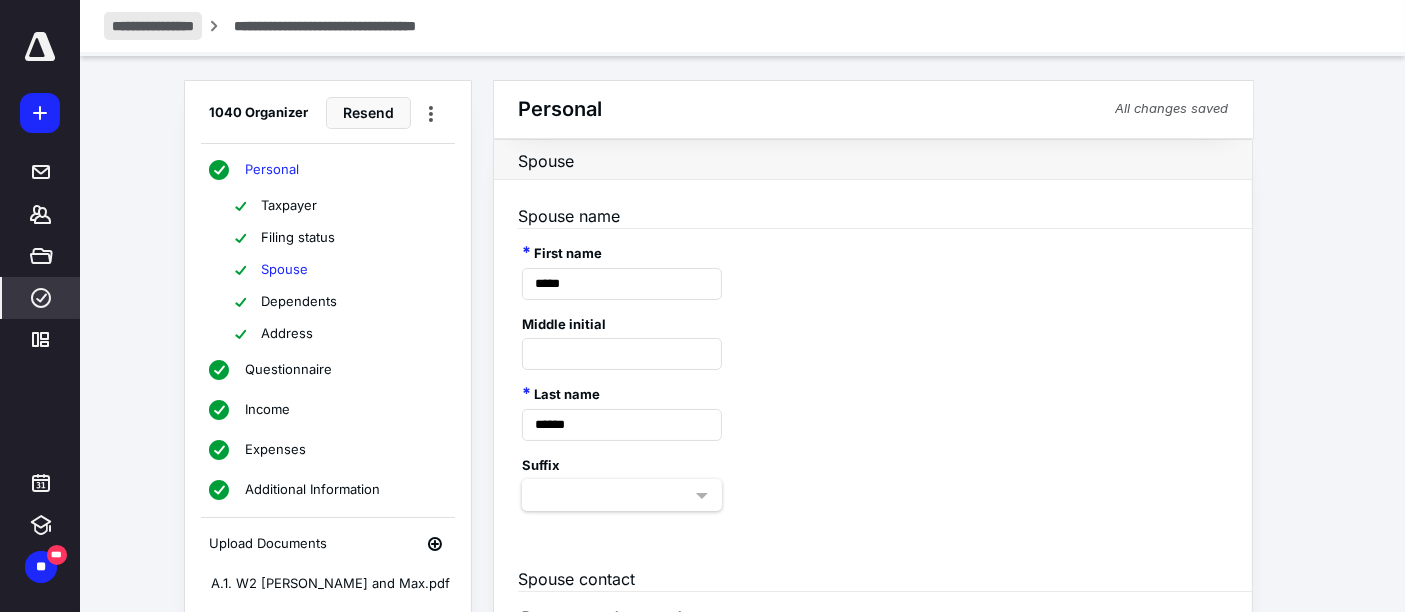 click on "**********" at bounding box center [153, 26] 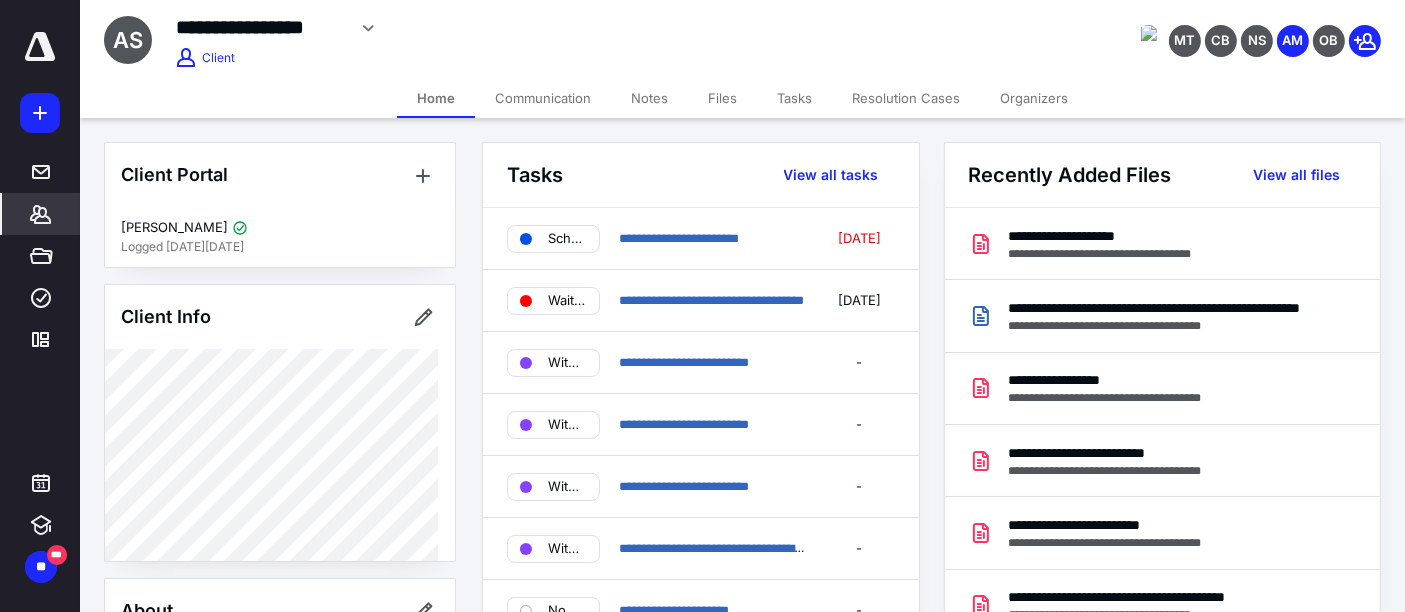 click on "Organizers" at bounding box center [1034, 98] 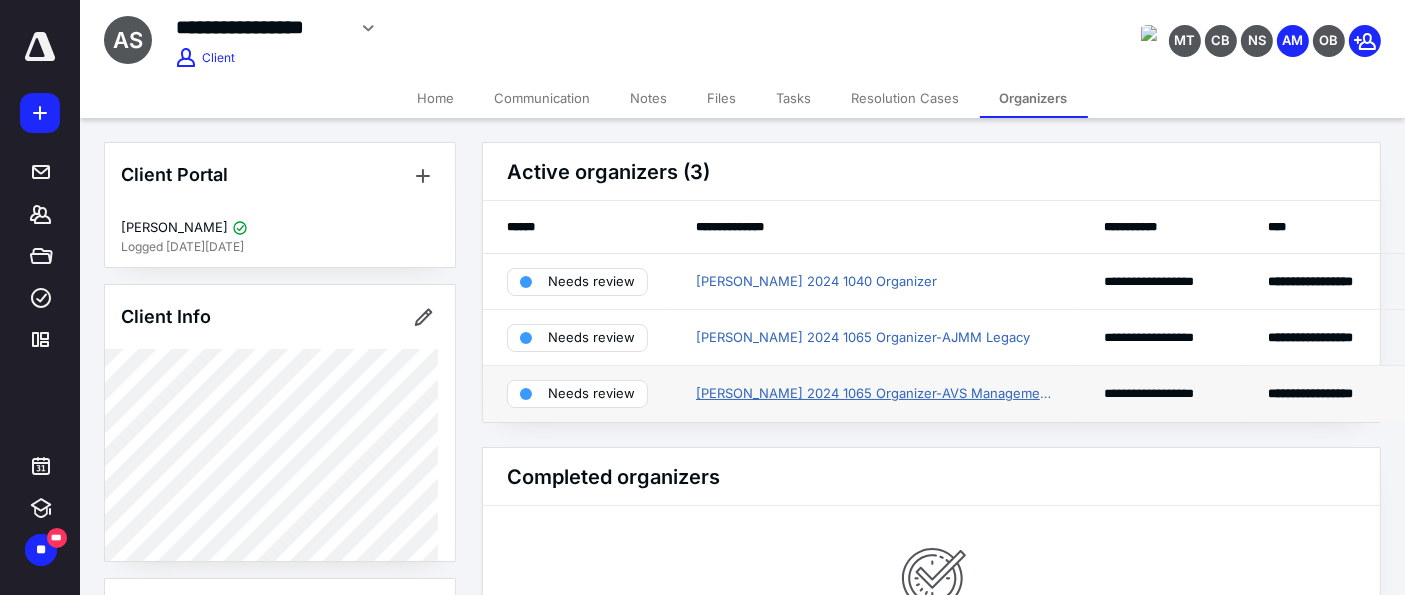 click on "[PERSON_NAME] 2024 1065 Organizer-AVS Management LLC" at bounding box center (876, 394) 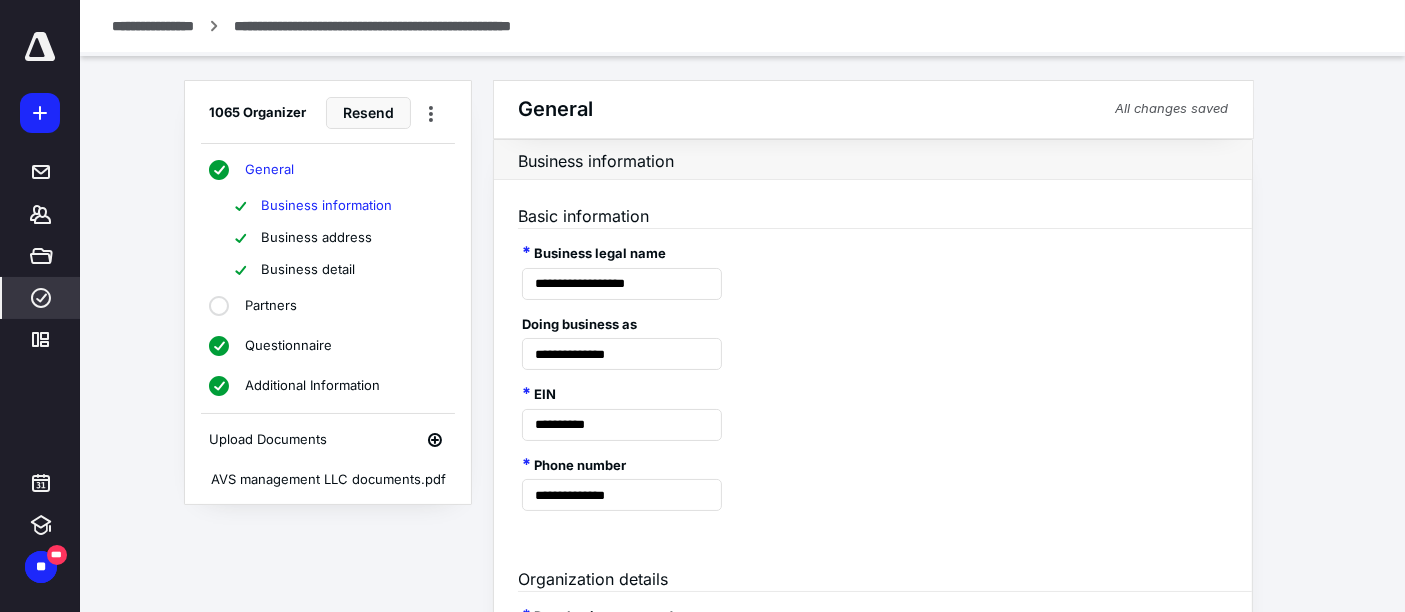 click on "Business address" at bounding box center (338, 238) 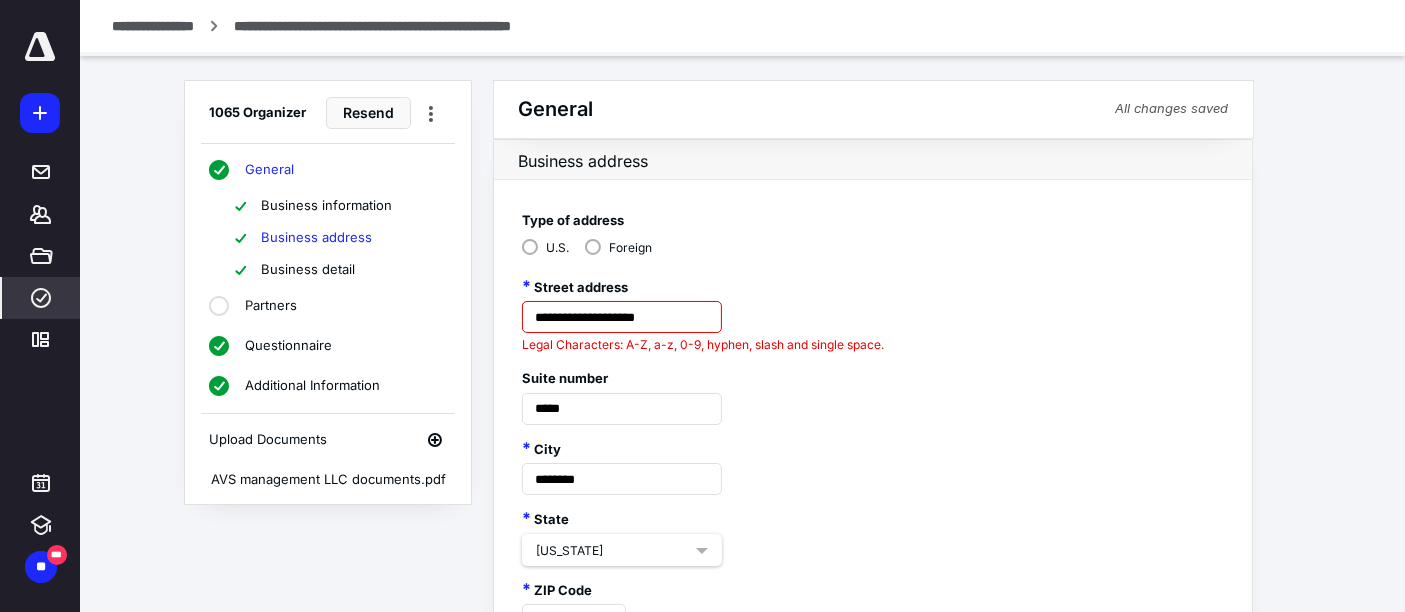 click on "Partners" at bounding box center [327, 306] 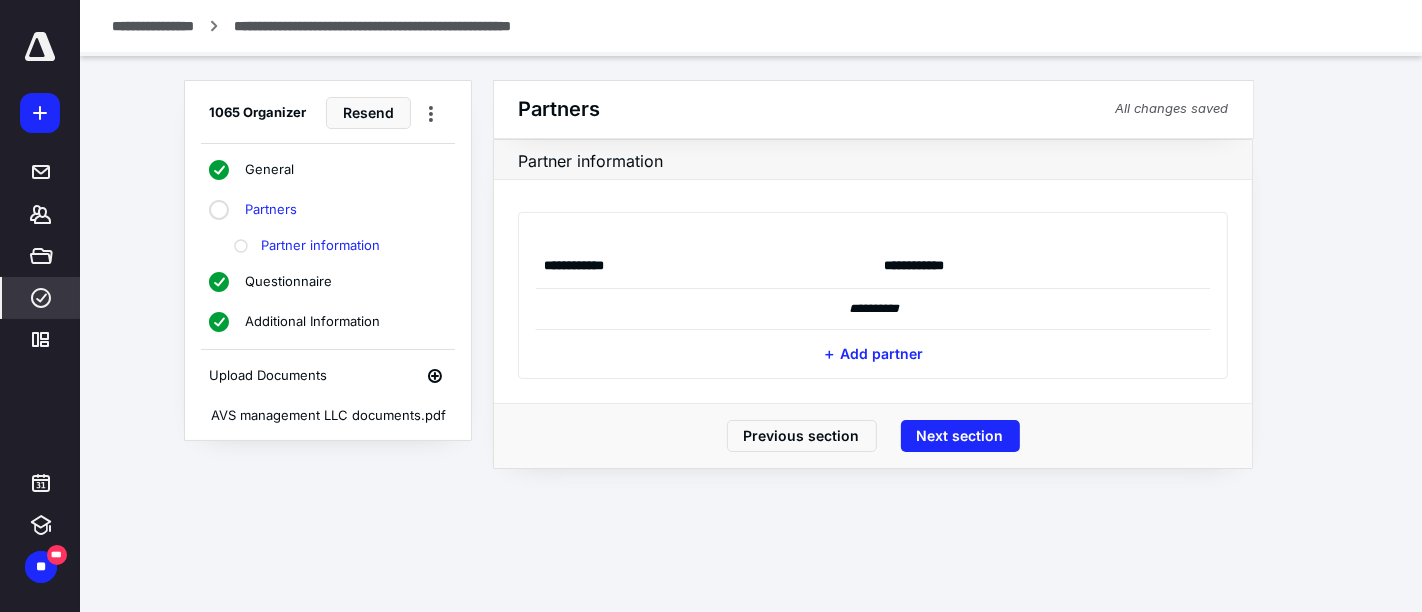 click on "Additional Information" at bounding box center (312, 322) 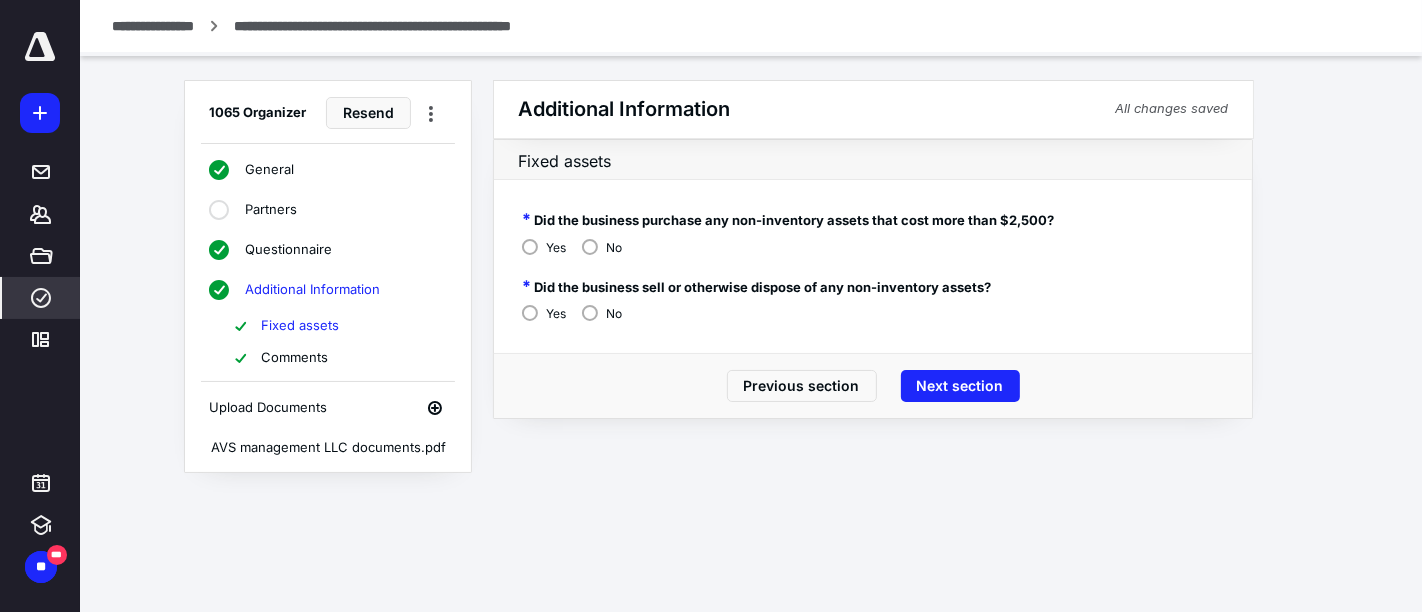 click on "Questionnaire" at bounding box center (327, 250) 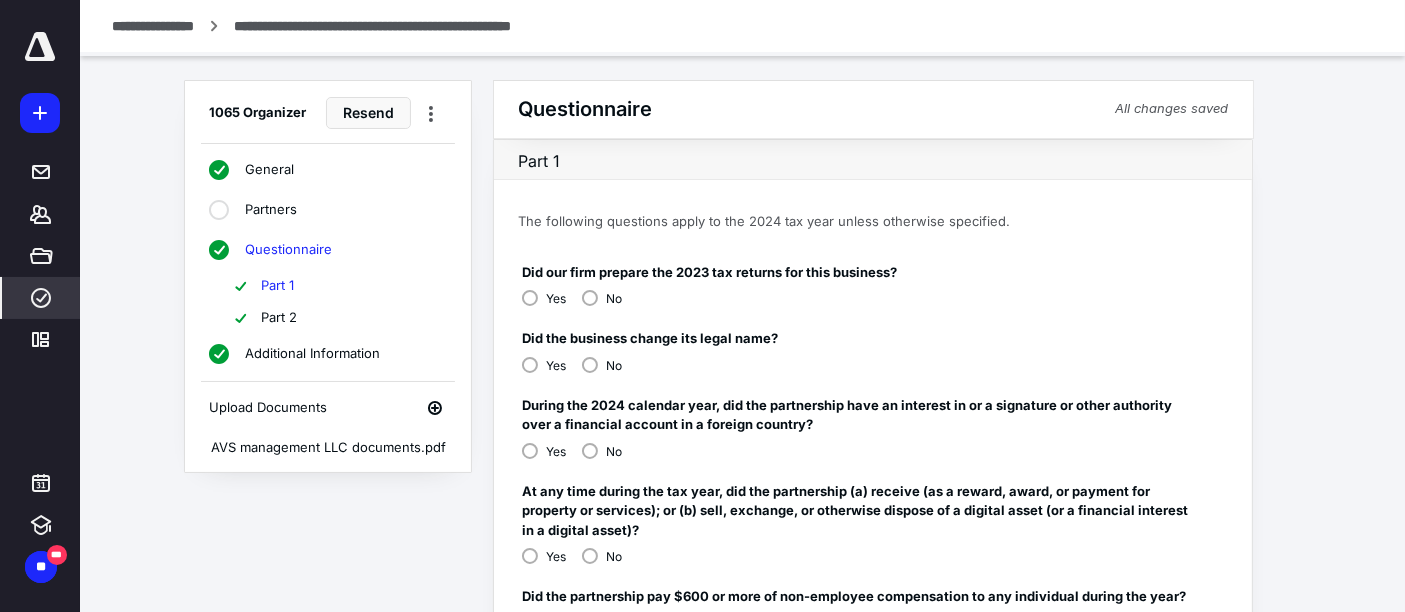 click on "General" at bounding box center [269, 170] 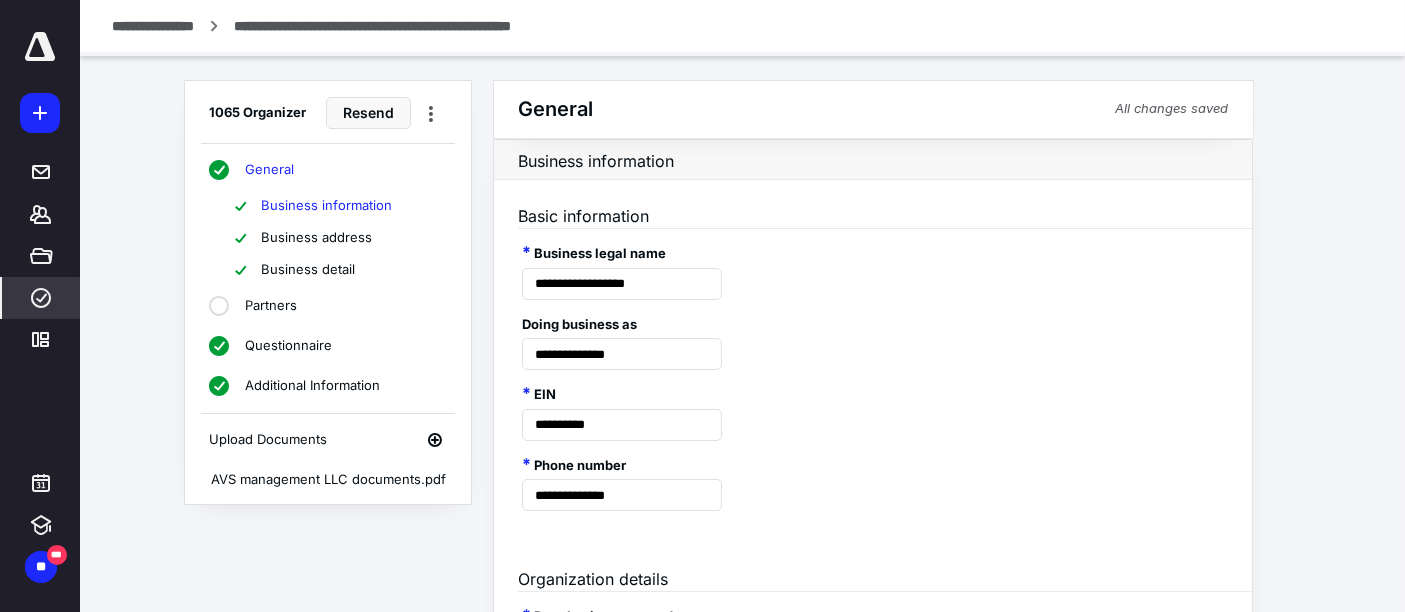click on "**********" at bounding box center (742, 26) 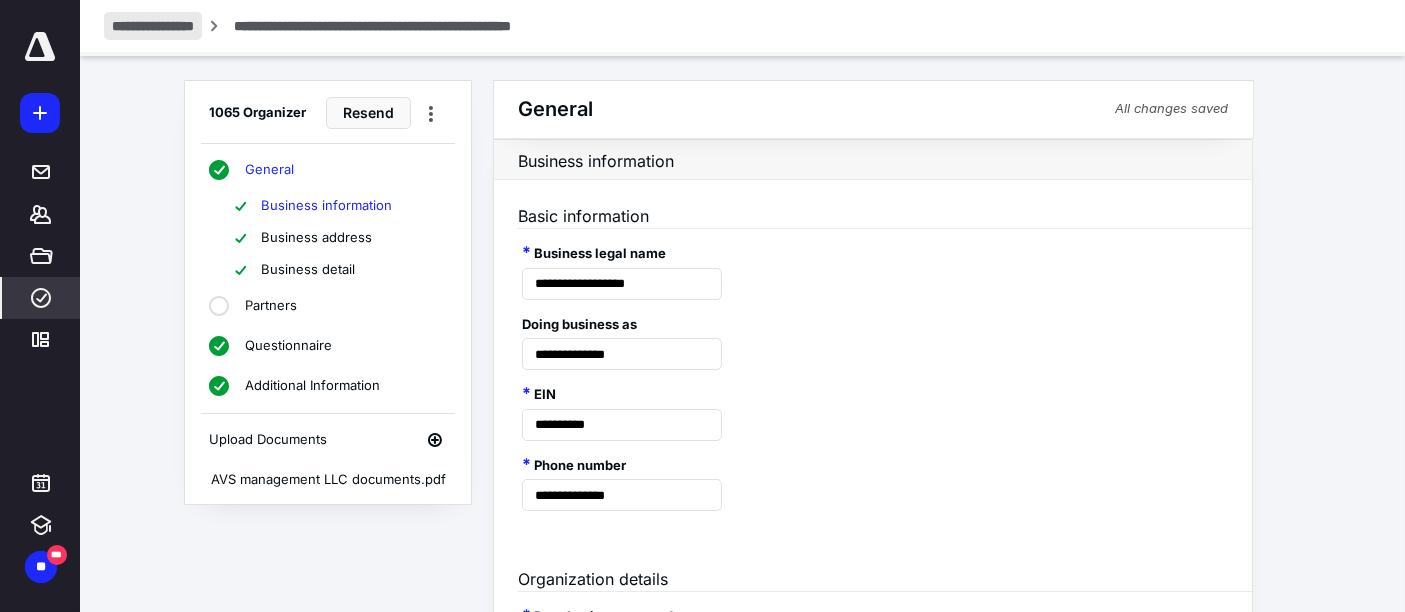 click on "**********" at bounding box center [153, 26] 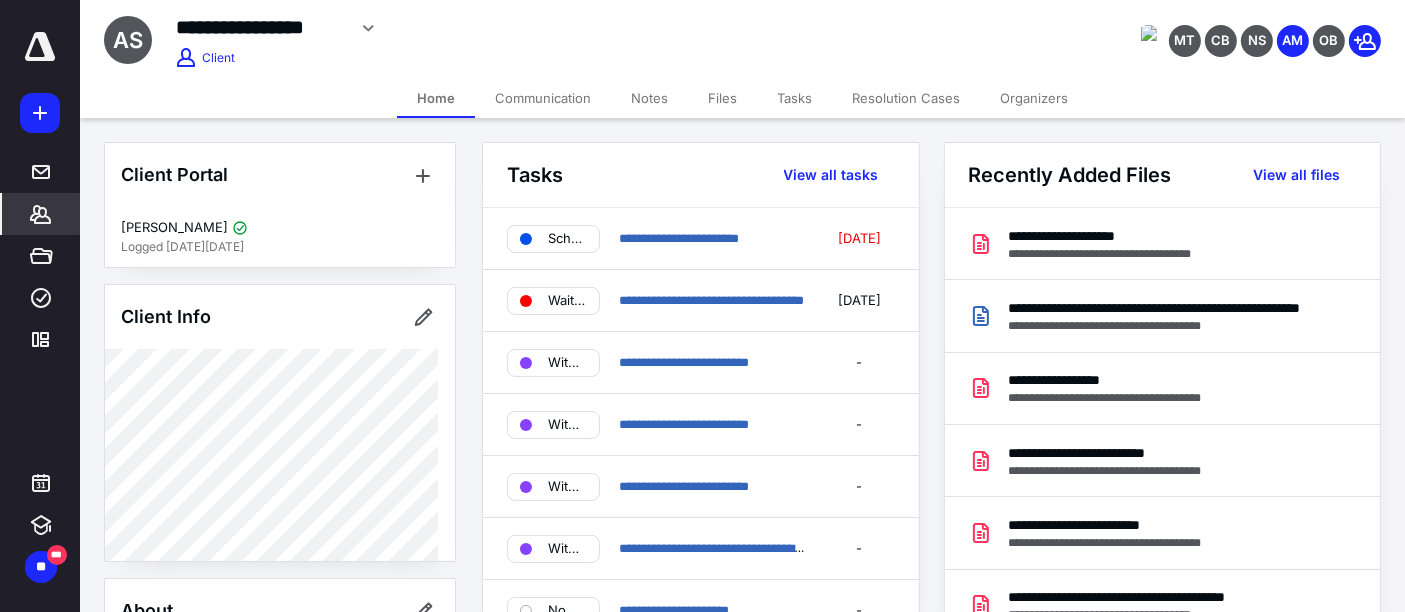click on "Organizers" at bounding box center [1034, 98] 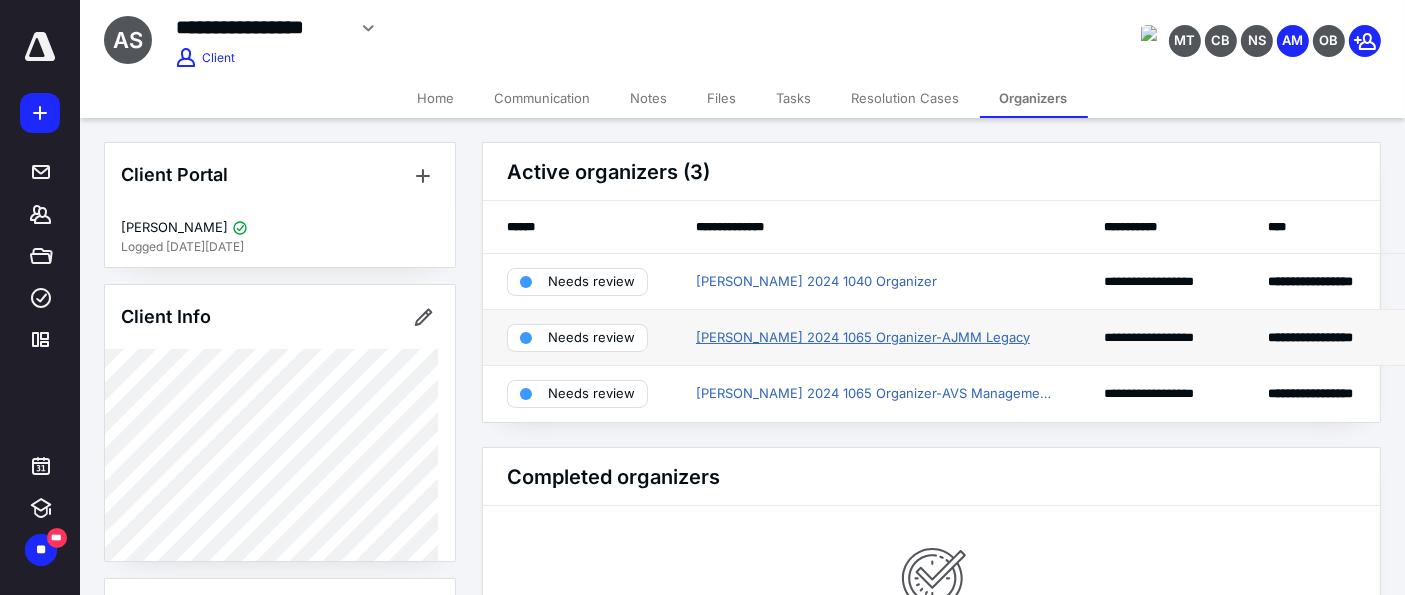 click on "[PERSON_NAME] 2024 1065 Organizer-AJMM Legacy" at bounding box center (863, 338) 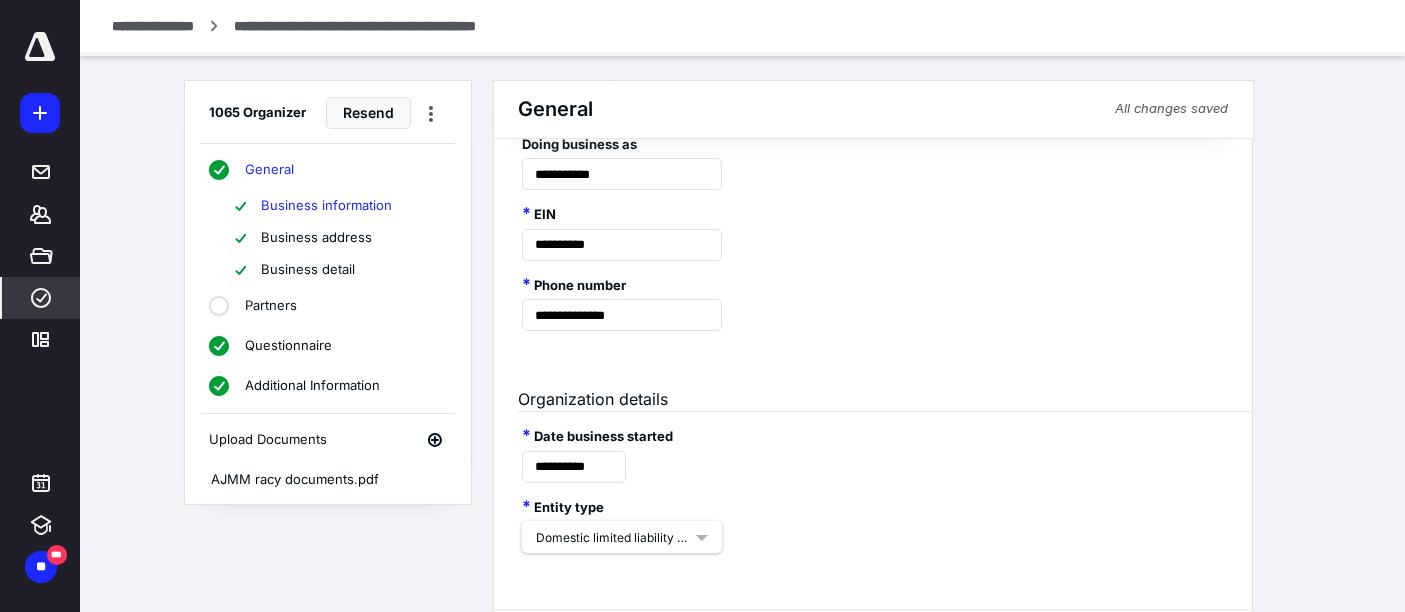 scroll, scrollTop: 222, scrollLeft: 0, axis: vertical 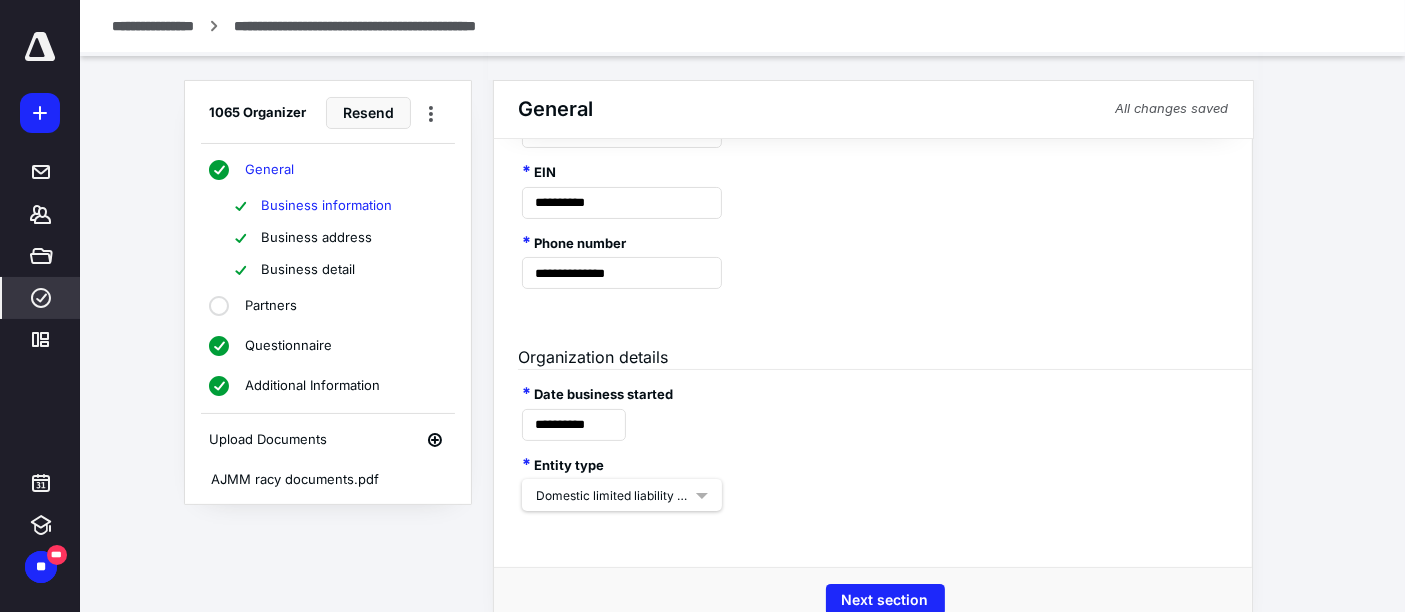 click on "Business address" at bounding box center [316, 238] 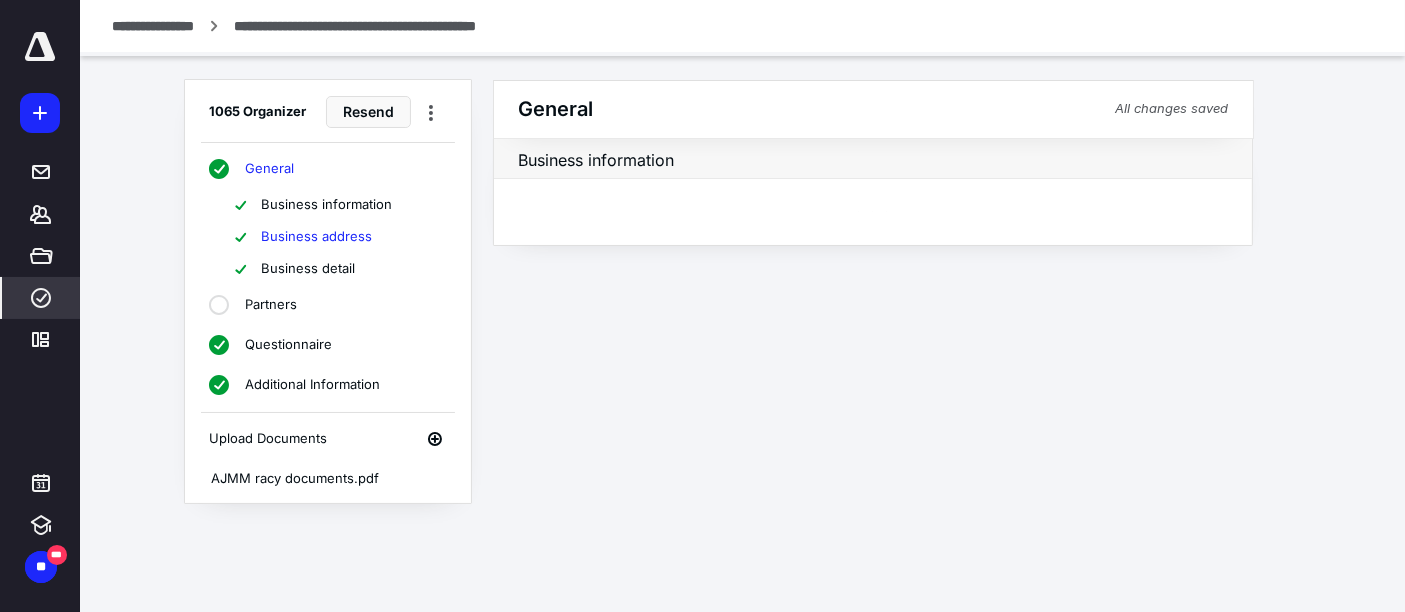 scroll, scrollTop: 0, scrollLeft: 0, axis: both 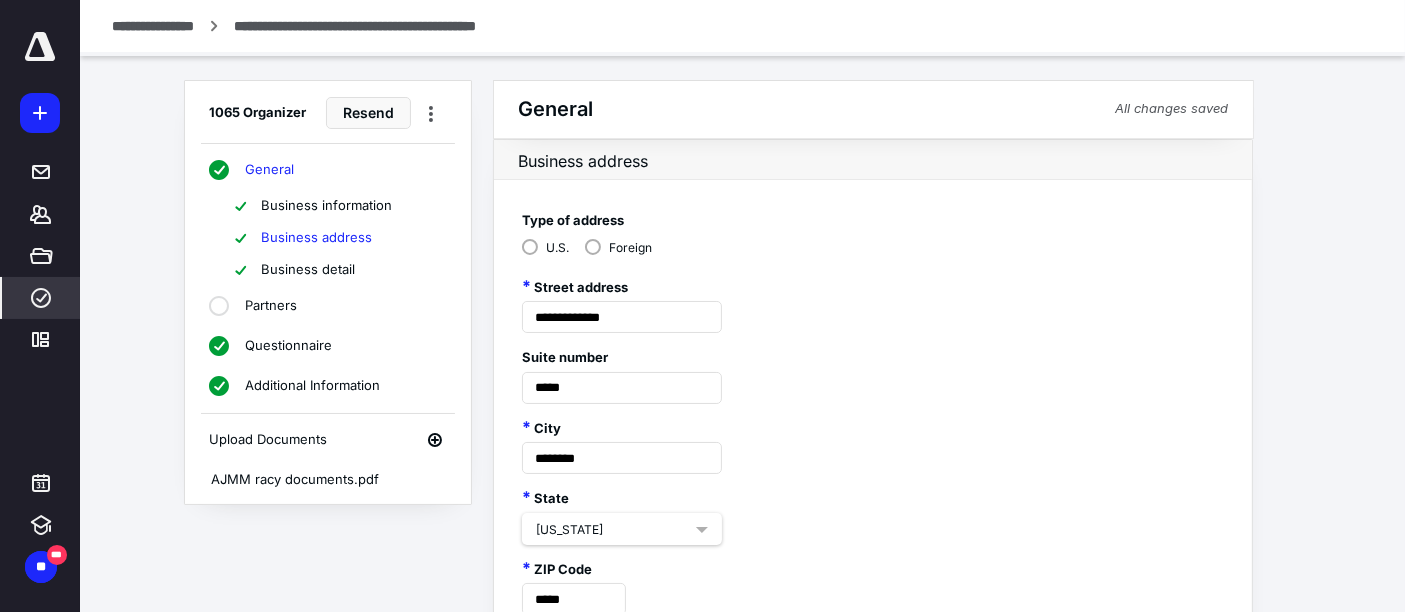 click on "Business information" at bounding box center [326, 206] 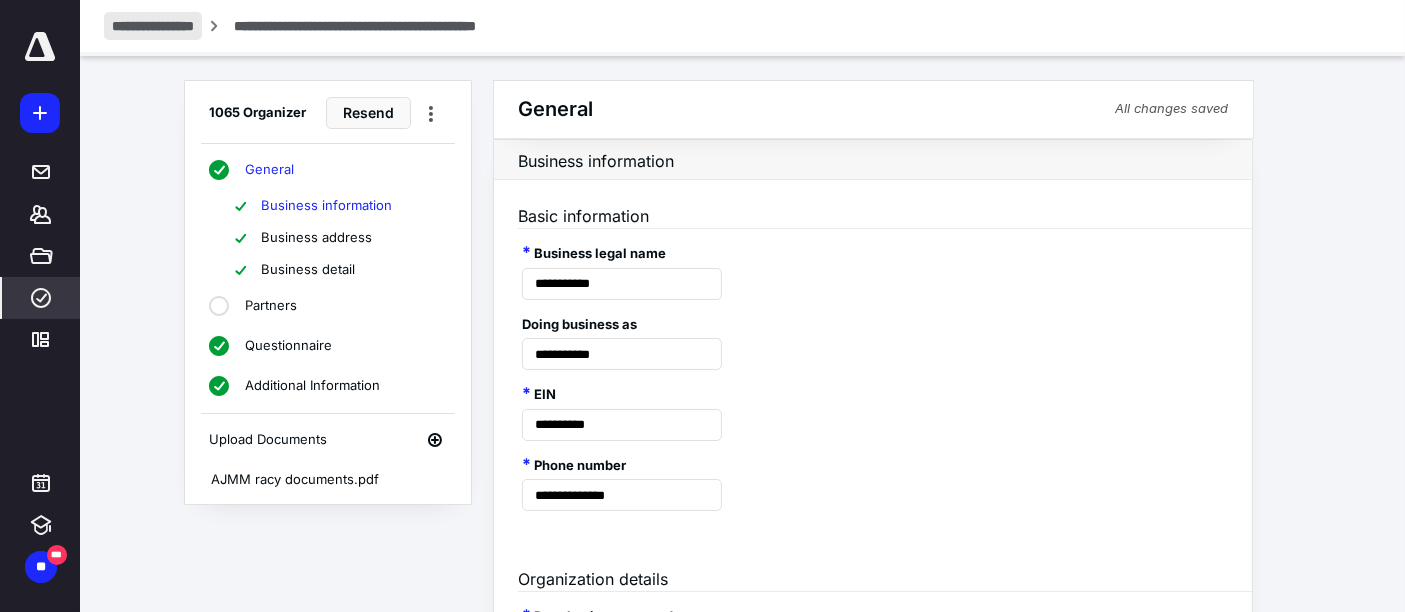 click on "**********" at bounding box center [153, 26] 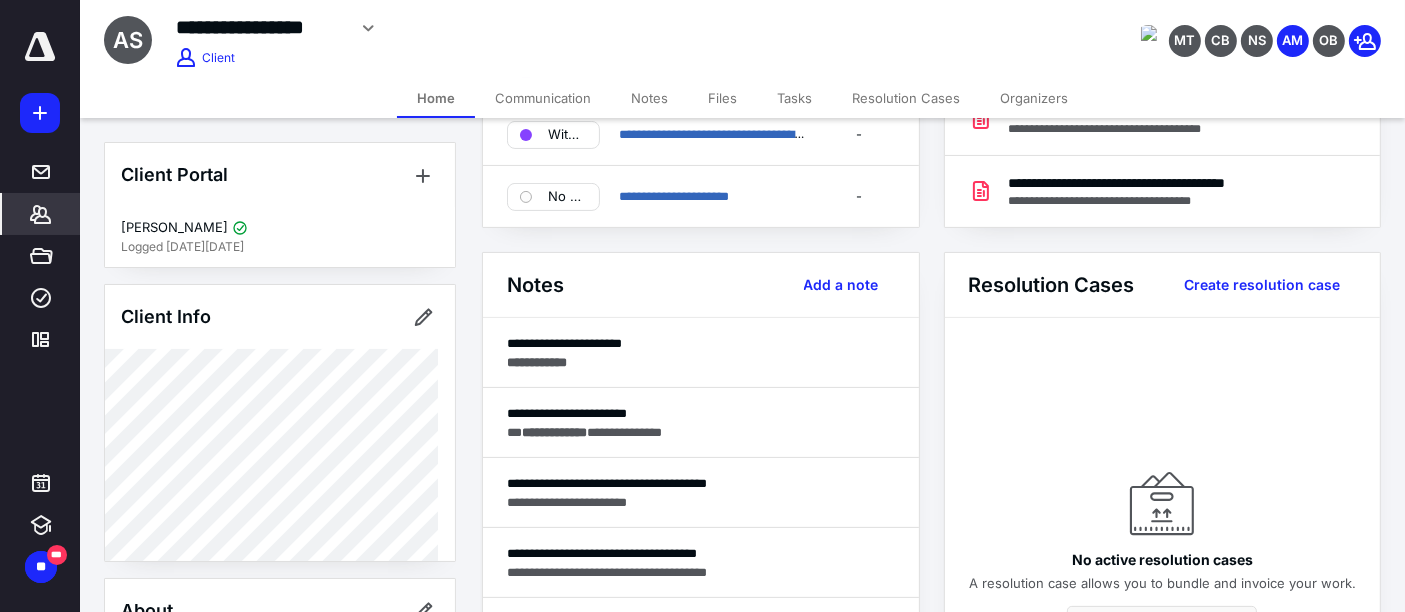 scroll, scrollTop: 417, scrollLeft: 0, axis: vertical 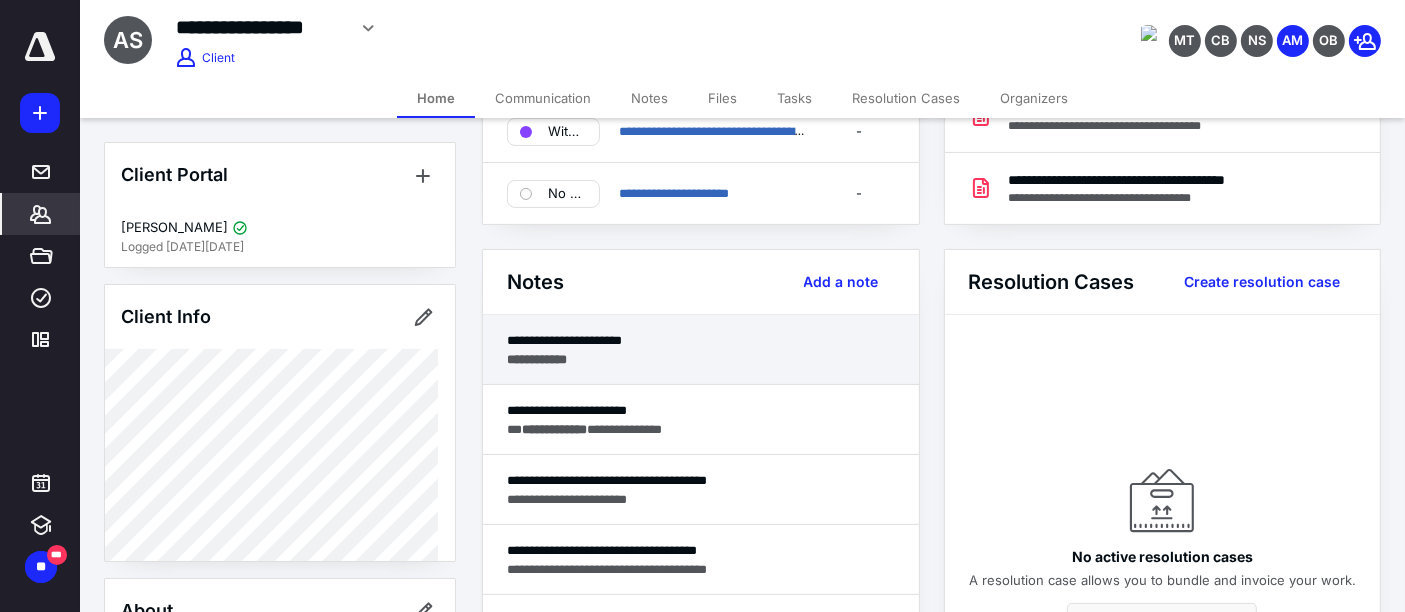 click on "**********" at bounding box center (701, 359) 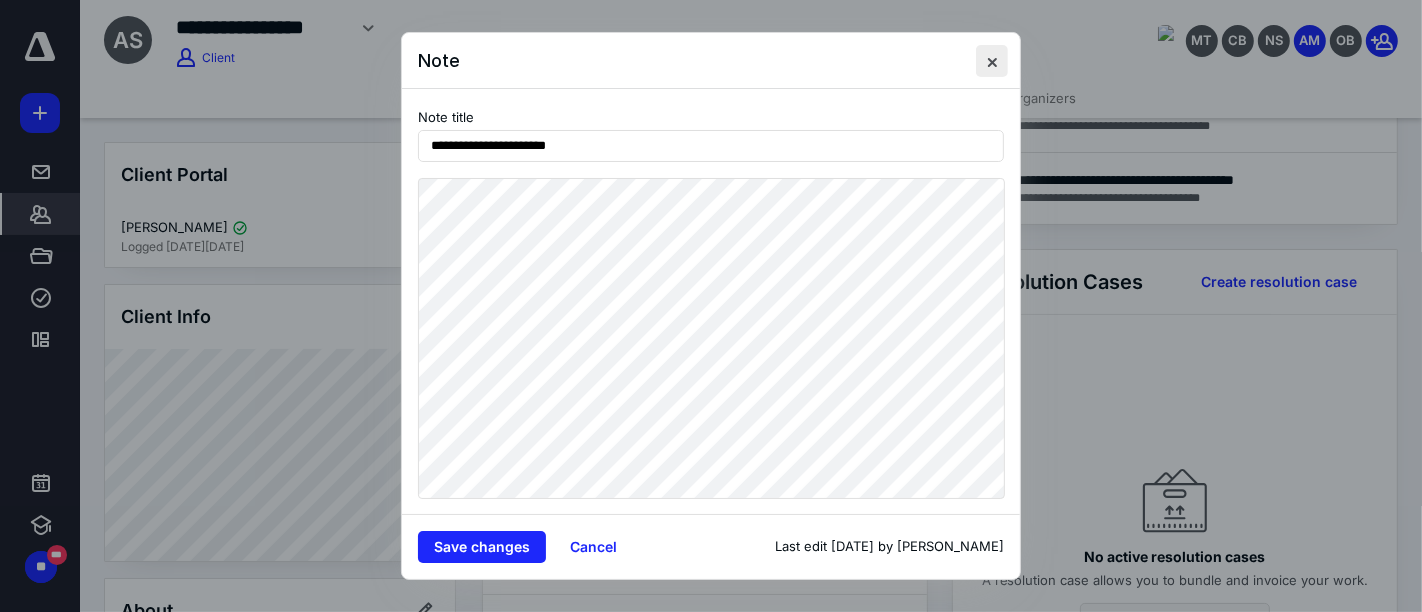 click at bounding box center (992, 61) 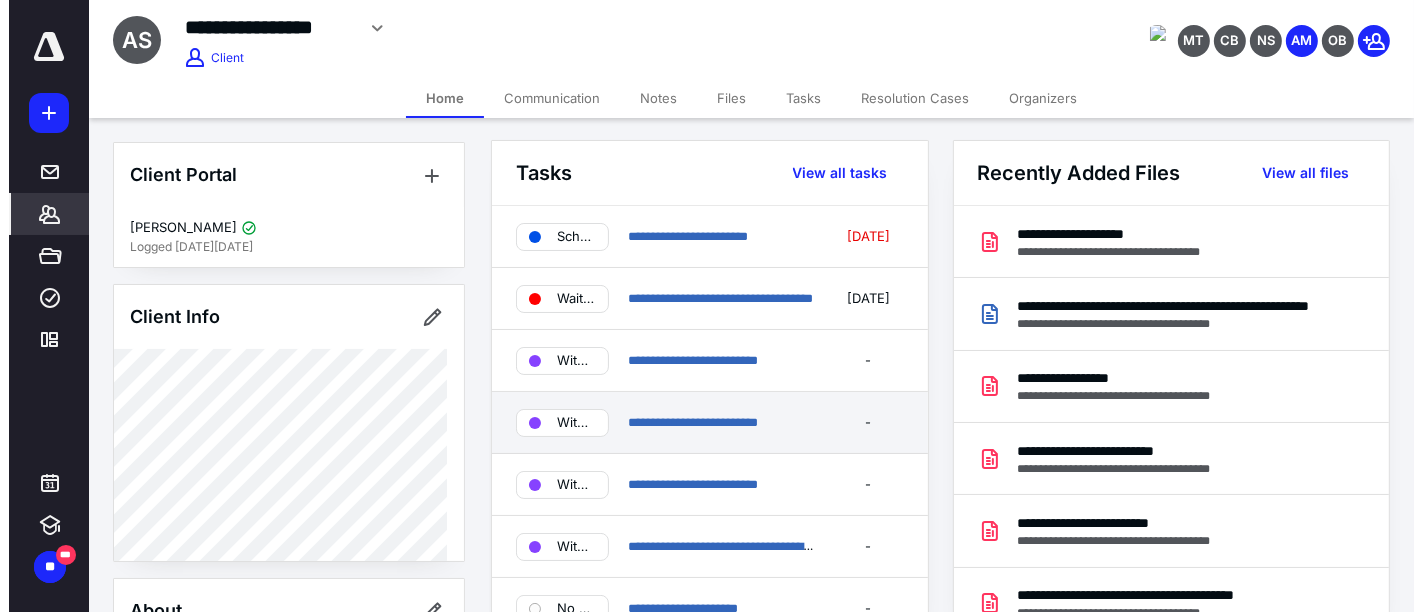 scroll, scrollTop: 0, scrollLeft: 0, axis: both 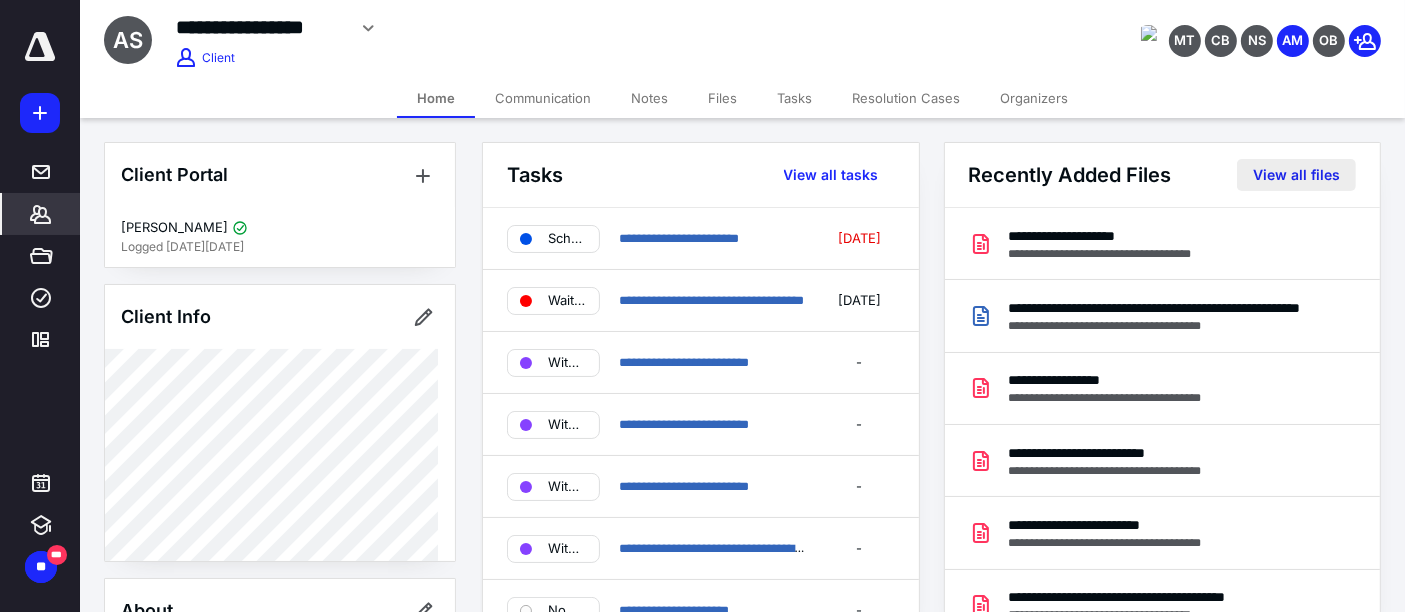 click on "View all files" at bounding box center (1296, 175) 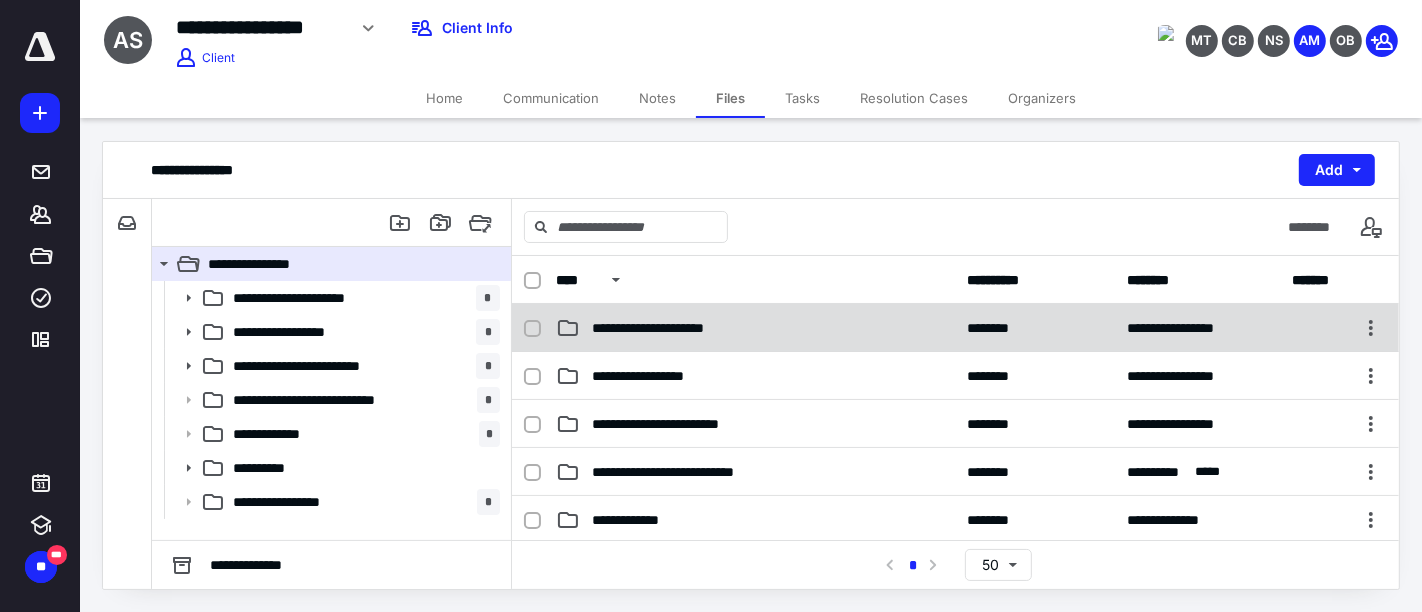 click on "**********" at bounding box center (756, 328) 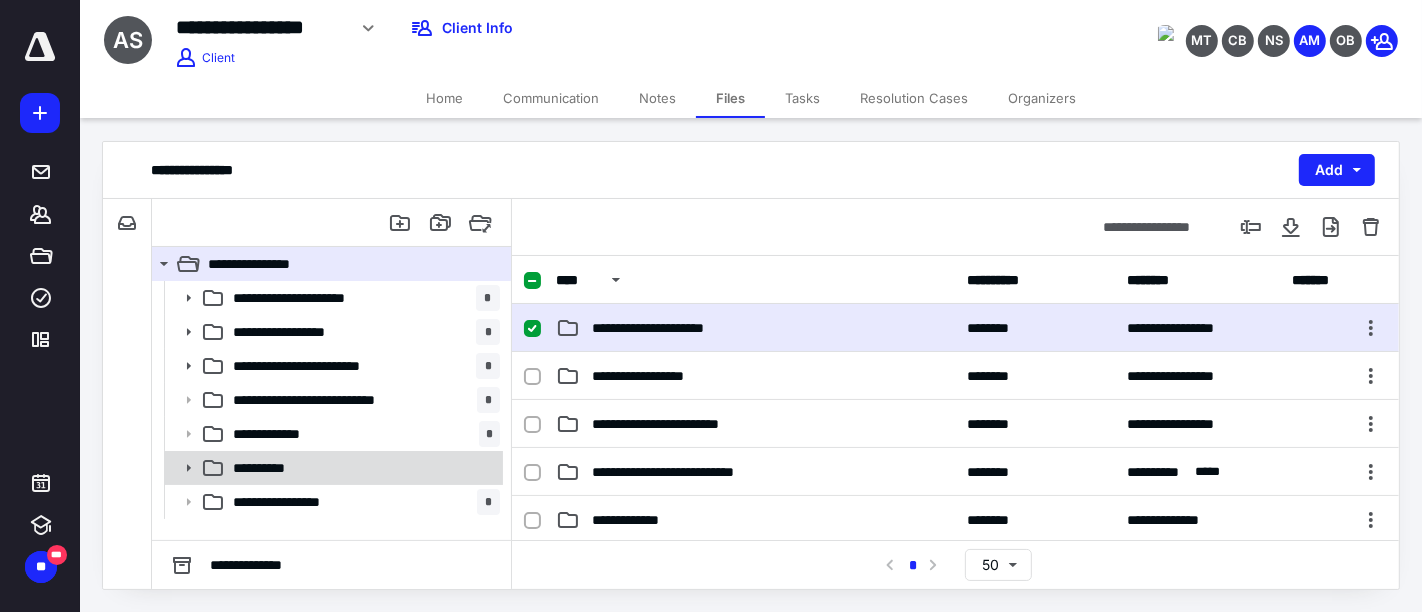 click on "**********" at bounding box center (362, 468) 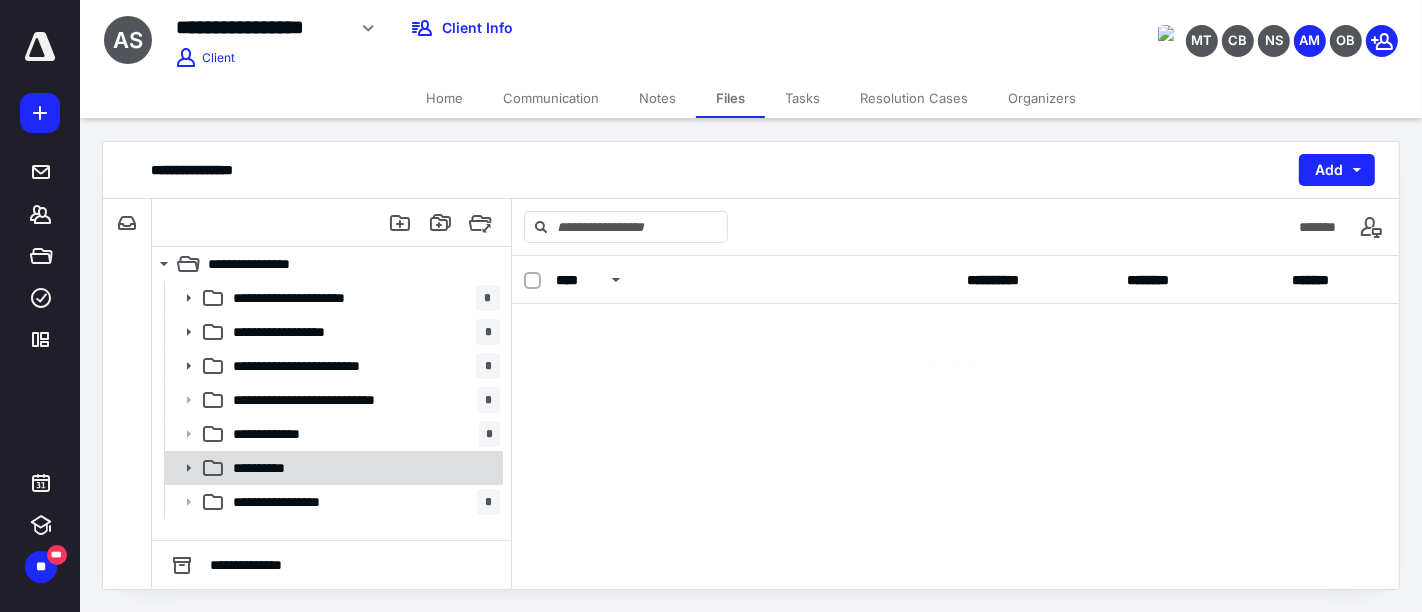 click on "**********" at bounding box center (362, 468) 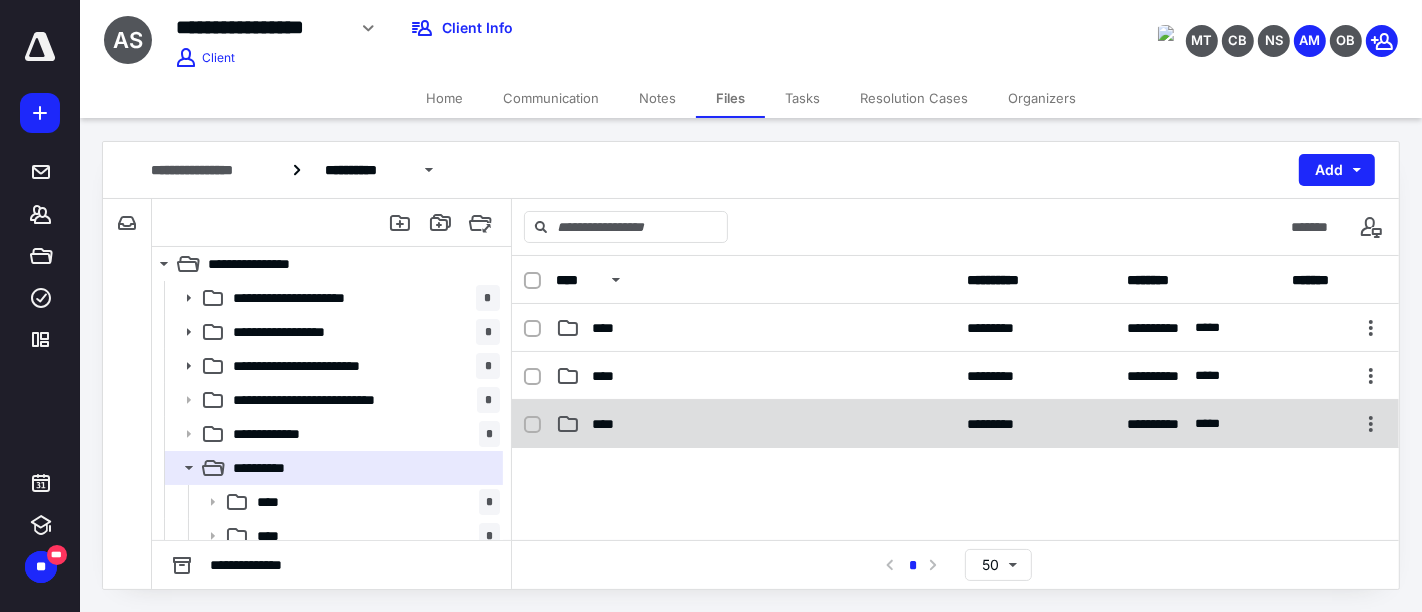 click on "**********" at bounding box center [955, 424] 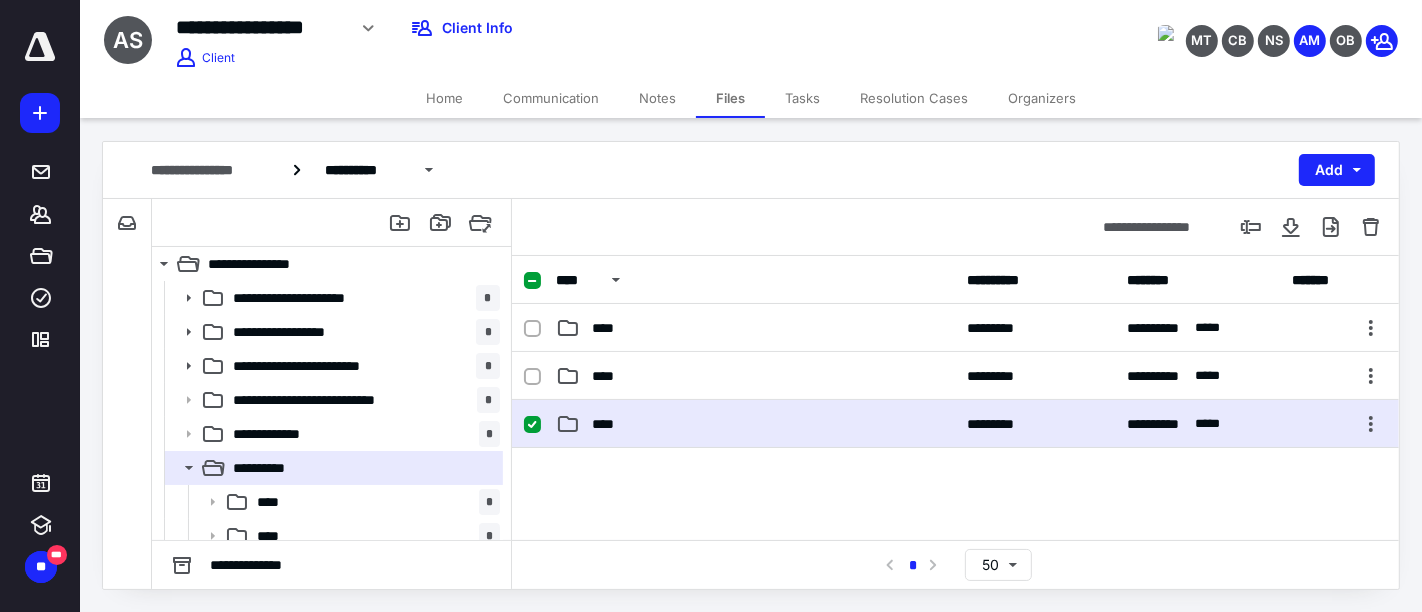 click on "**********" at bounding box center (955, 424) 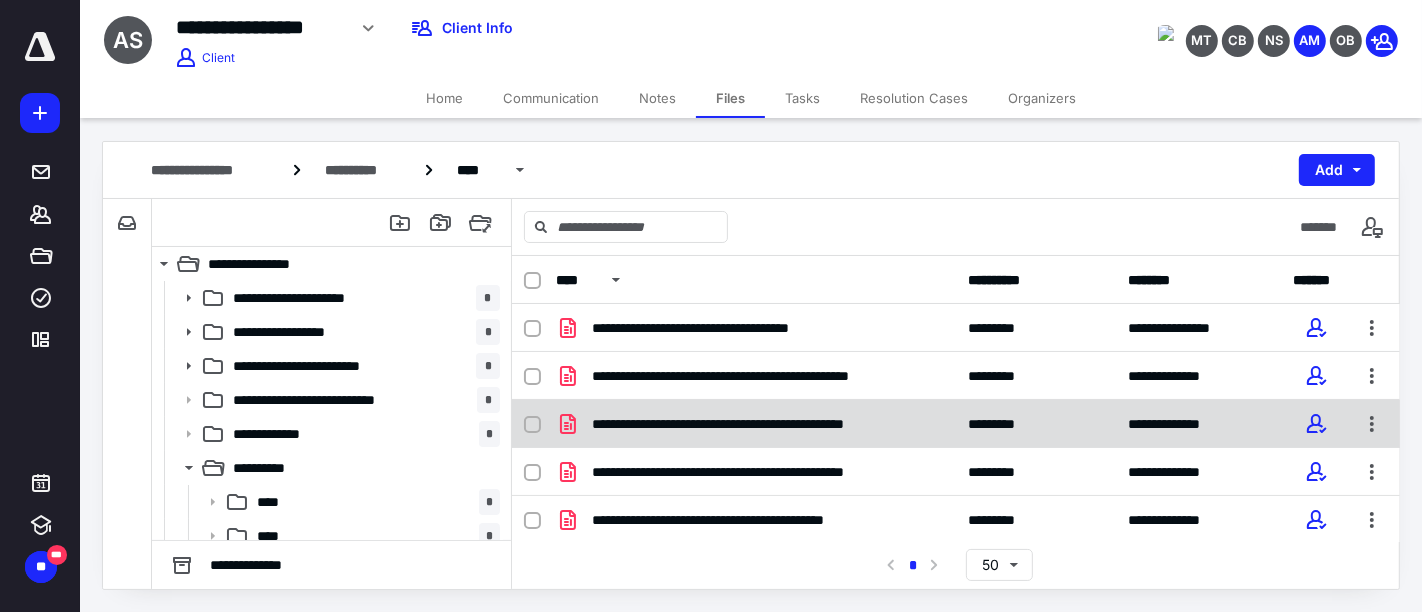 scroll, scrollTop: 62, scrollLeft: 0, axis: vertical 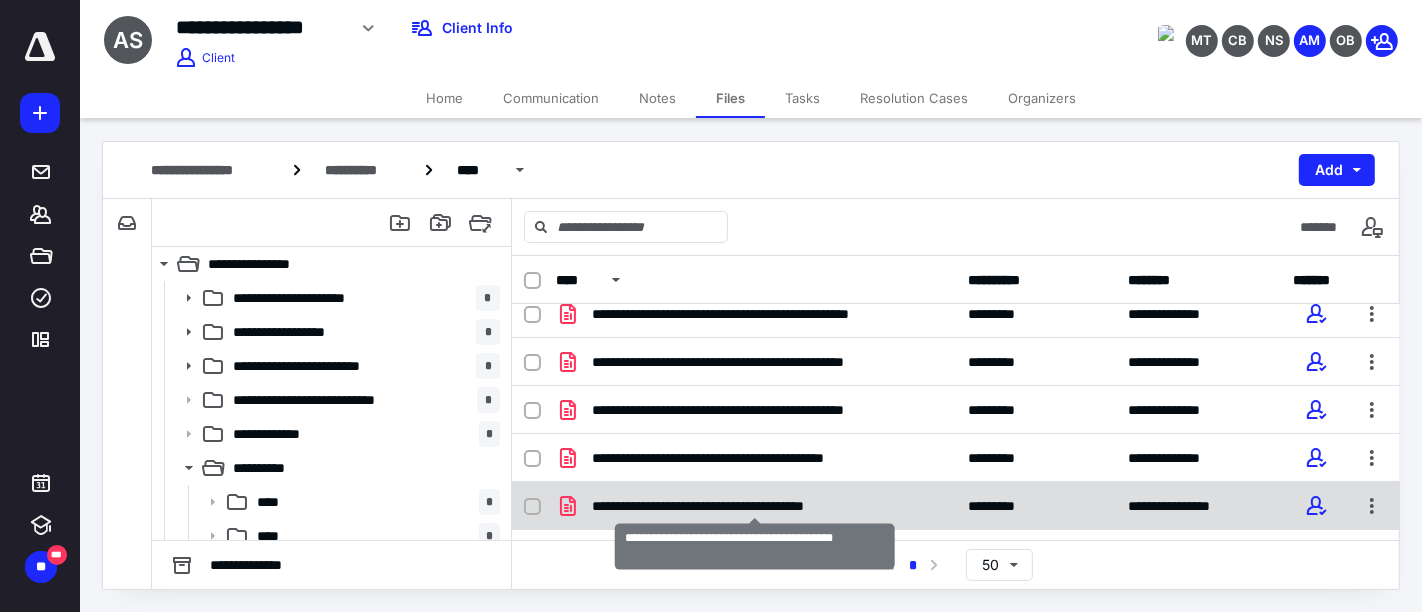 click on "**********" at bounding box center [755, 506] 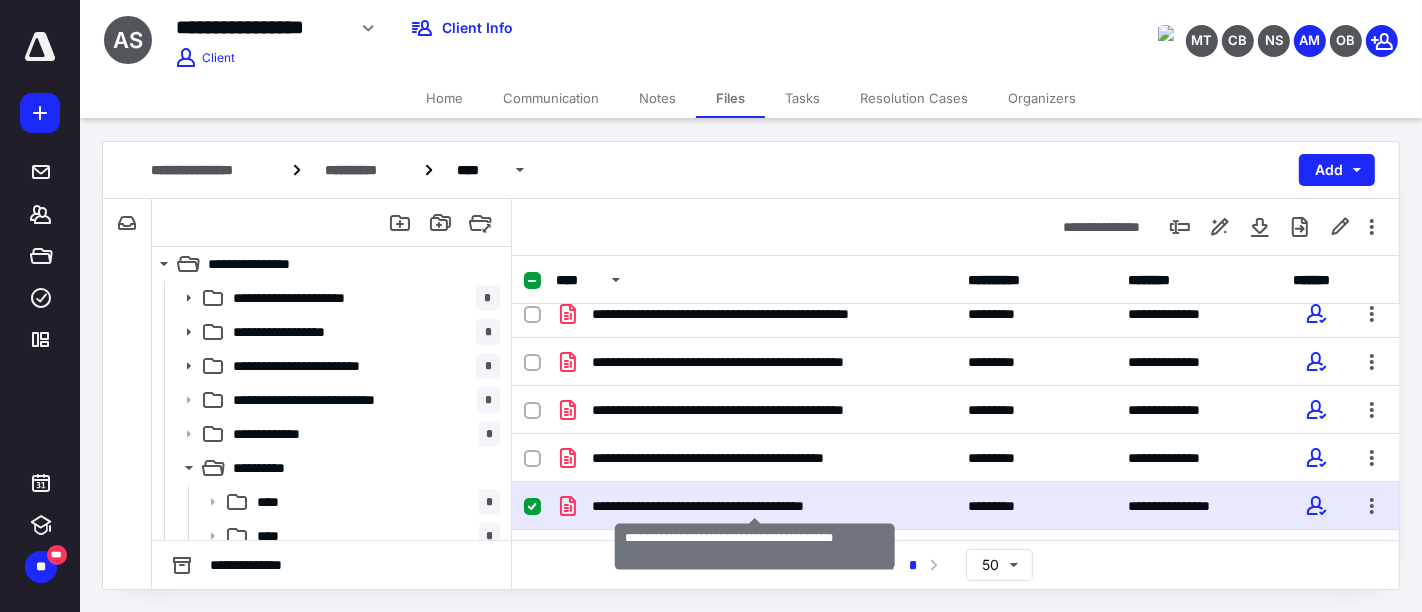 click on "**********" at bounding box center [755, 506] 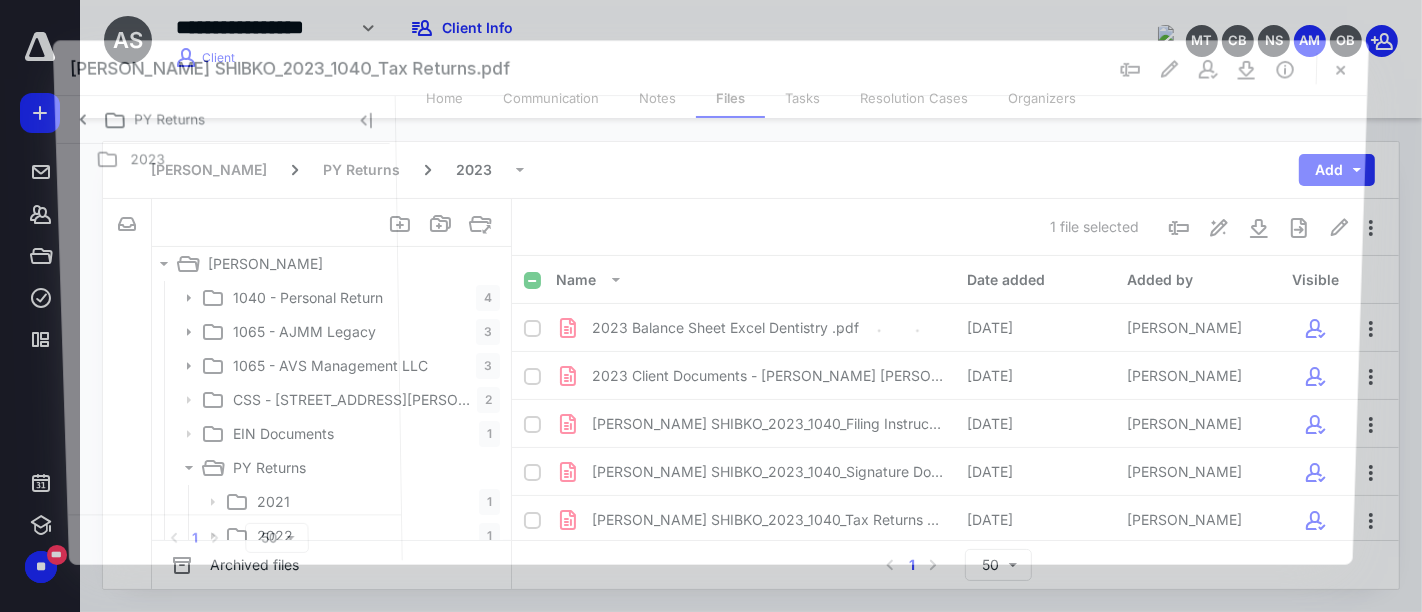 scroll, scrollTop: 62, scrollLeft: 0, axis: vertical 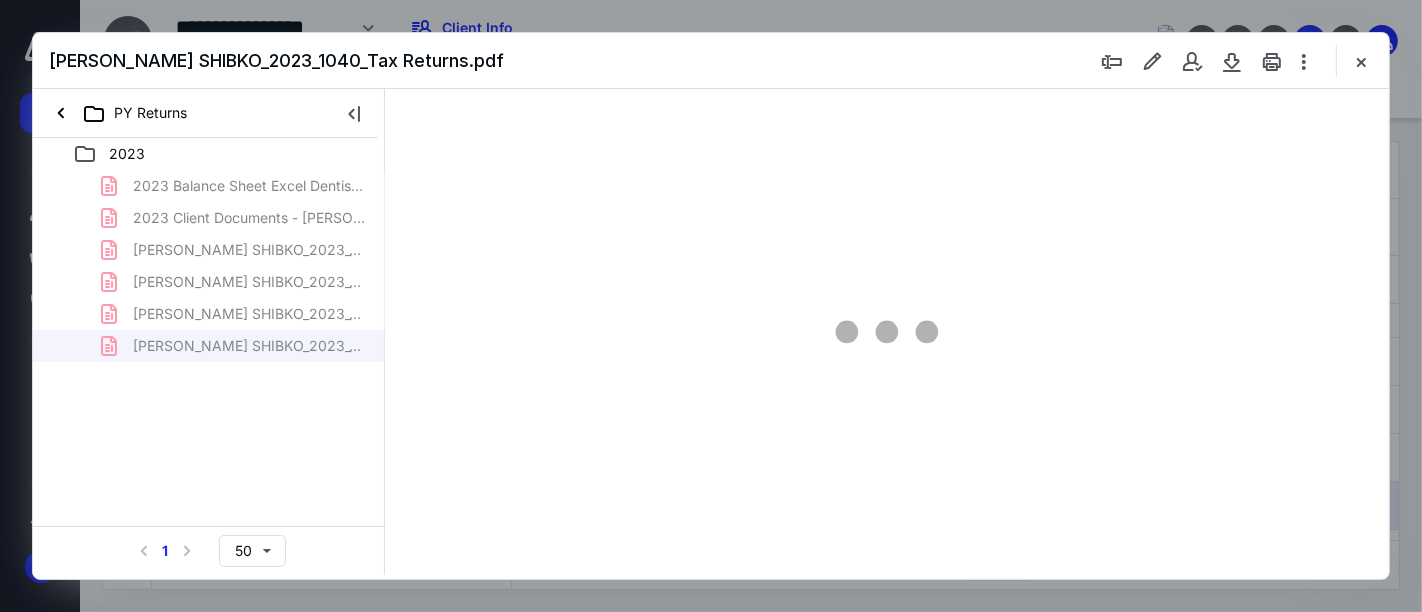 type on "161" 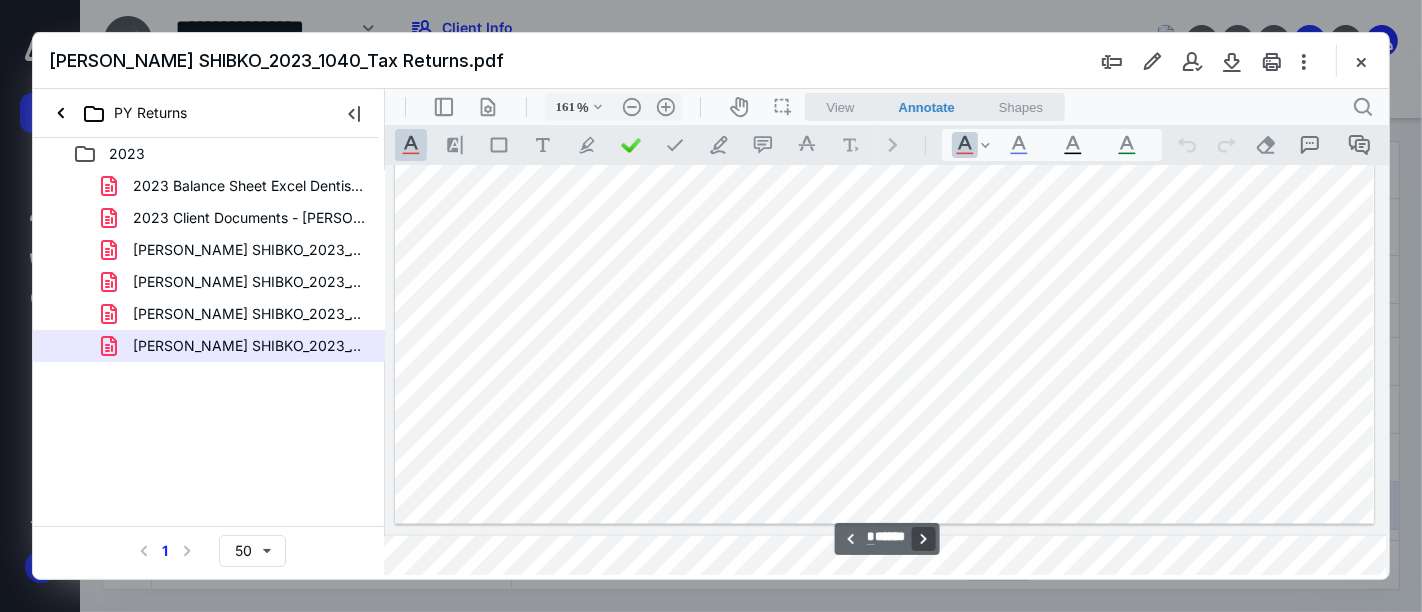 click on "**********" at bounding box center [922, 538] 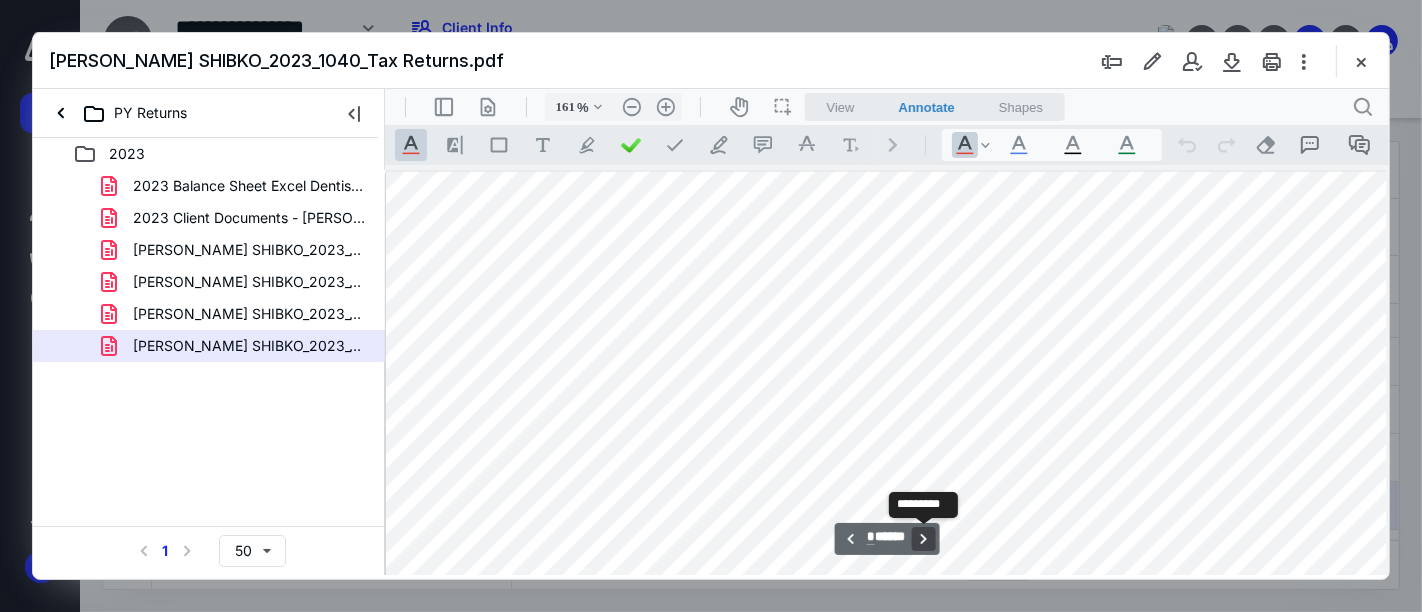 click on "**********" at bounding box center [922, 538] 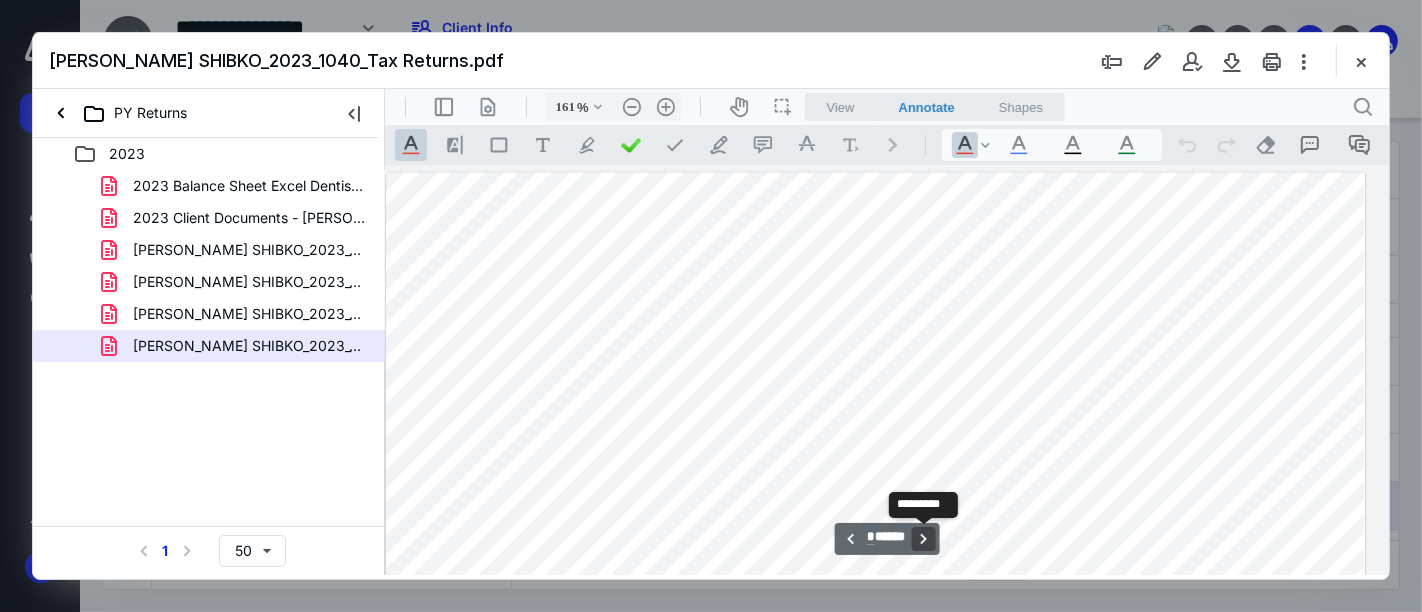 click on "**********" at bounding box center (922, 538) 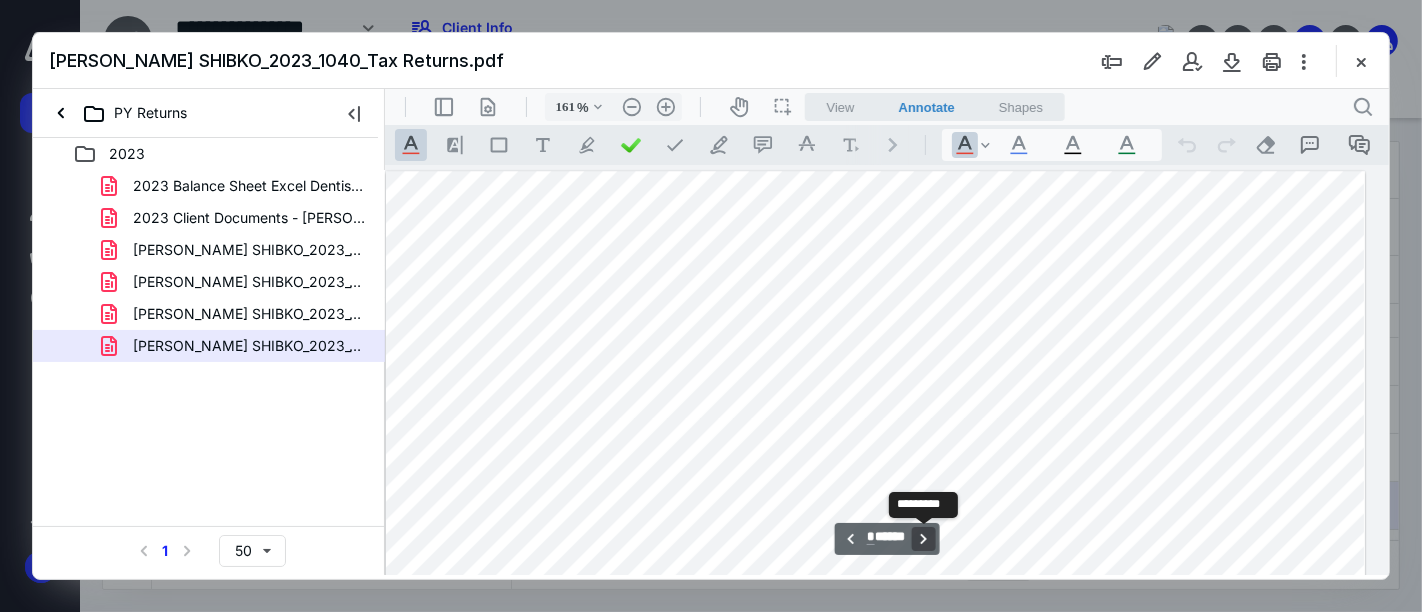 click on "**********" at bounding box center (922, 538) 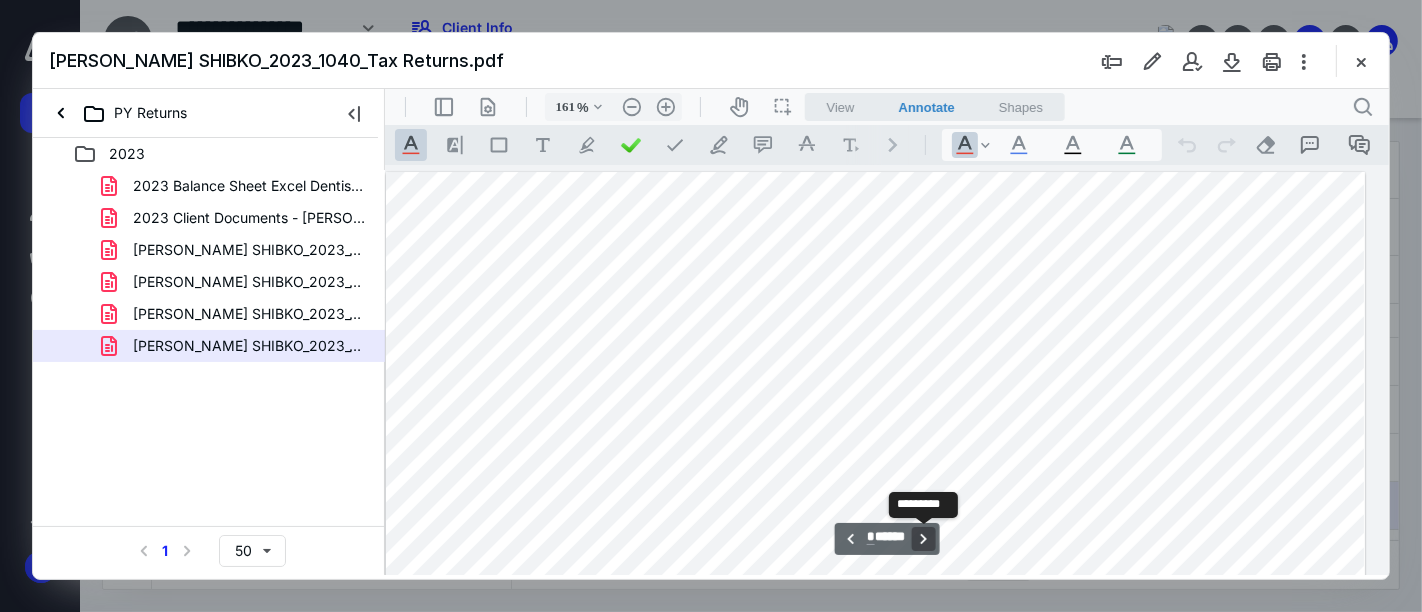 click on "**********" at bounding box center [922, 538] 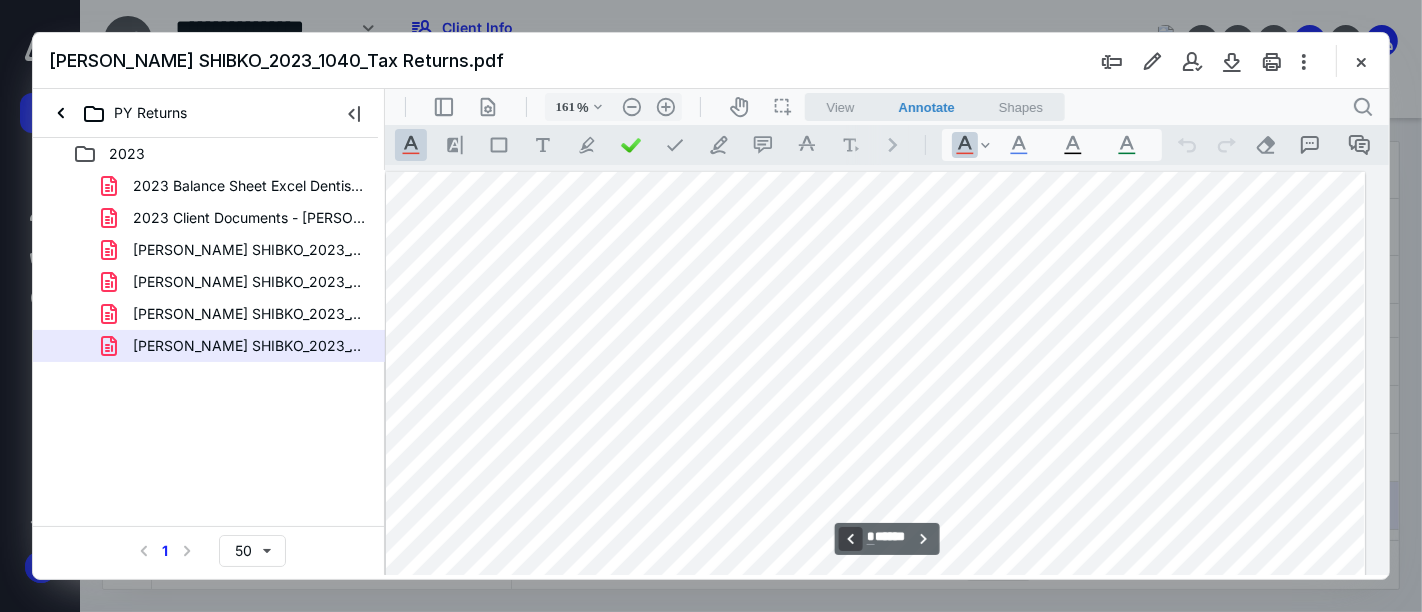 click on "**********" at bounding box center (850, 538) 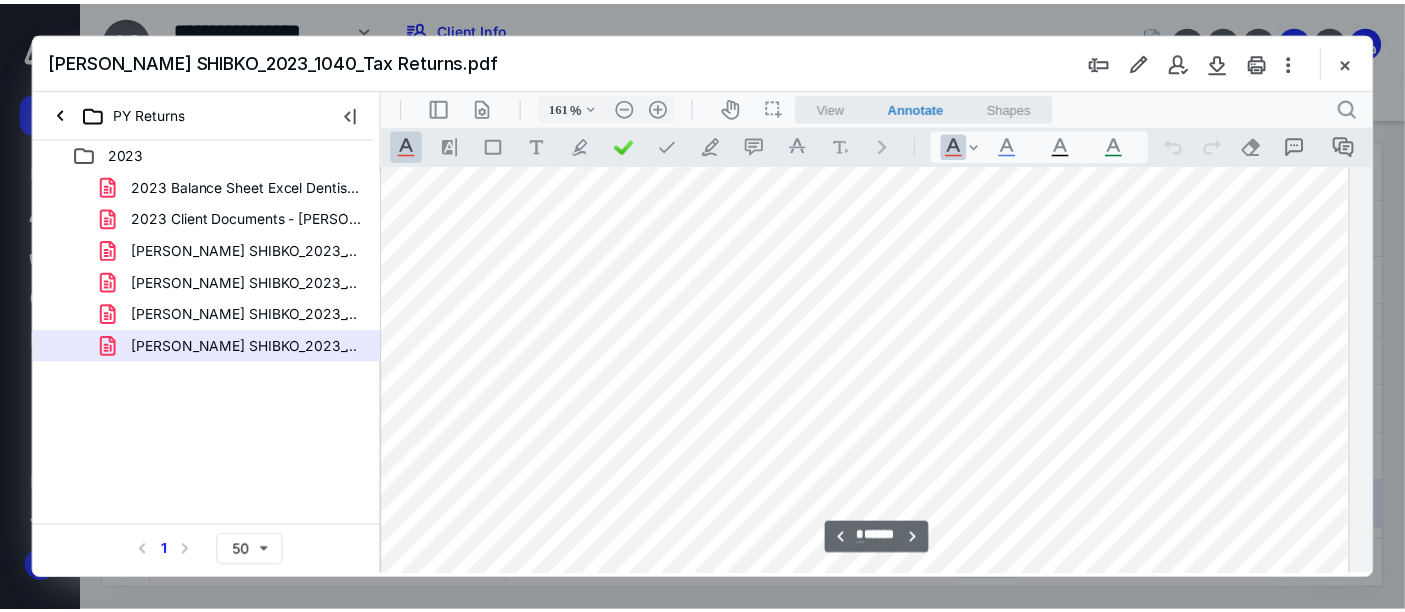 scroll, scrollTop: 6440, scrollLeft: 156, axis: both 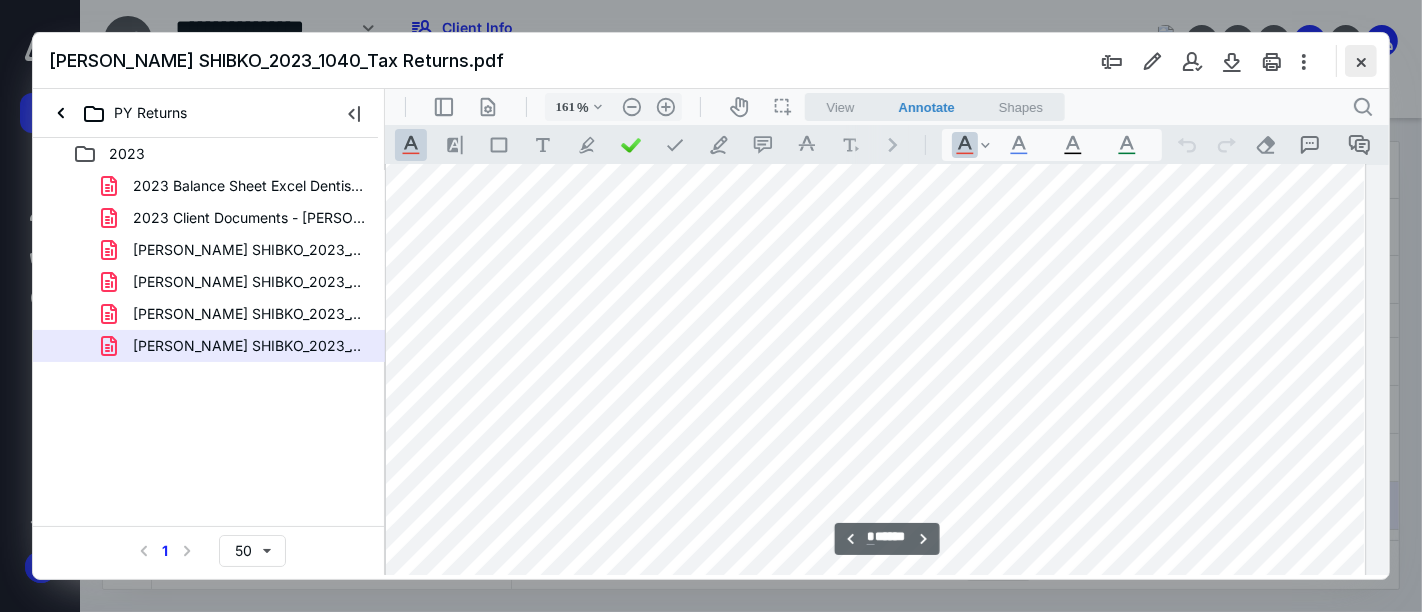 click at bounding box center [1361, 61] 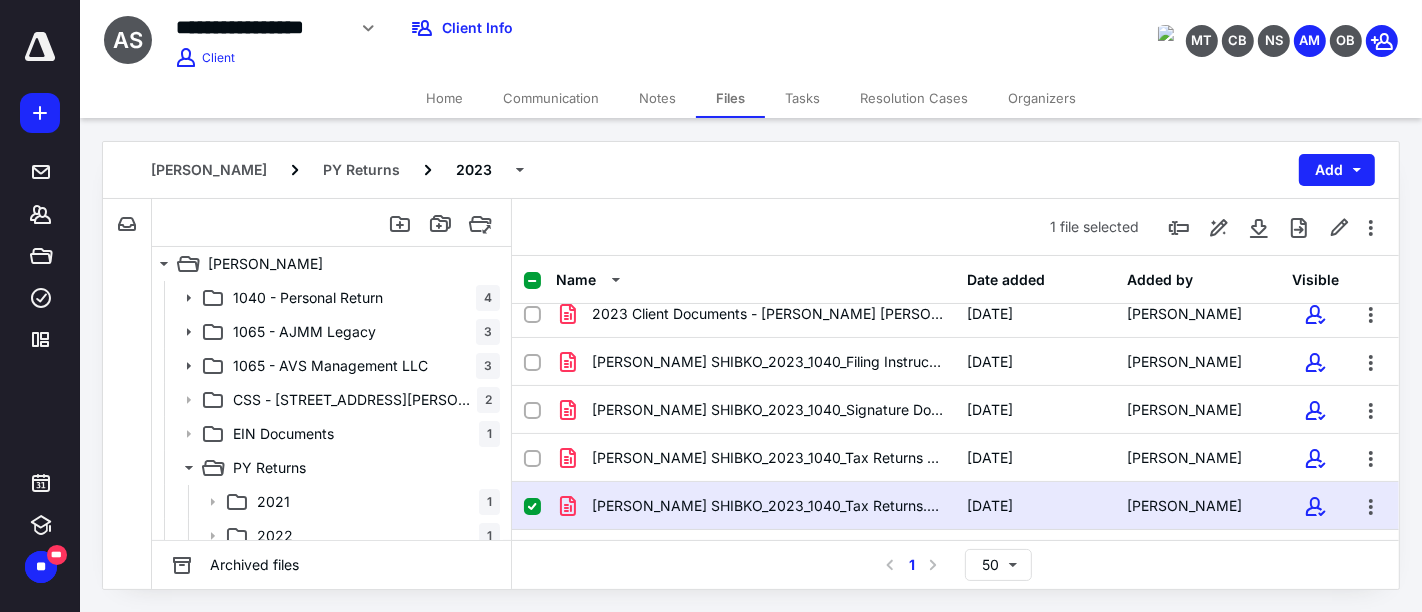click on "Organizers" at bounding box center [1042, 98] 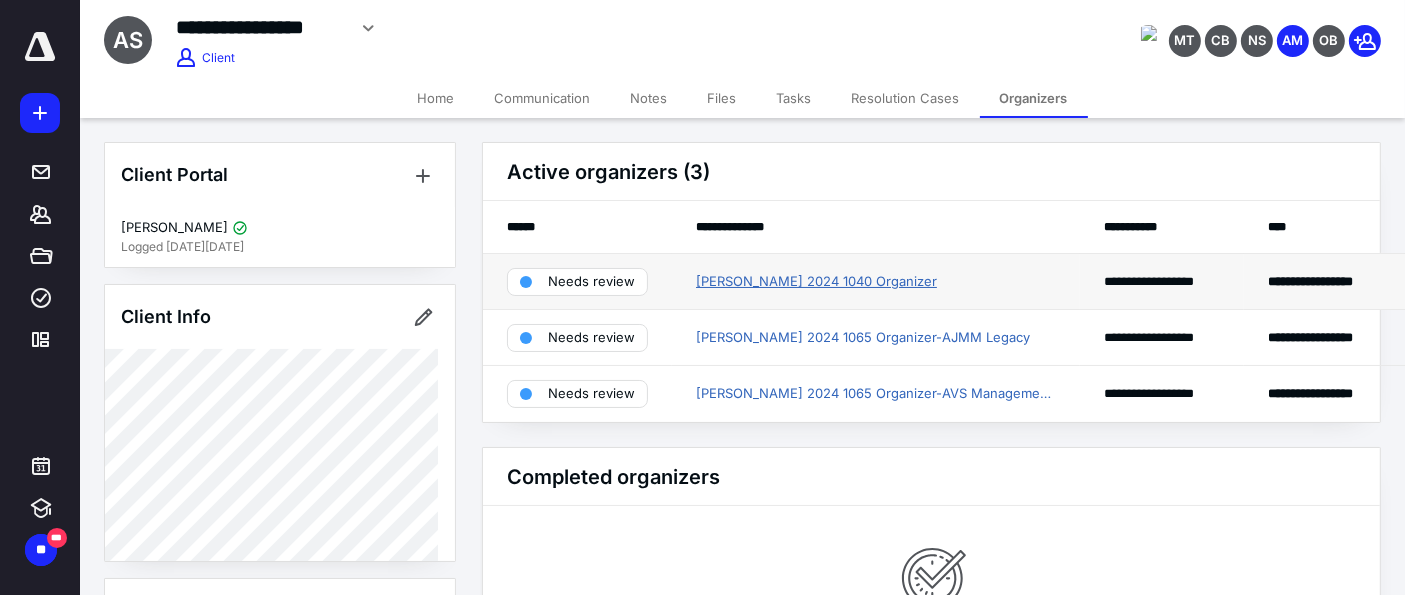click on "[PERSON_NAME] 2024 1040 Organizer" at bounding box center (816, 282) 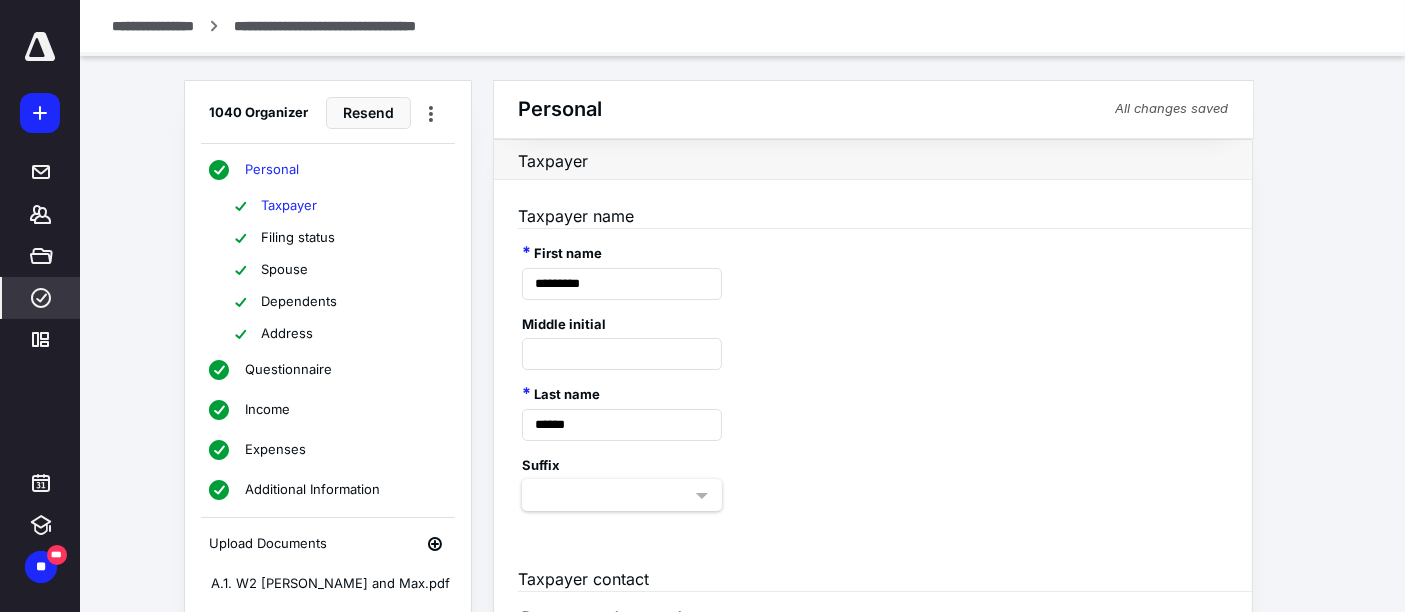 click on "Dependents" at bounding box center [299, 302] 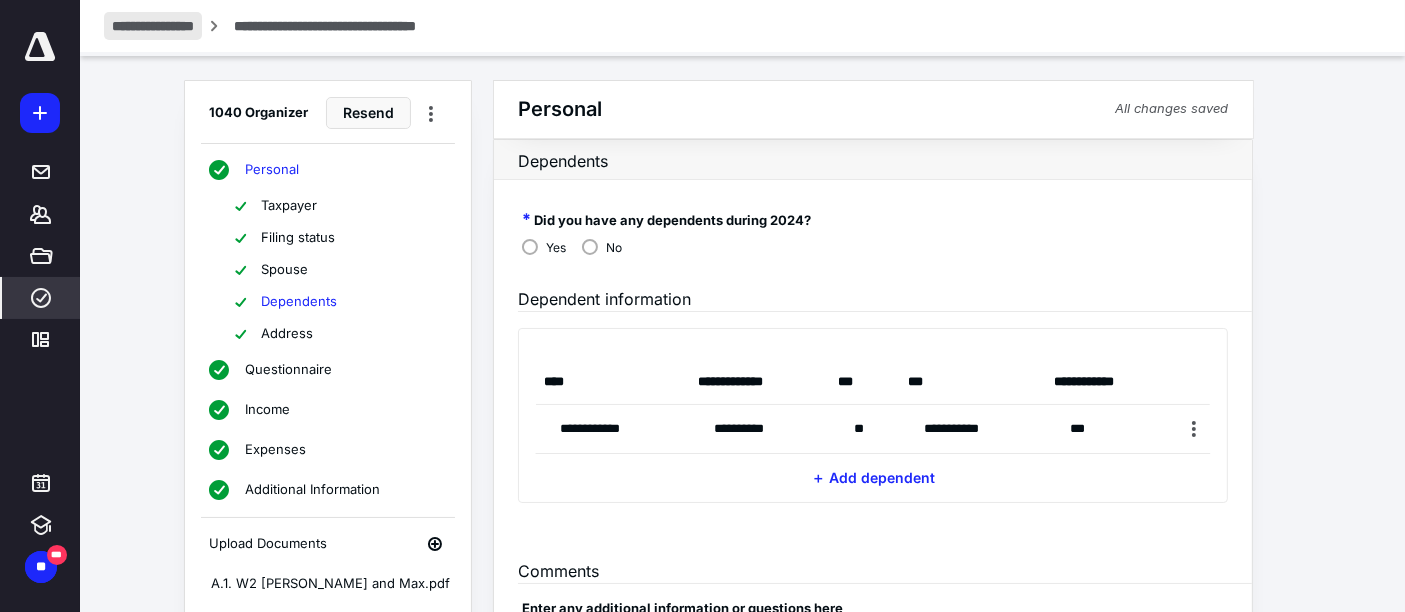 click on "**********" at bounding box center [153, 26] 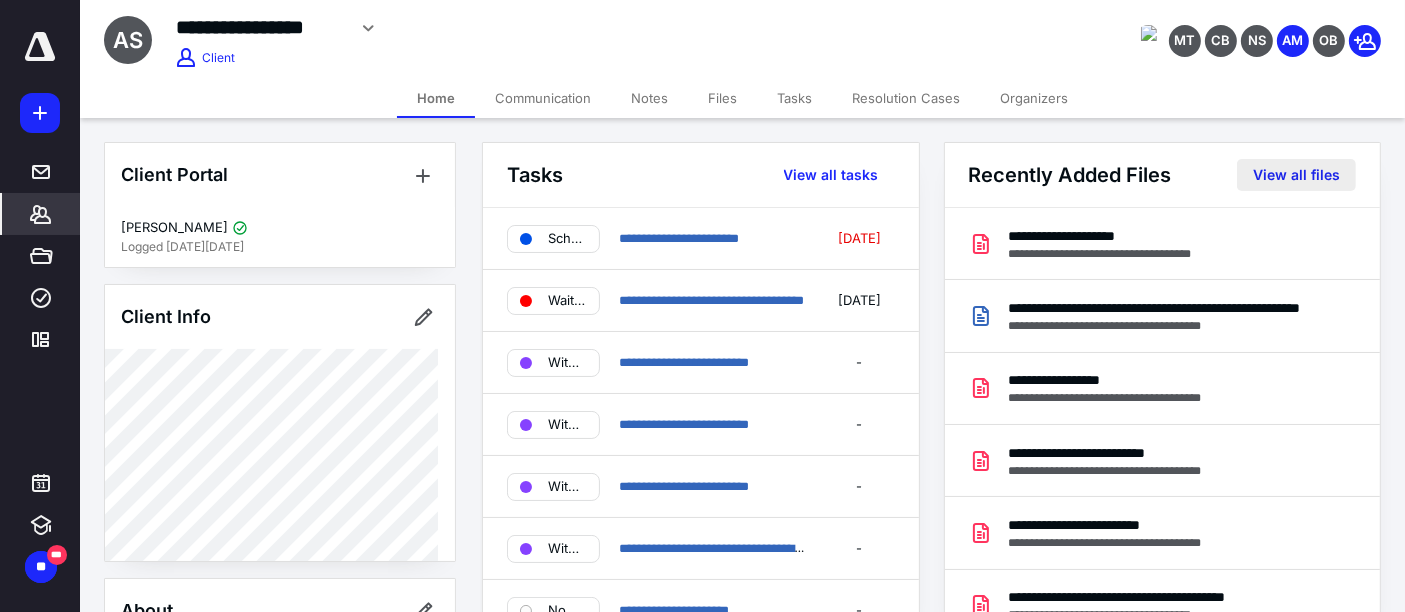 click on "View all files" at bounding box center (1296, 175) 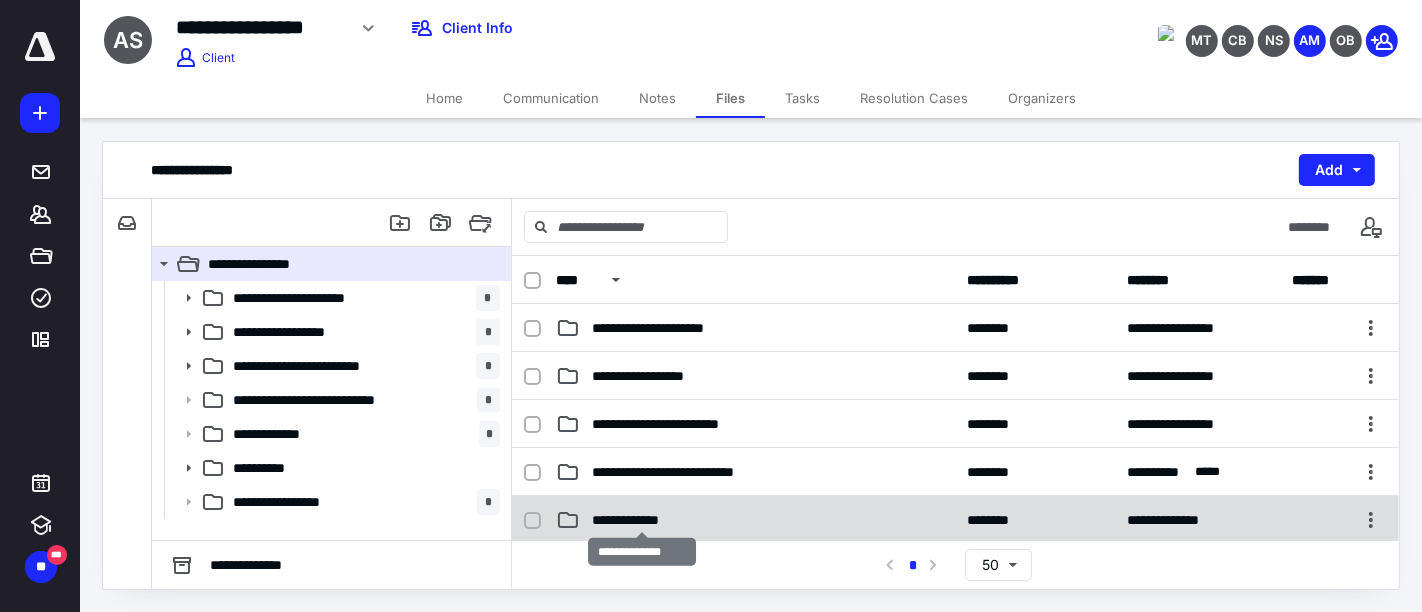 click on "**********" at bounding box center (756, 520) 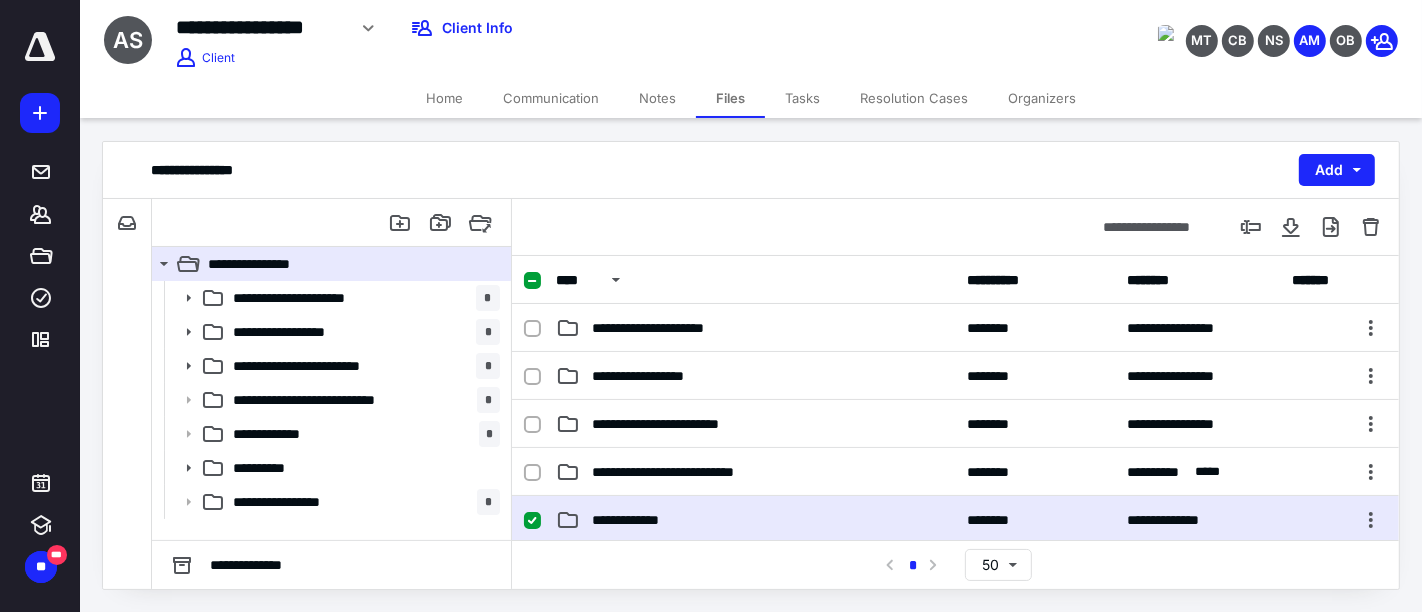 click on "**********" at bounding box center [756, 520] 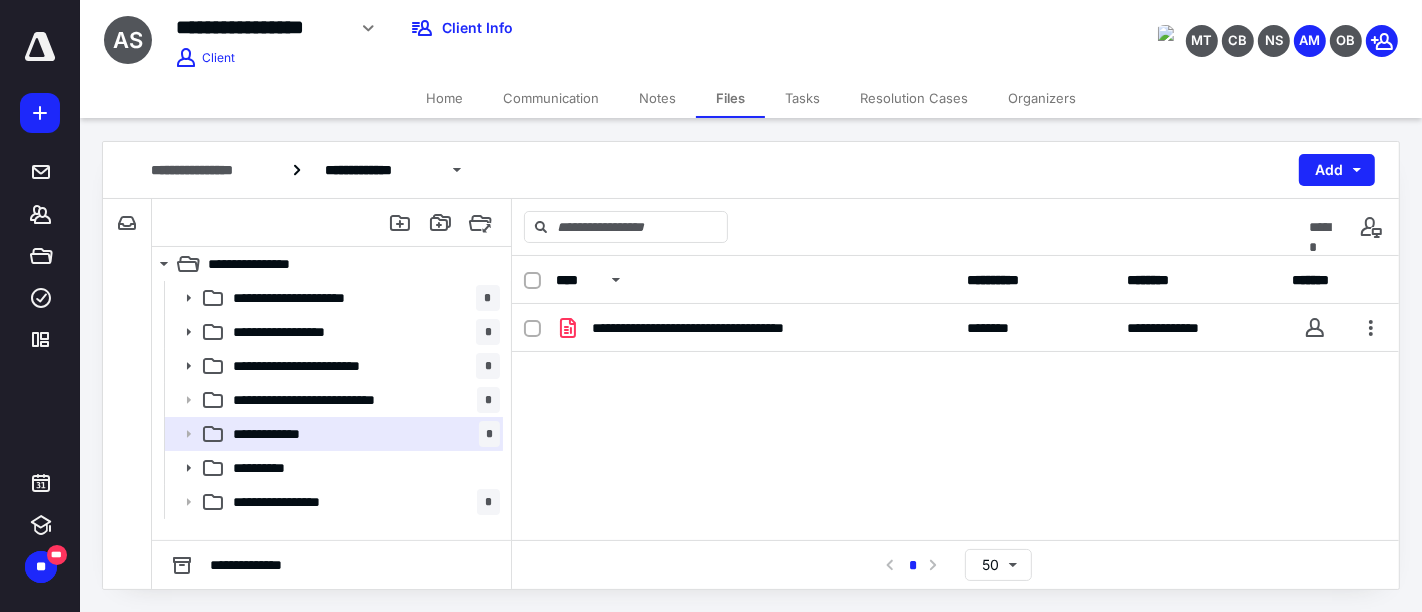 click on "Home" at bounding box center (444, 98) 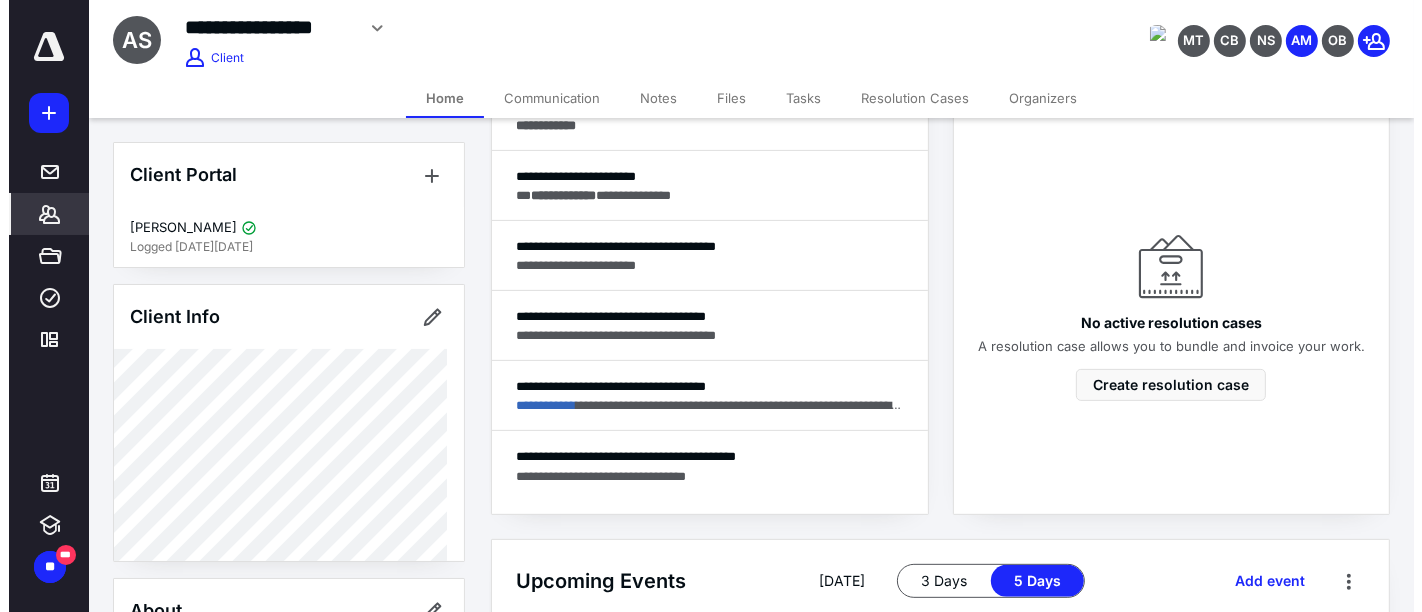 scroll, scrollTop: 666, scrollLeft: 0, axis: vertical 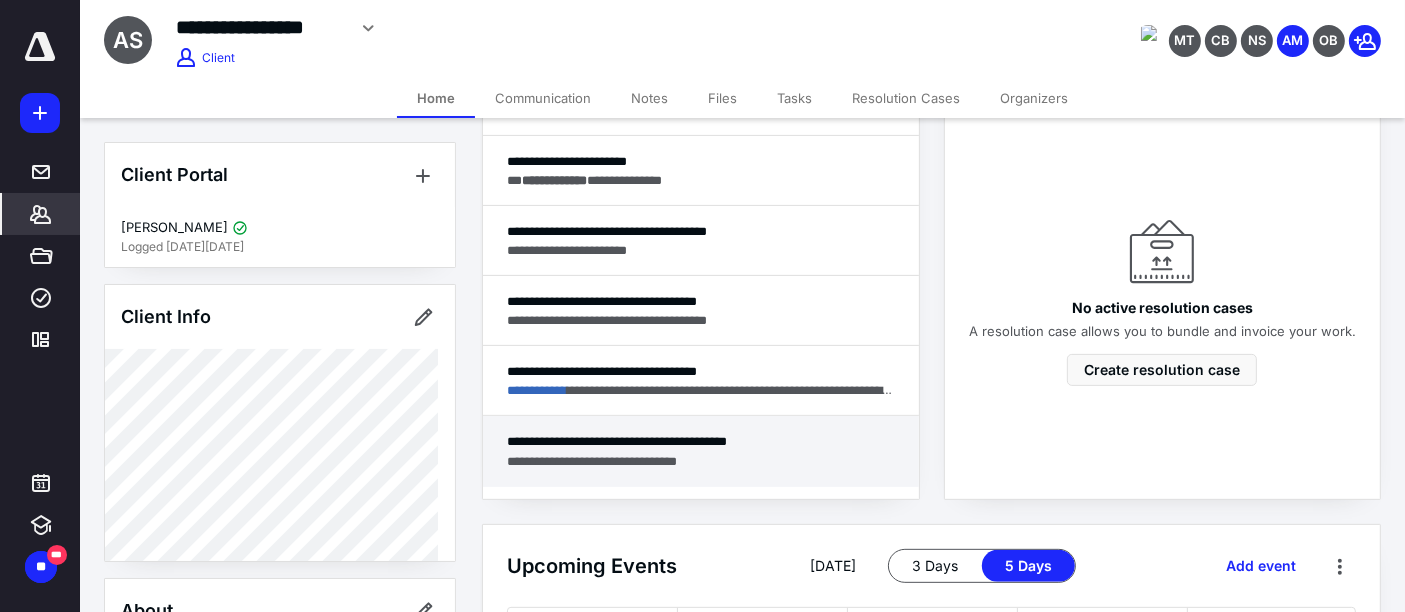 click on "**********" at bounding box center (701, 461) 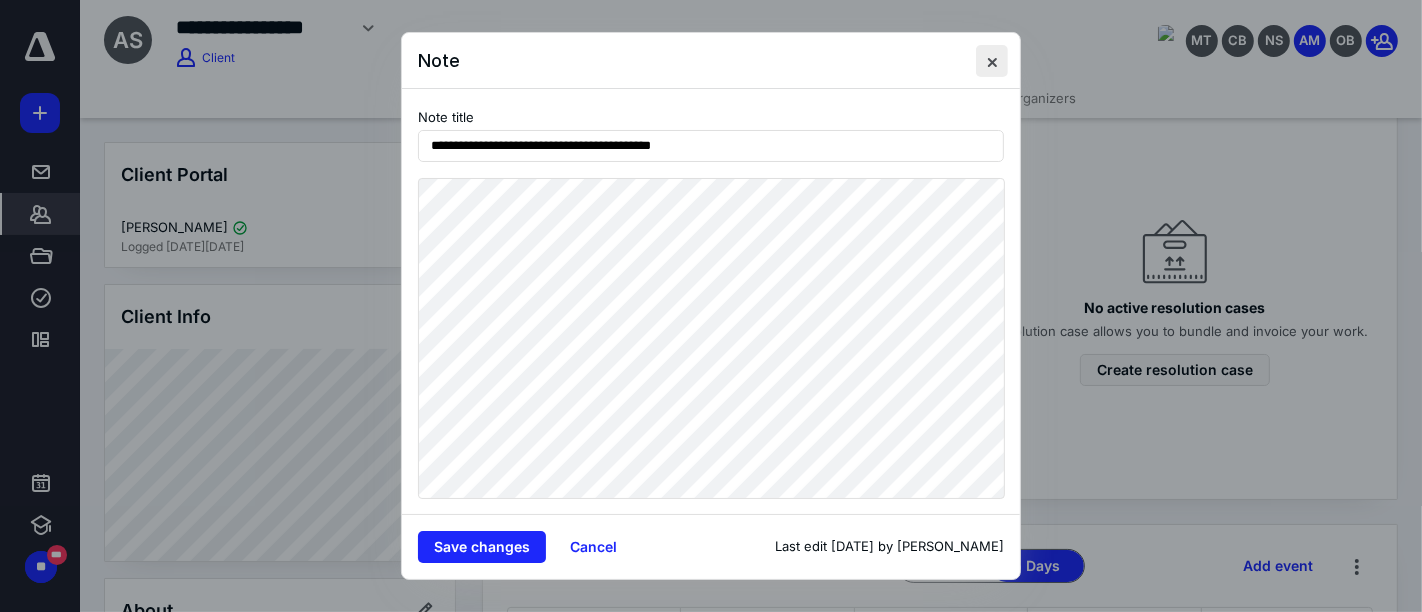 click at bounding box center (992, 61) 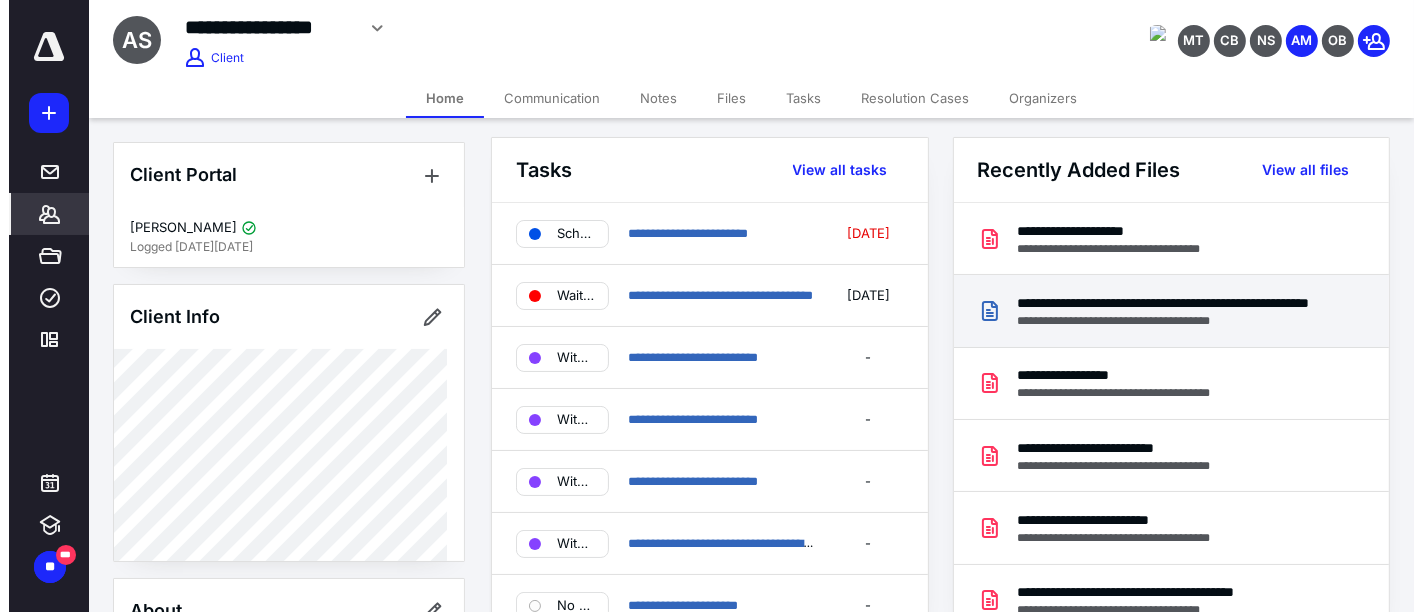 scroll, scrollTop: 0, scrollLeft: 0, axis: both 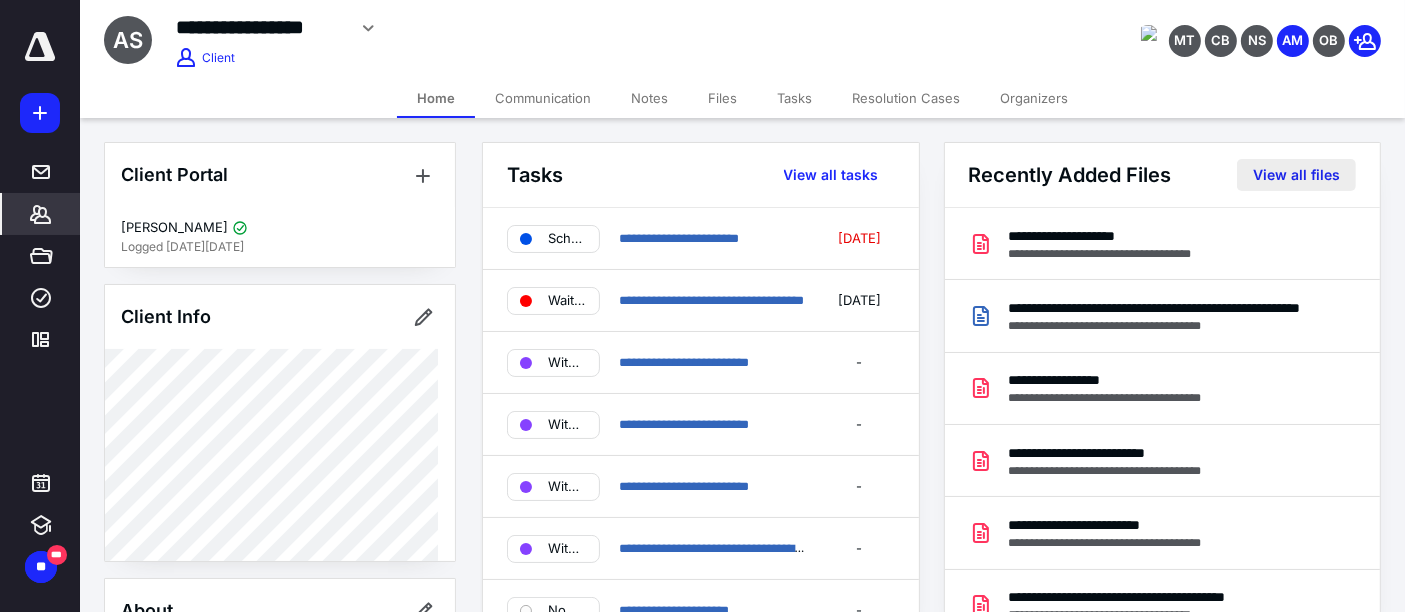click on "View all files" at bounding box center [1296, 175] 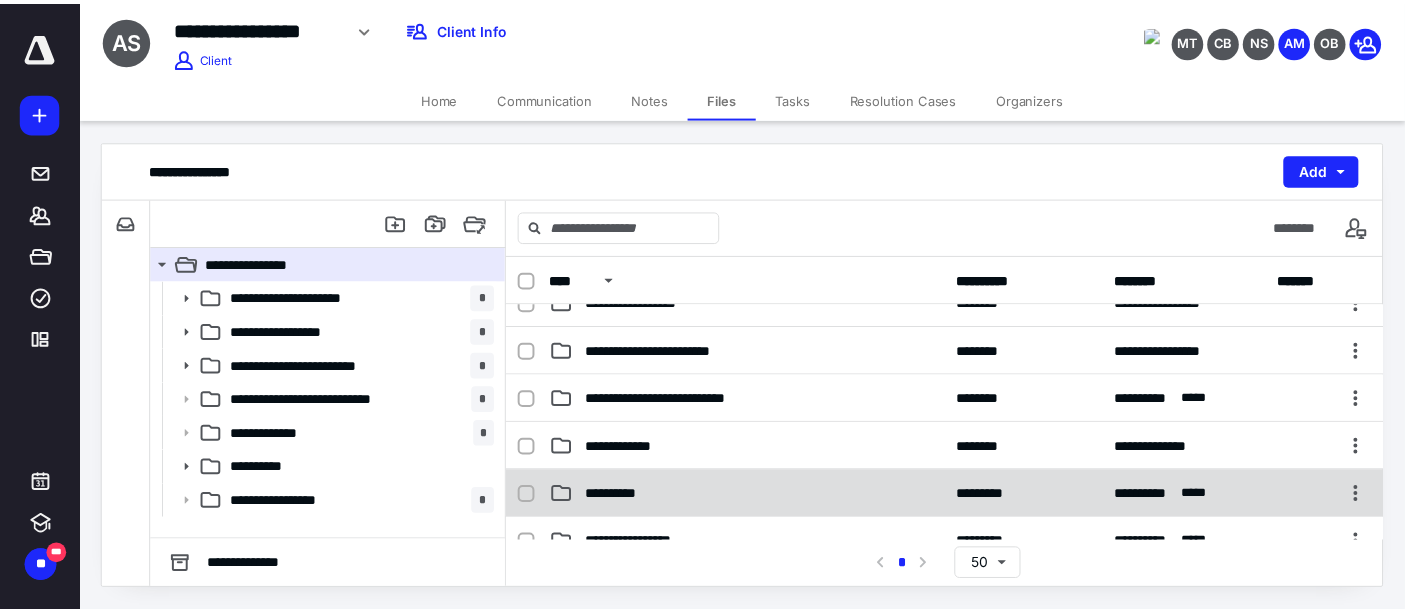scroll, scrollTop: 0, scrollLeft: 0, axis: both 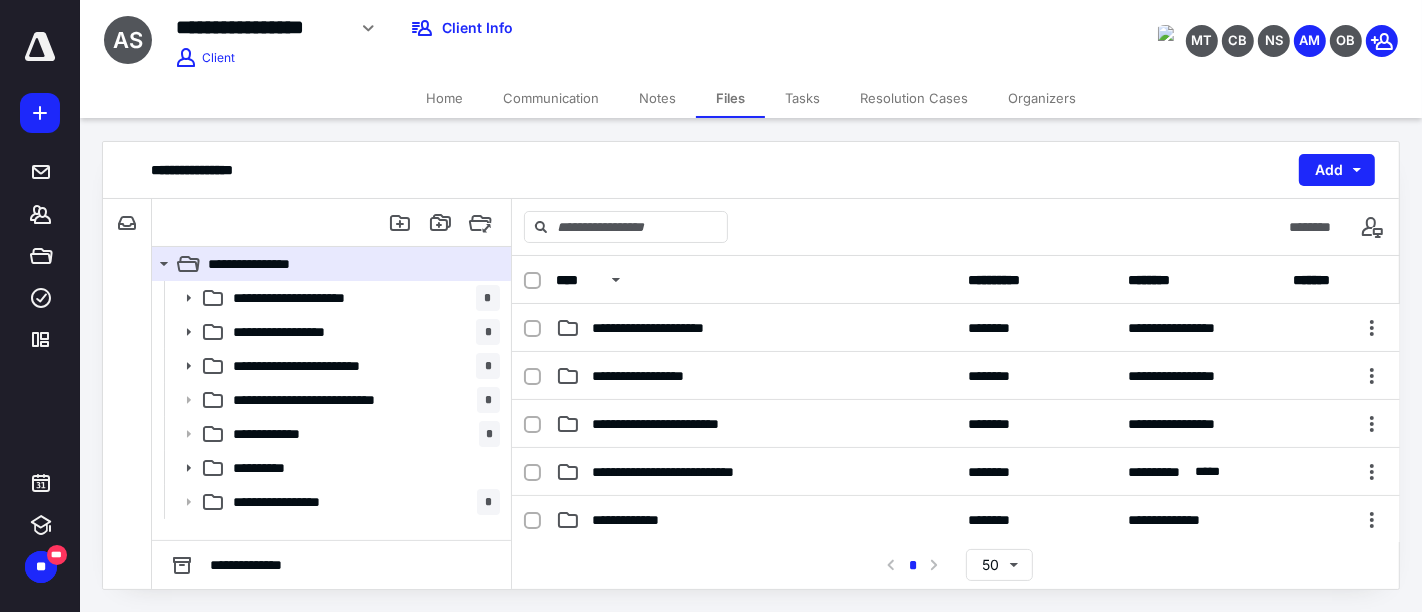 click on "Notes" at bounding box center [657, 98] 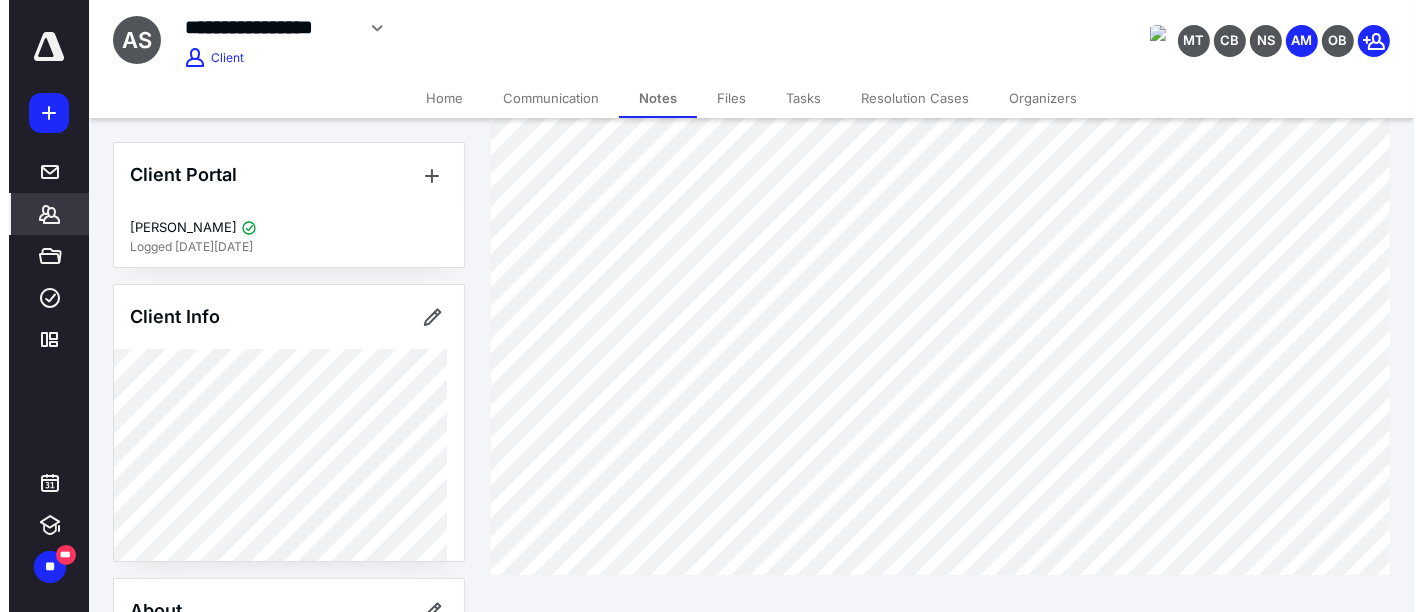 scroll, scrollTop: 1071, scrollLeft: 0, axis: vertical 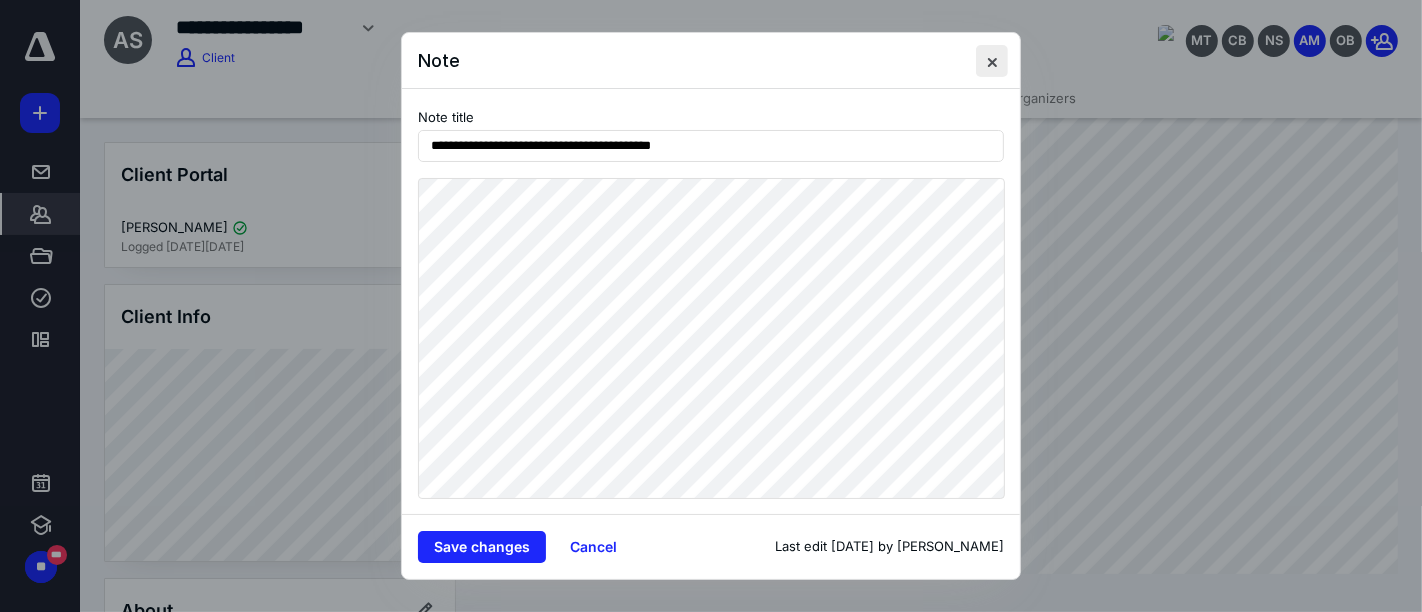 click at bounding box center [992, 61] 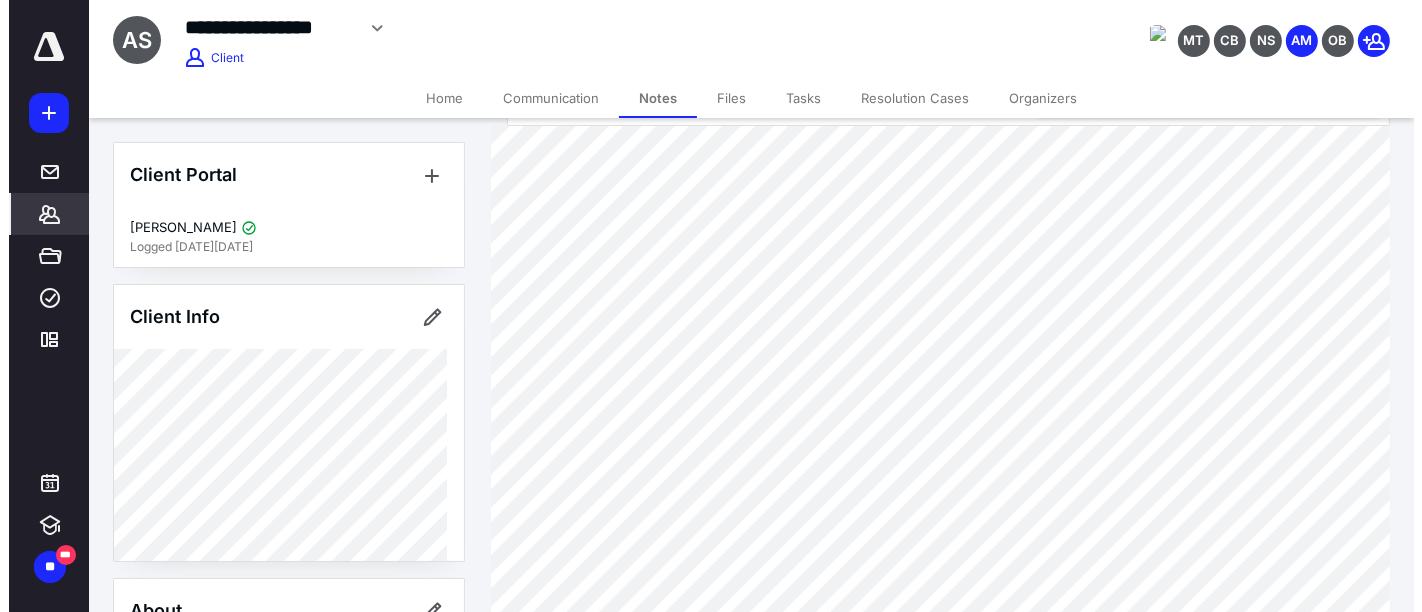 scroll, scrollTop: 0, scrollLeft: 0, axis: both 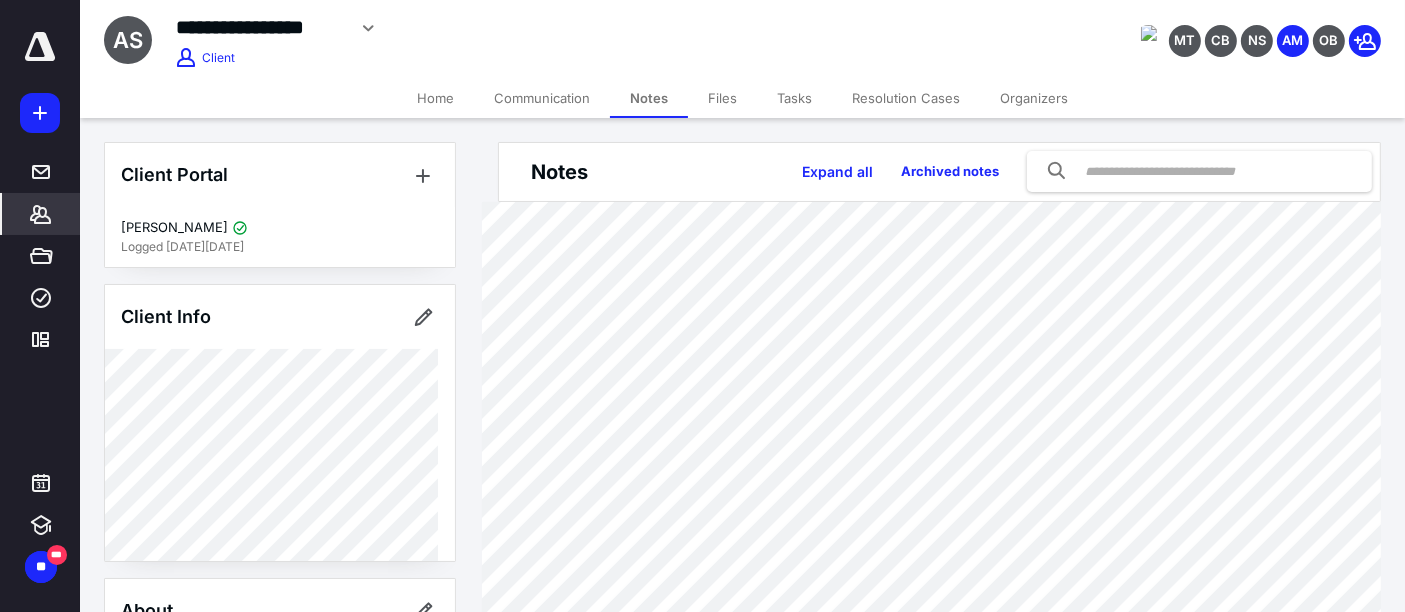 click on "Home" at bounding box center (435, 98) 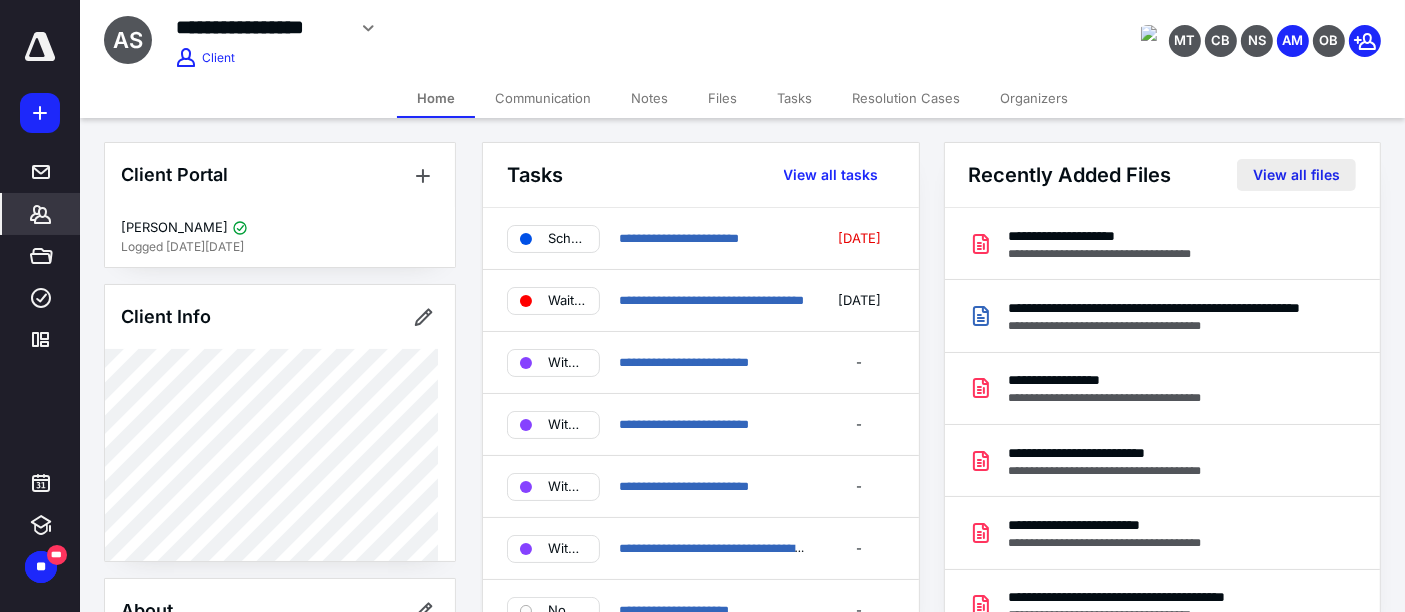 click on "View all files" at bounding box center [1296, 175] 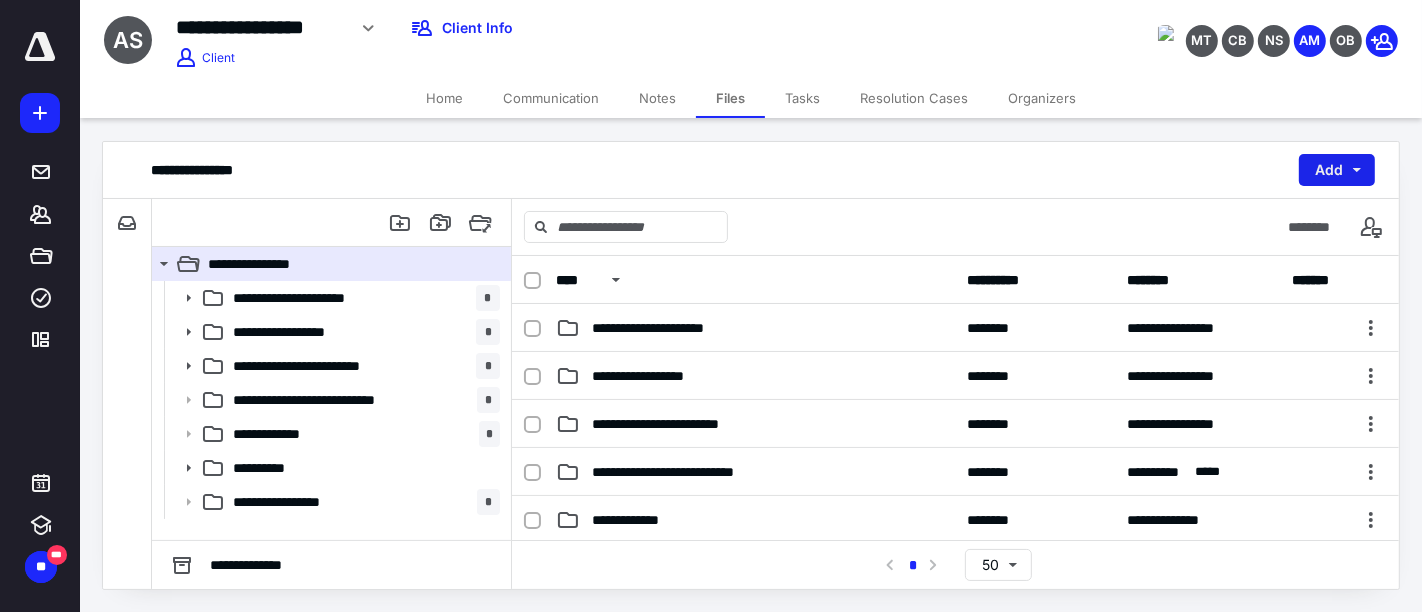click on "Add" at bounding box center [1337, 170] 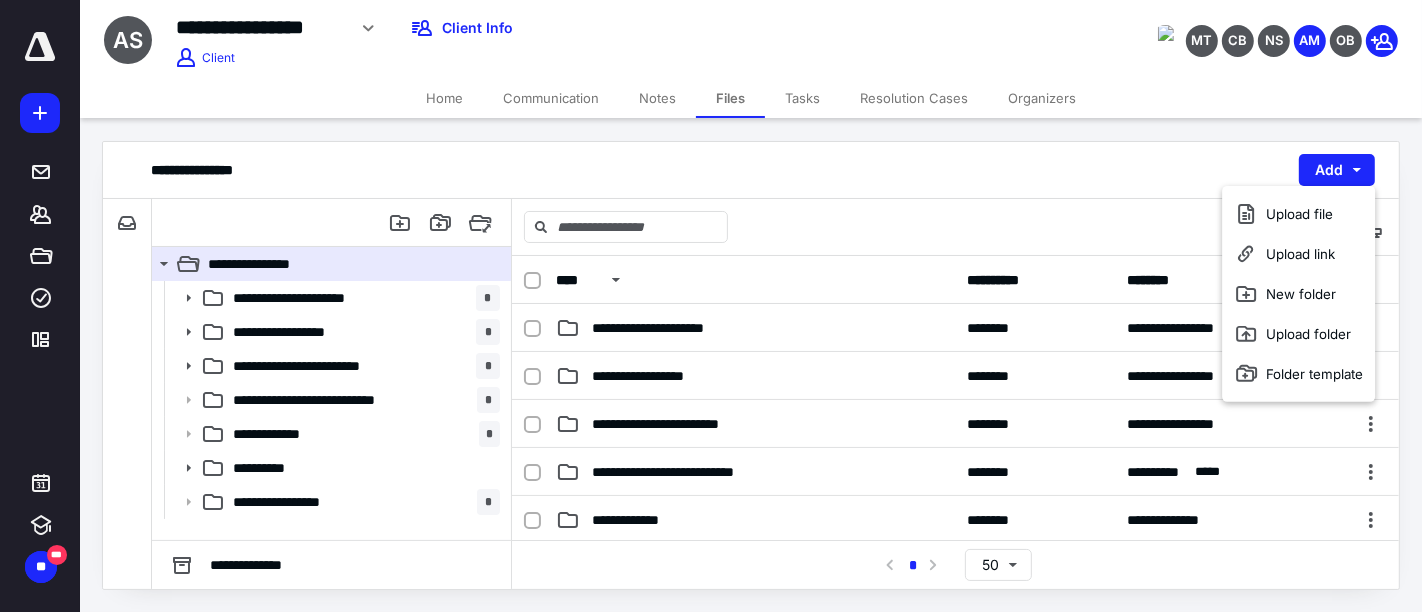 click on "**********" at bounding box center [751, 170] 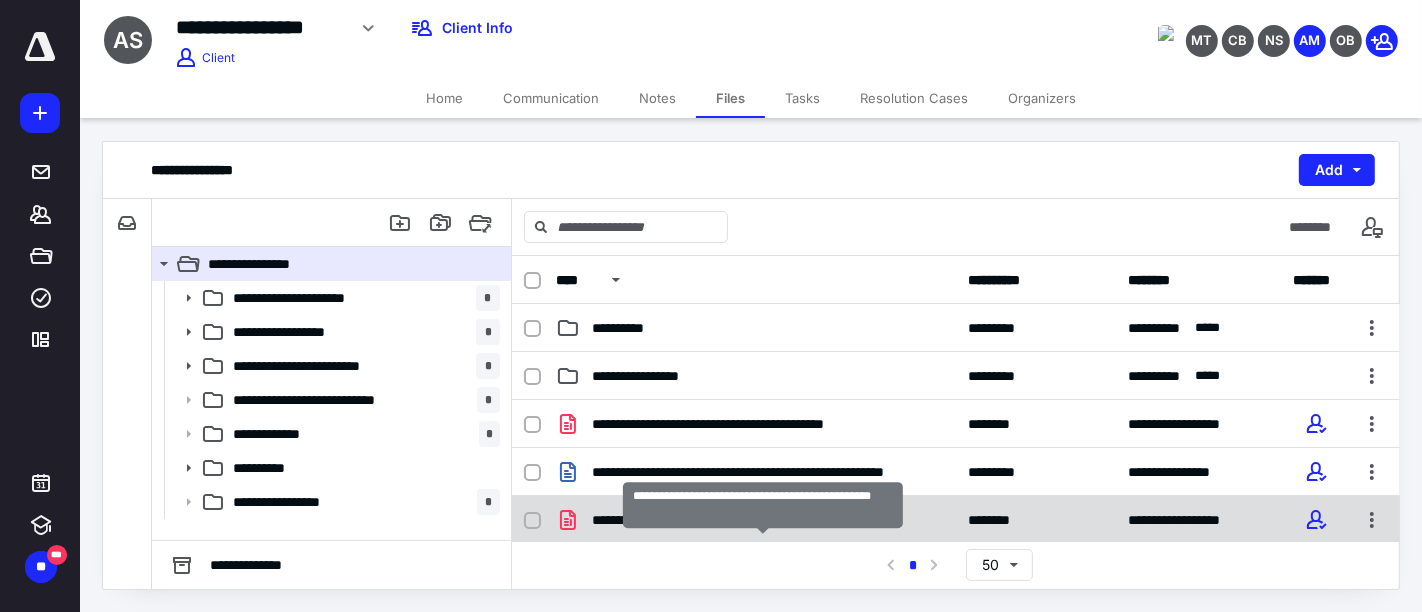 scroll, scrollTop: 174, scrollLeft: 0, axis: vertical 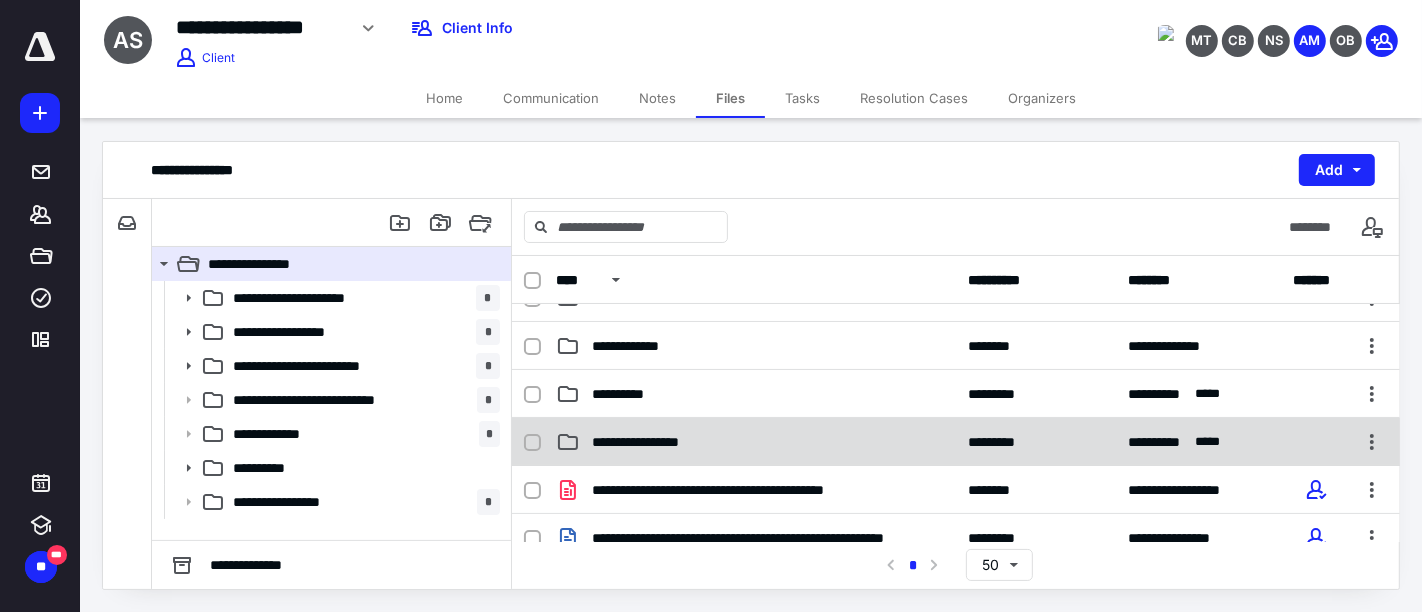 click on "**********" at bounding box center [756, 442] 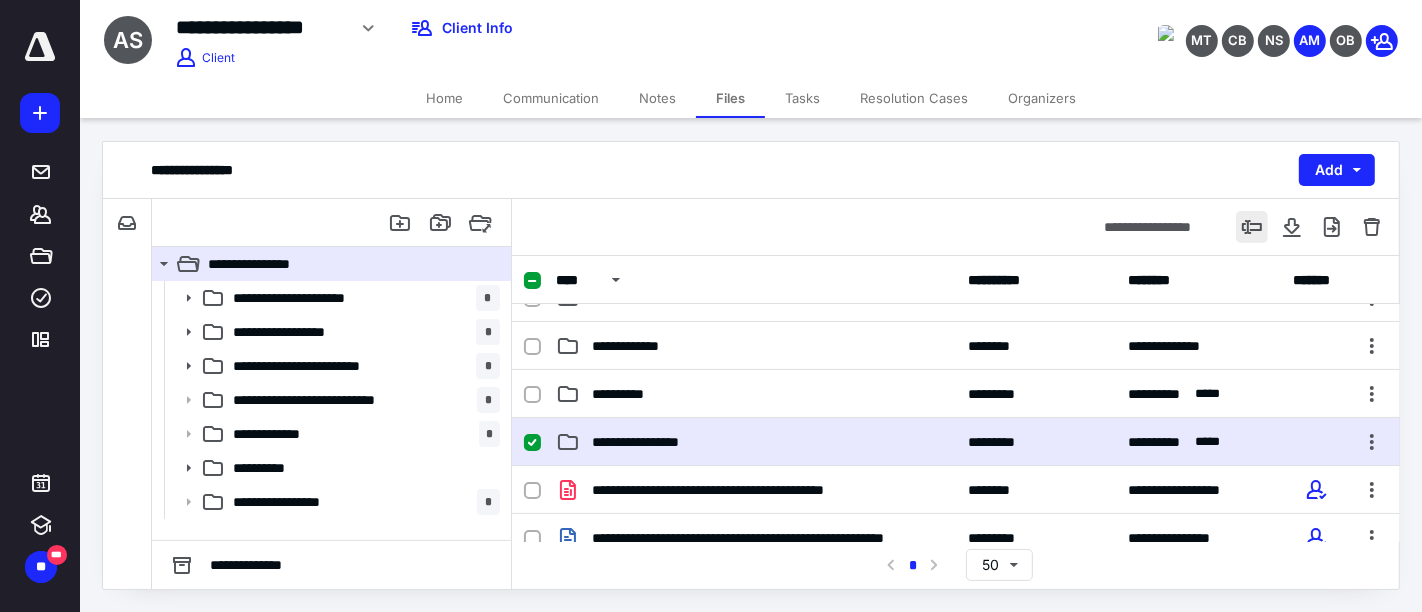 click at bounding box center [1252, 227] 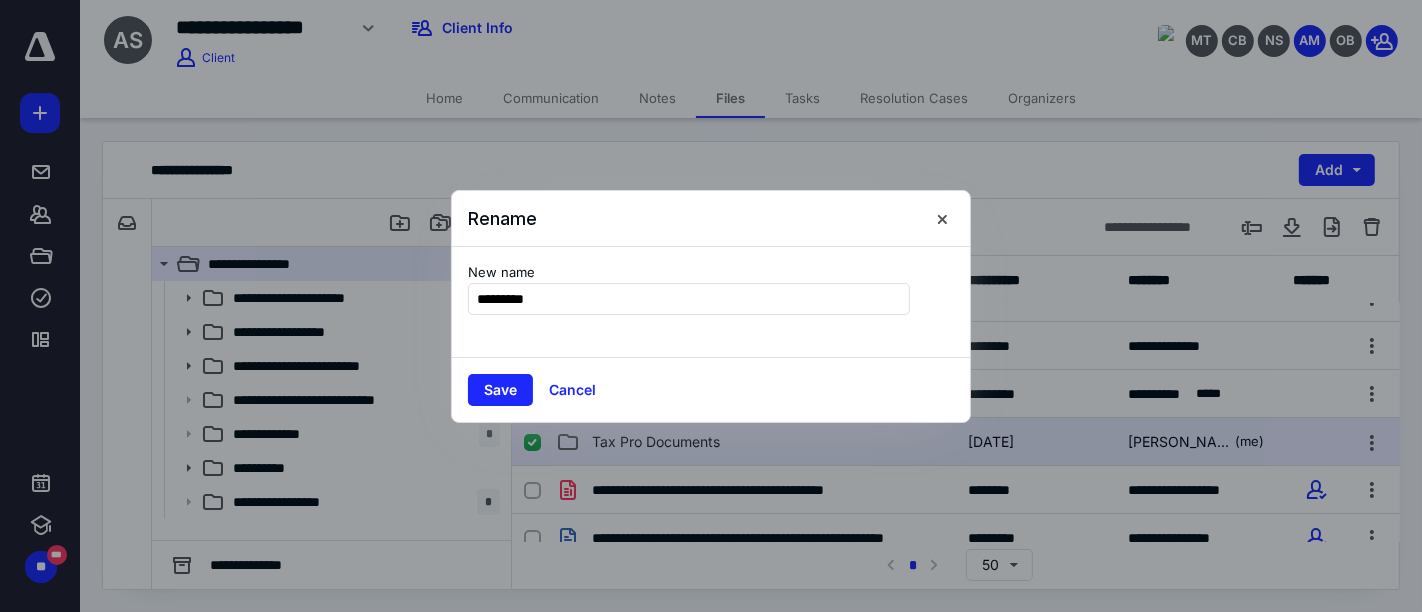type on "**********" 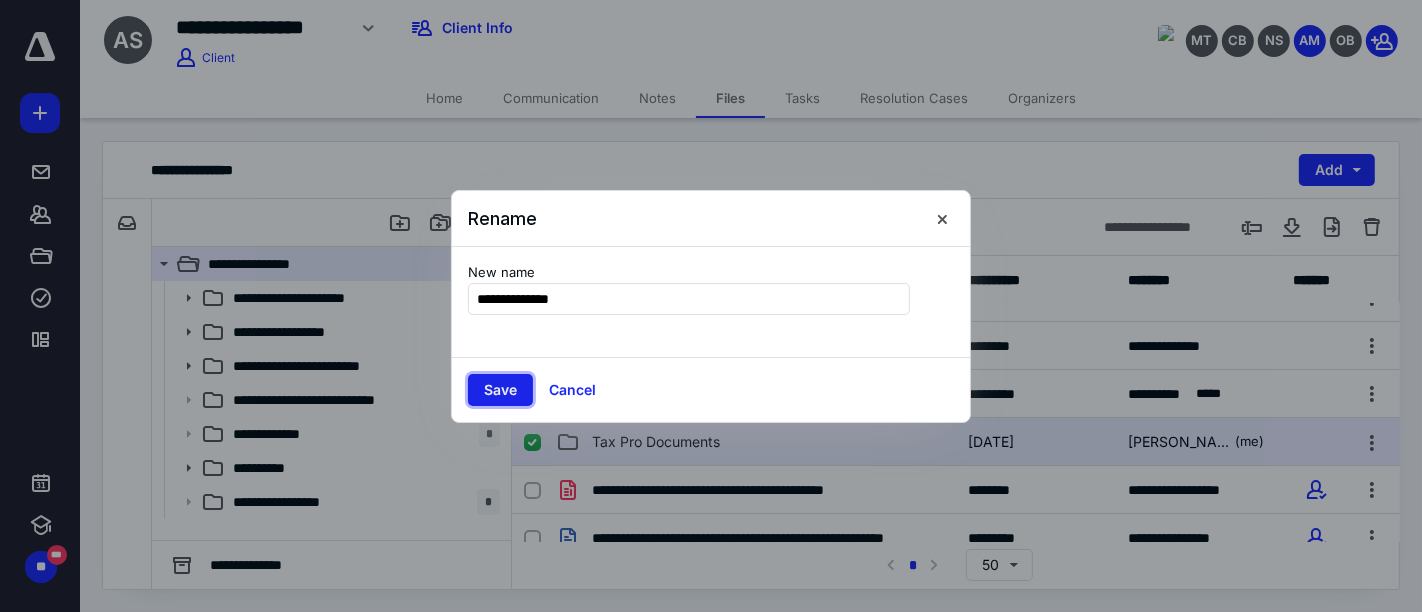 click on "Save" at bounding box center (500, 390) 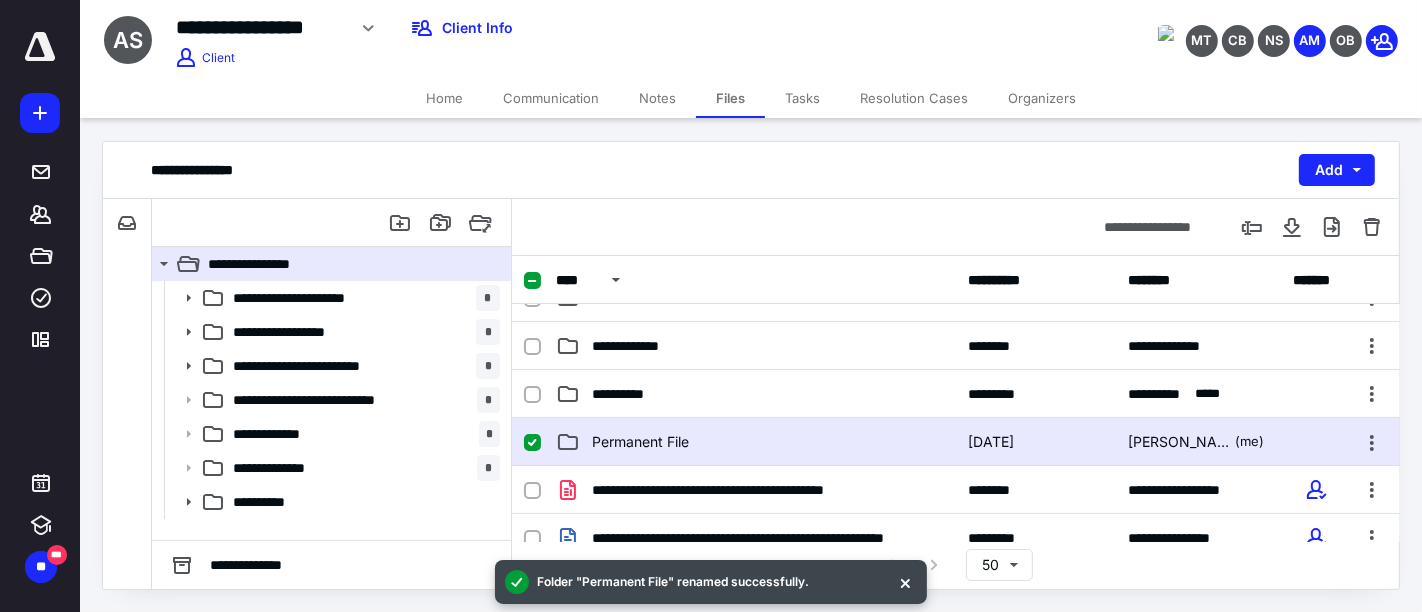 click on "Permanent File" at bounding box center [756, 442] 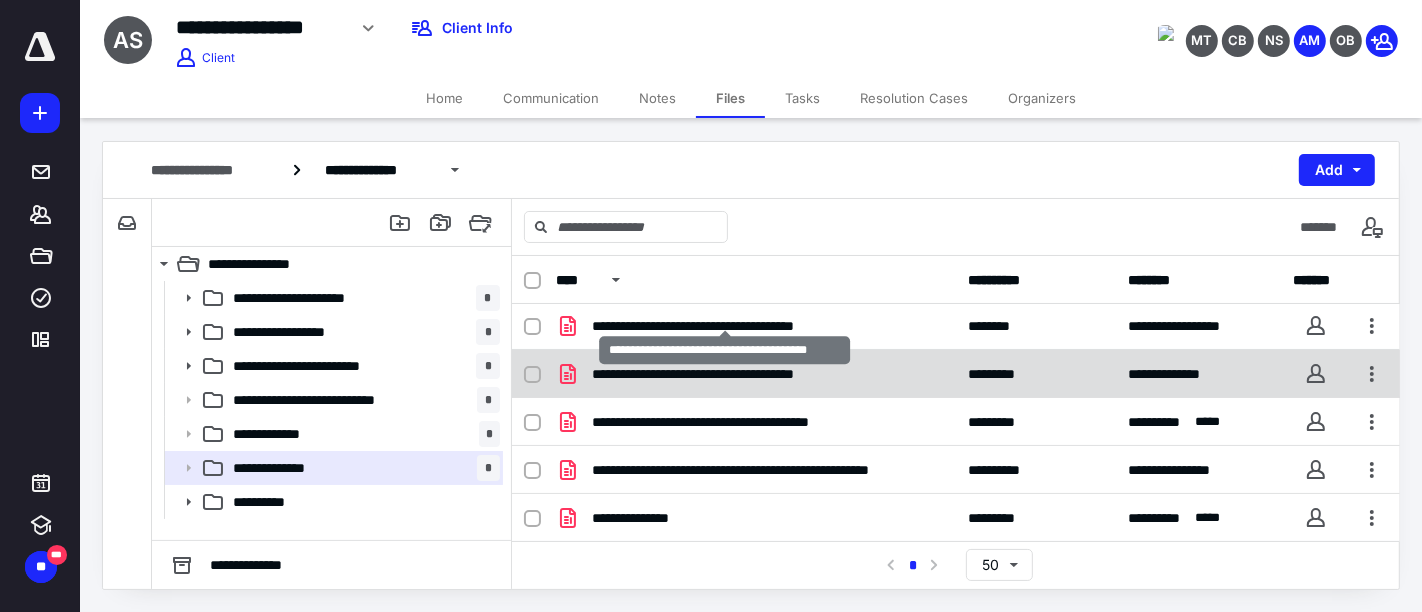 scroll, scrollTop: 0, scrollLeft: 0, axis: both 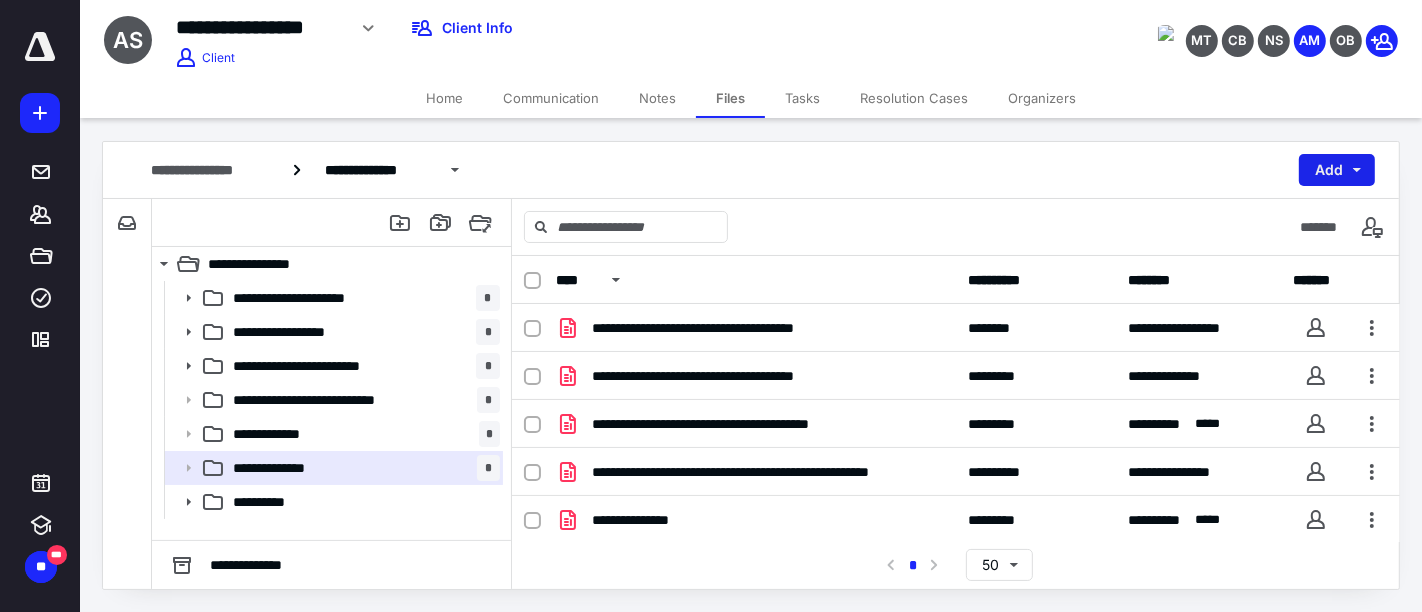 click on "Add" at bounding box center (1337, 170) 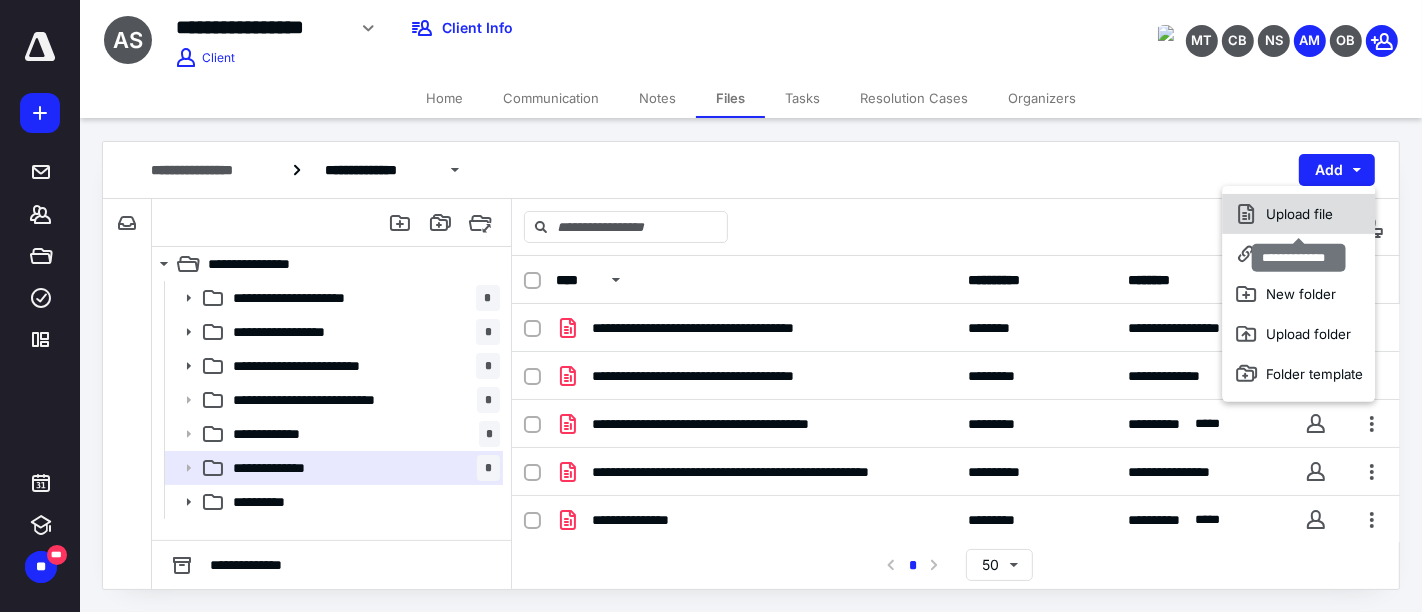 click on "Upload file" at bounding box center [1299, 214] 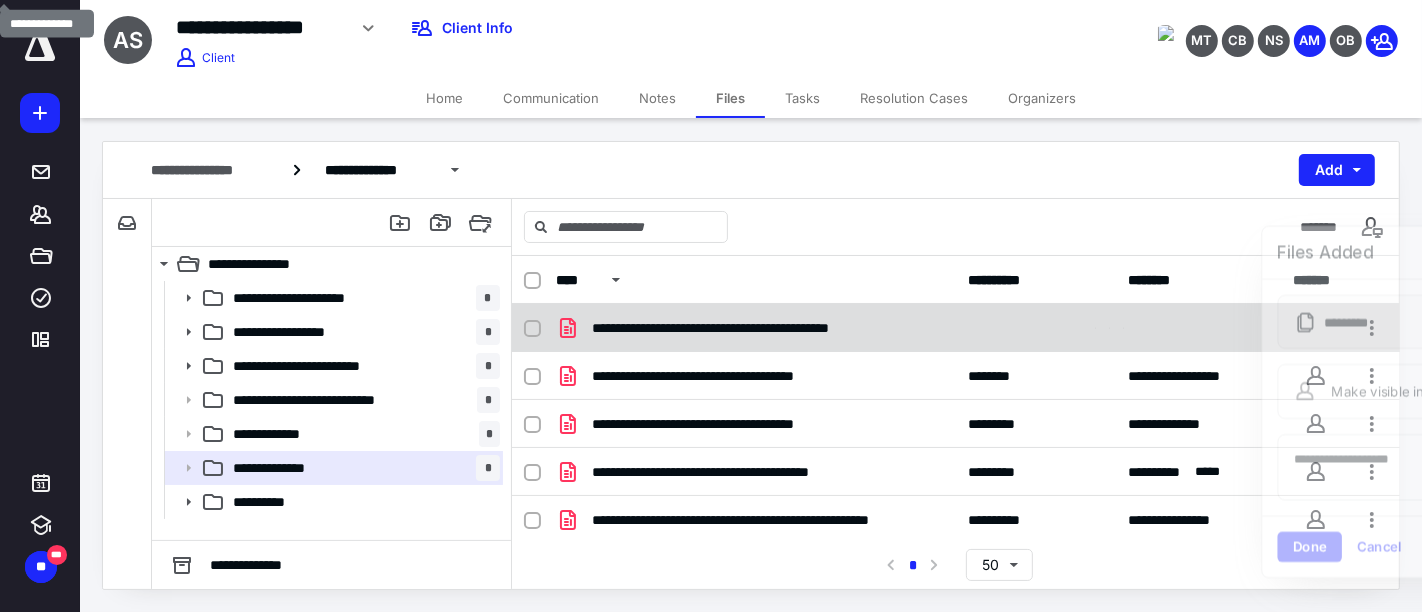 scroll, scrollTop: 62, scrollLeft: 0, axis: vertical 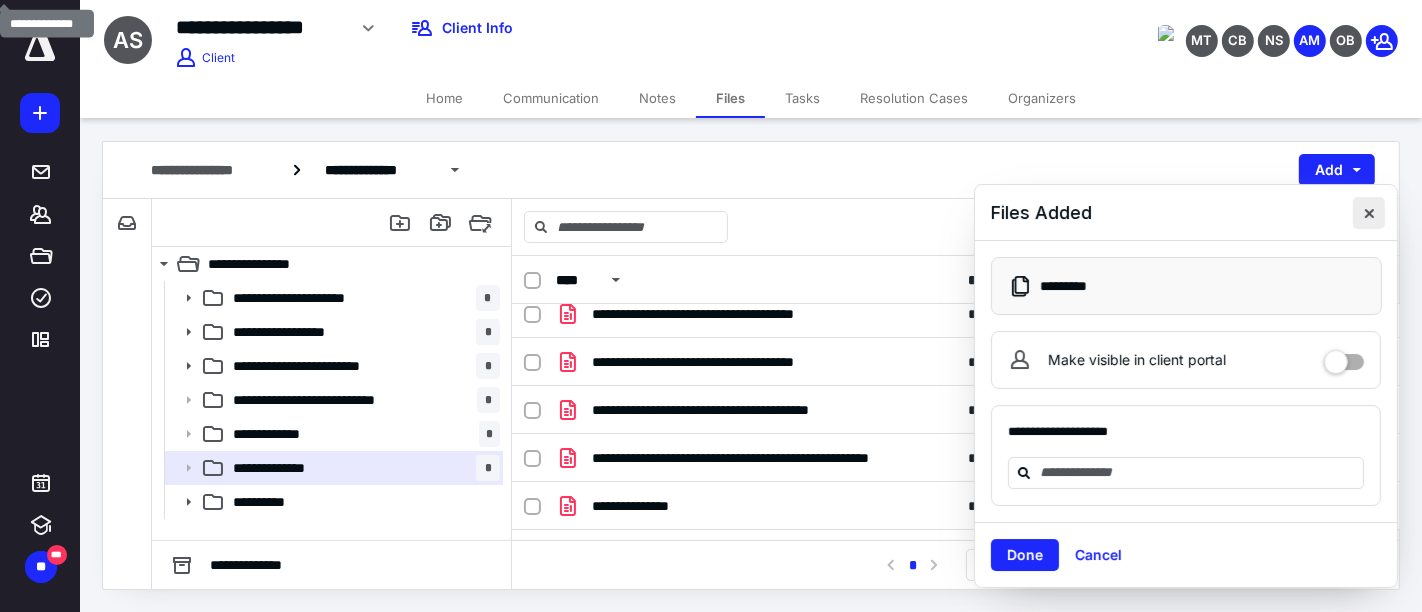 click at bounding box center [1369, 213] 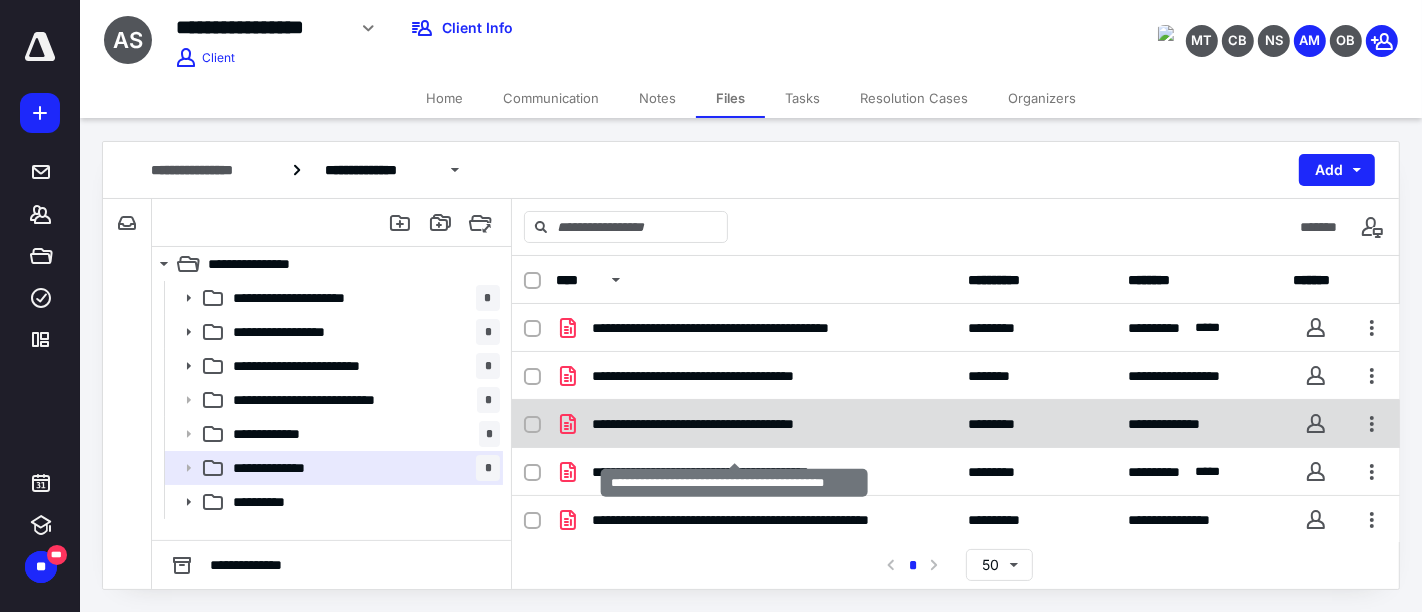 scroll, scrollTop: 0, scrollLeft: 0, axis: both 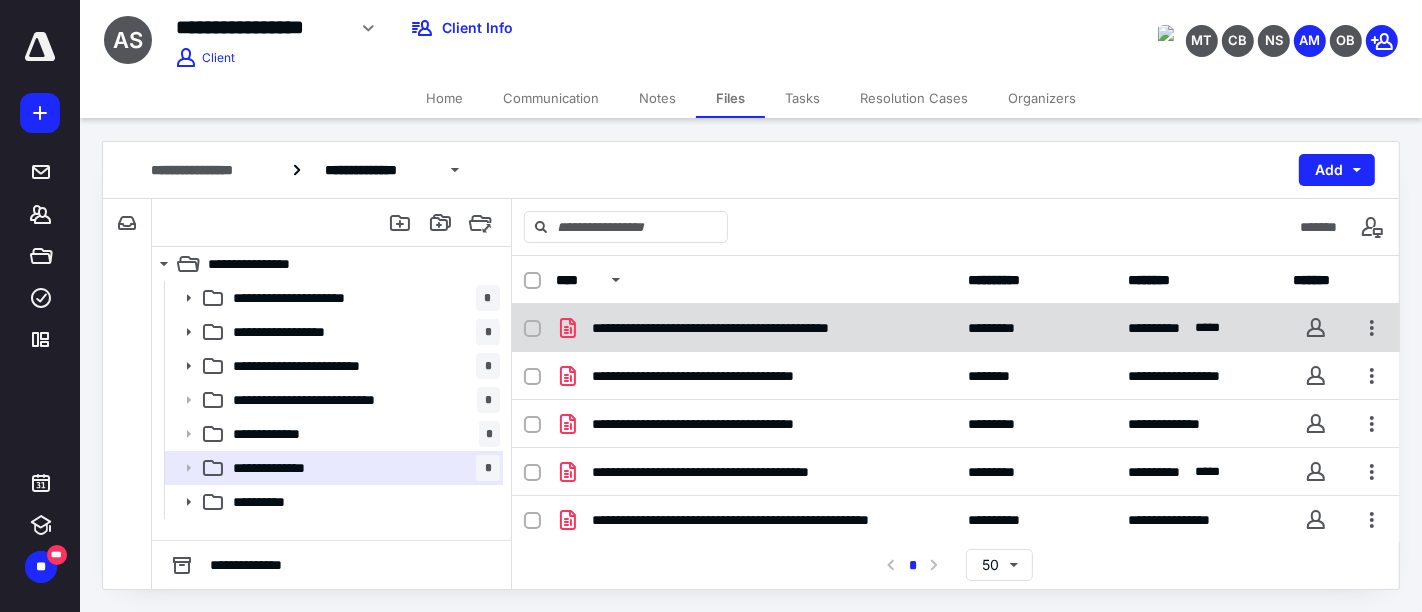 click on "**********" at bounding box center (747, 328) 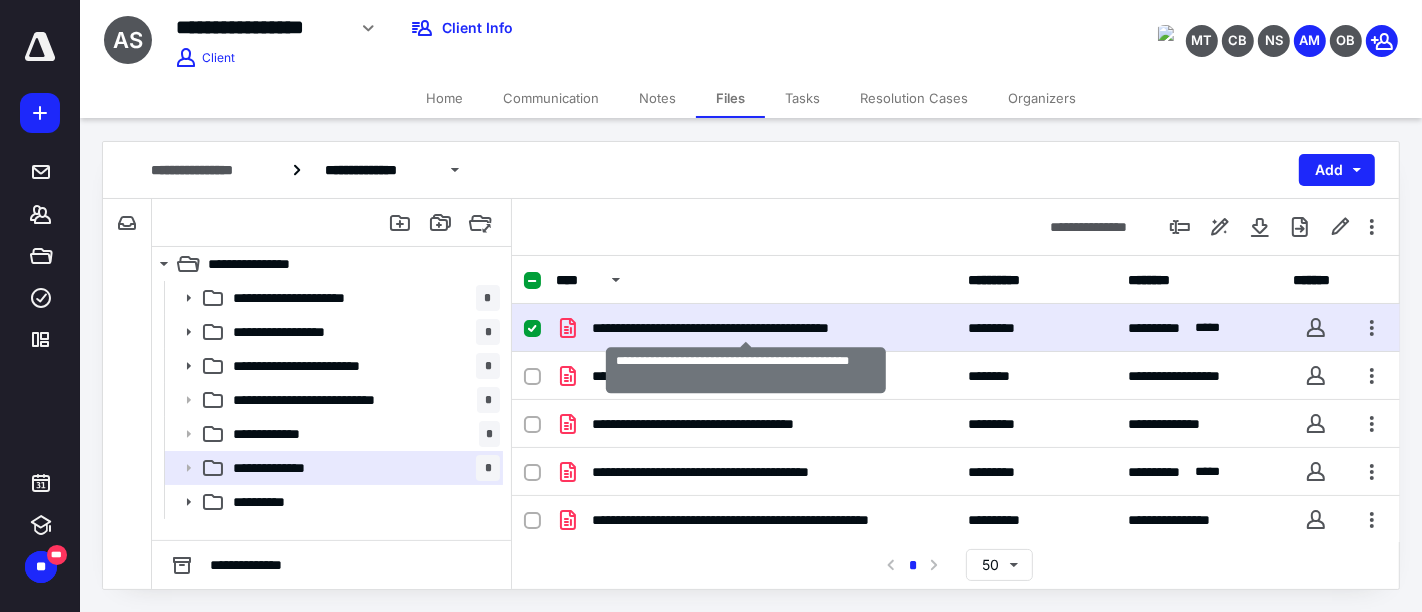 click on "**********" at bounding box center (747, 328) 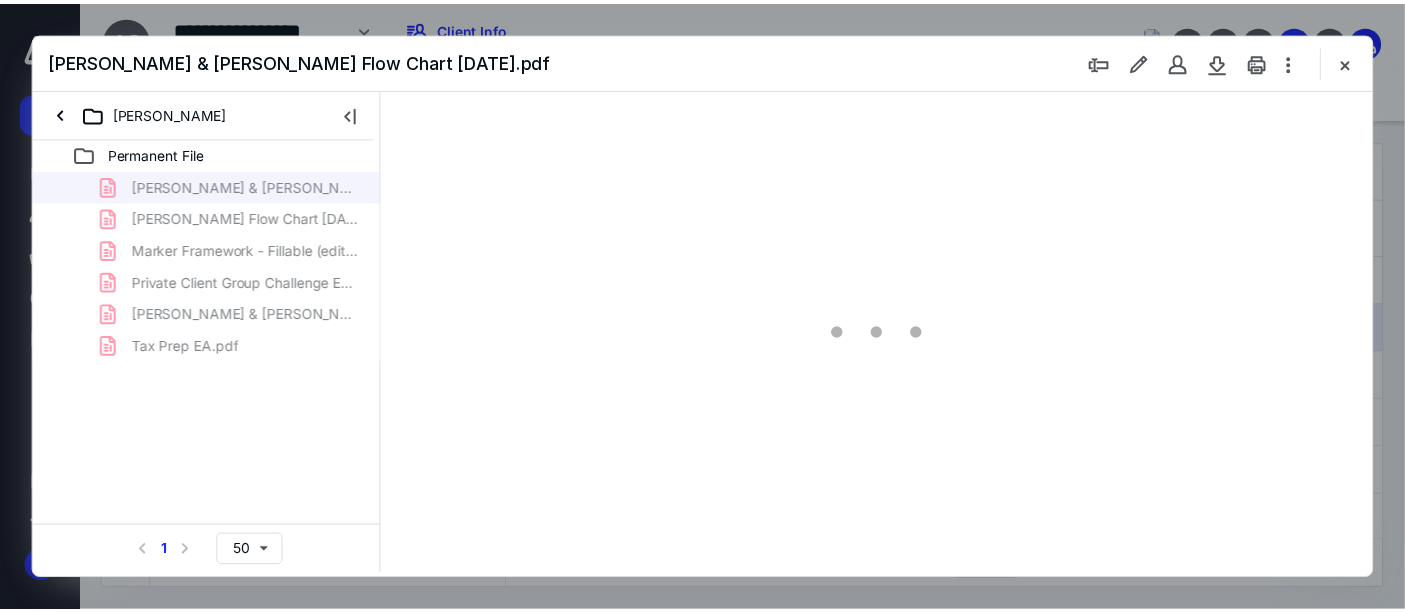 scroll, scrollTop: 0, scrollLeft: 0, axis: both 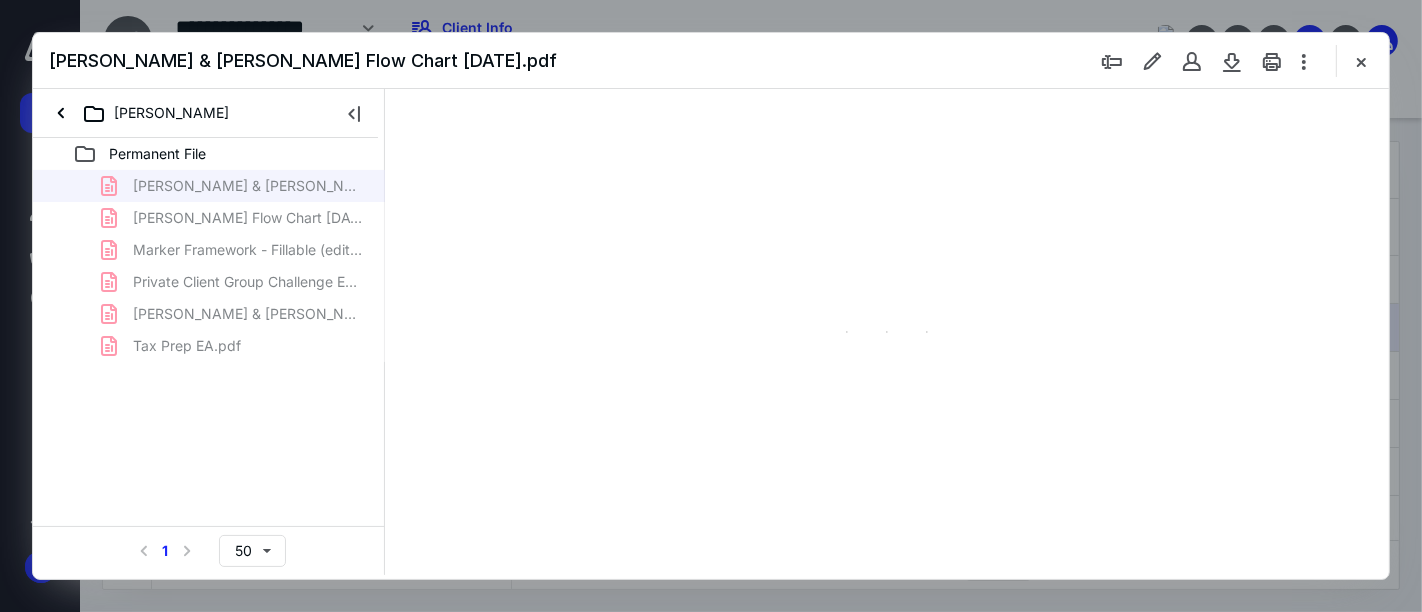 type on "125" 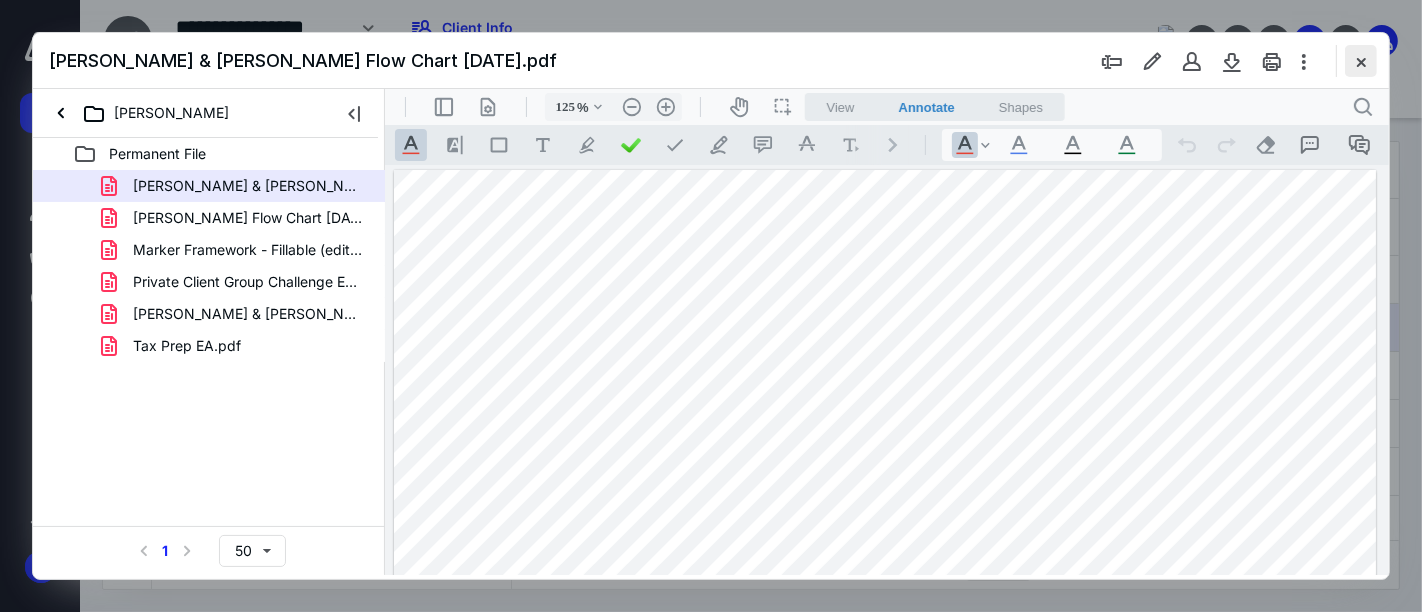 click at bounding box center [1361, 61] 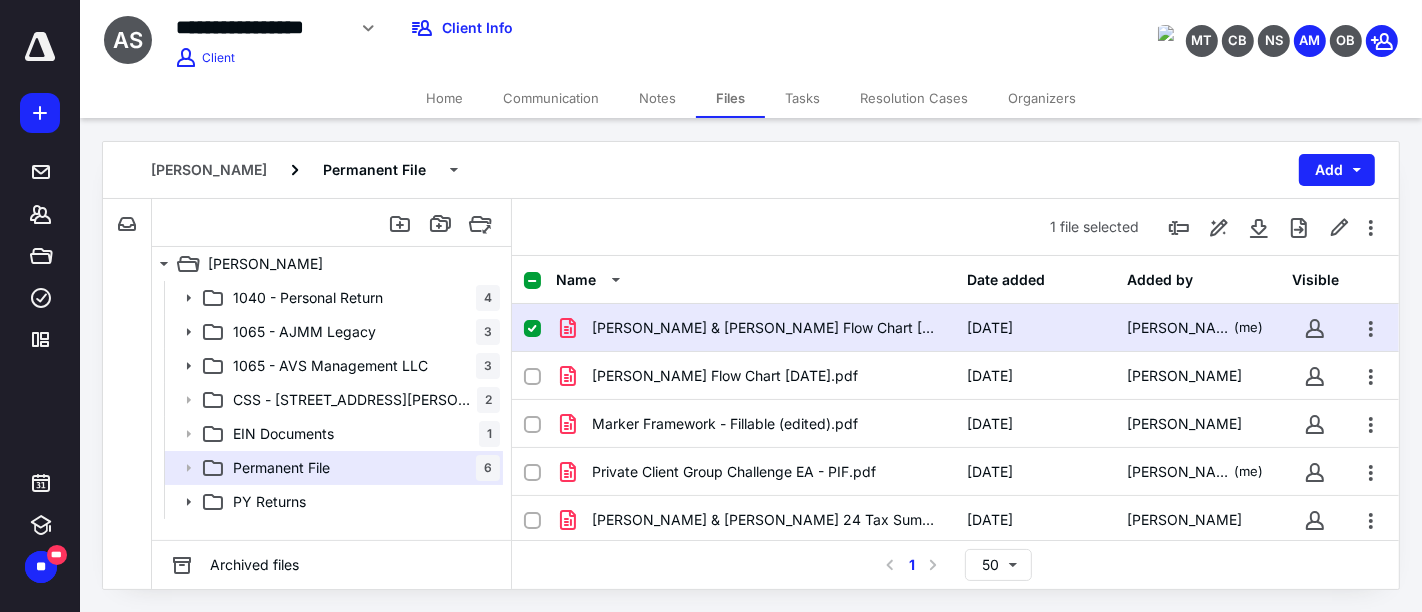 click on "Notes" at bounding box center [657, 98] 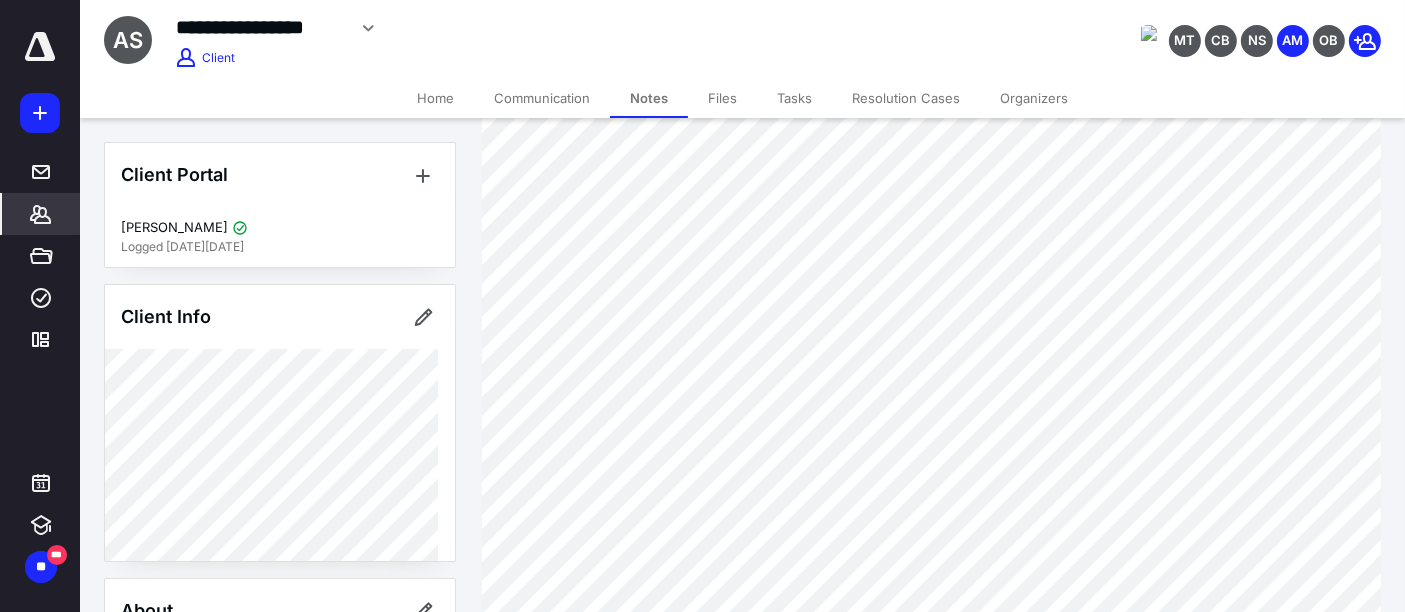 scroll, scrollTop: 182, scrollLeft: 0, axis: vertical 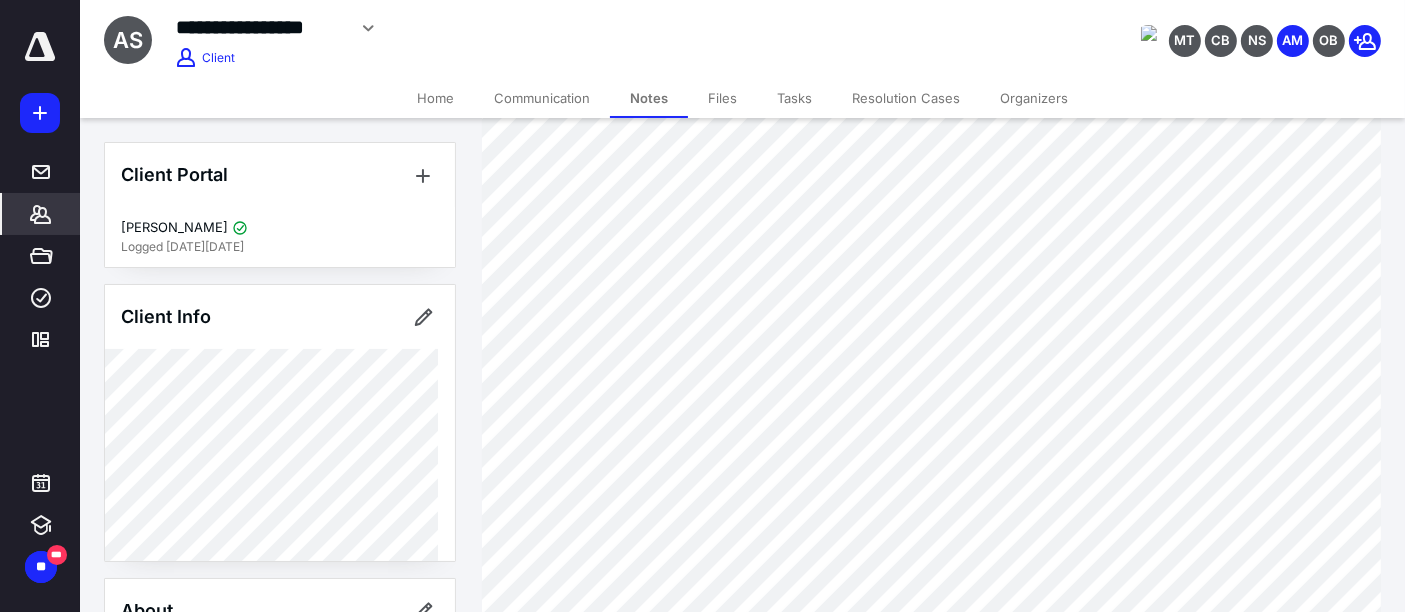 click on "Organizers" at bounding box center [1034, 98] 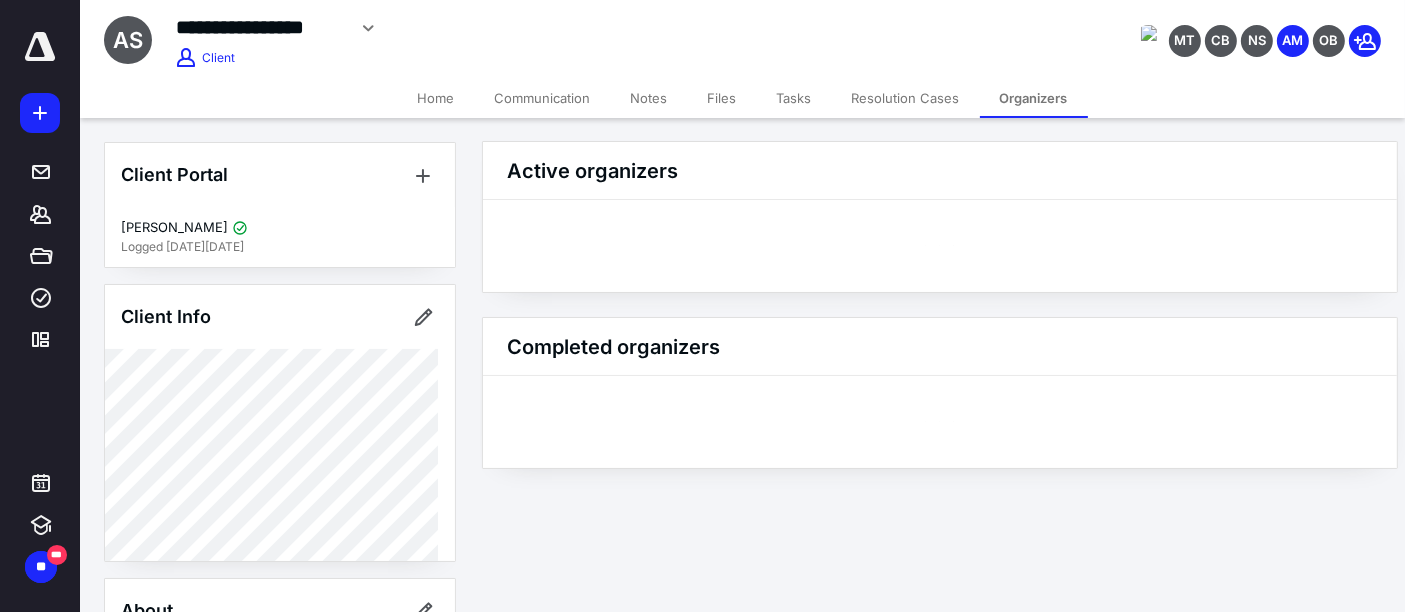 scroll, scrollTop: 0, scrollLeft: 0, axis: both 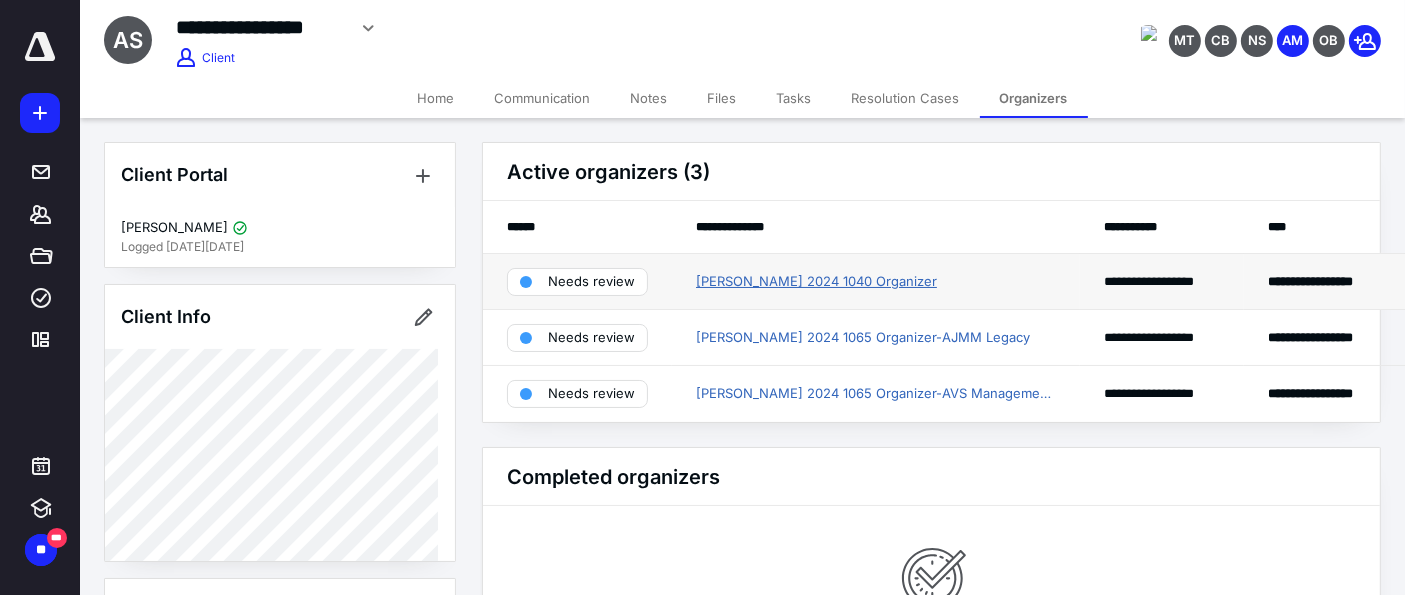 click on "[PERSON_NAME] 2024 1040 Organizer" at bounding box center [816, 282] 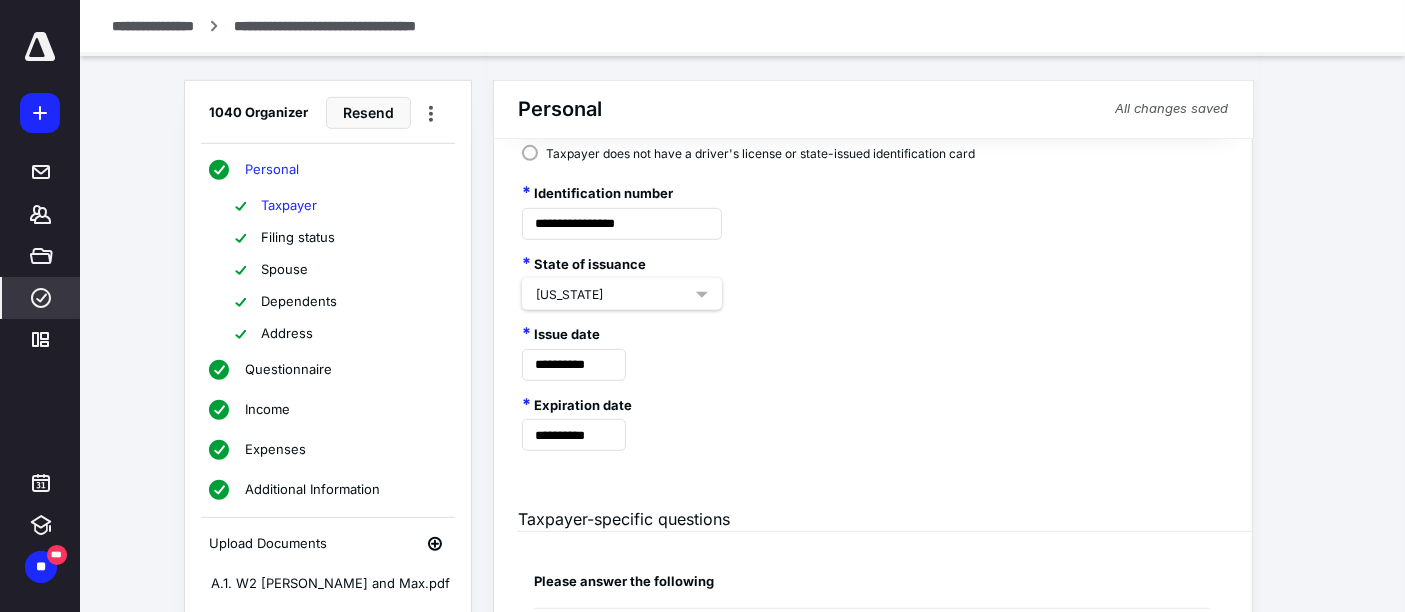 scroll, scrollTop: 888, scrollLeft: 0, axis: vertical 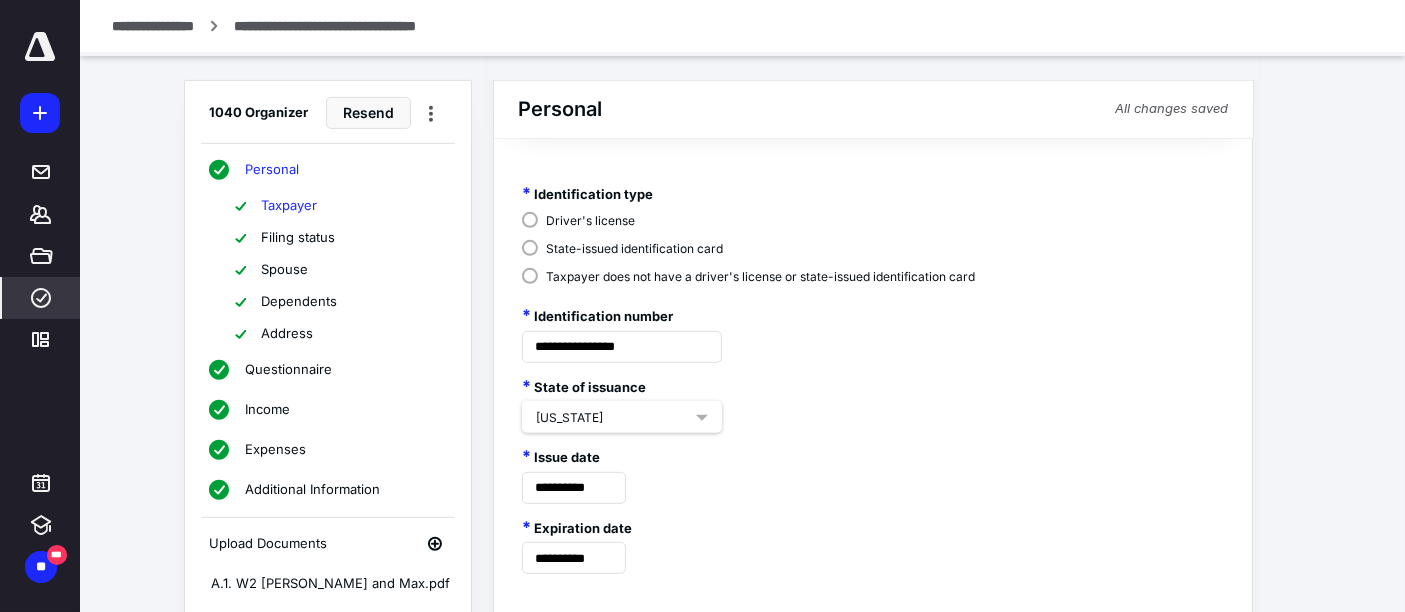 click on "Address" at bounding box center [287, 334] 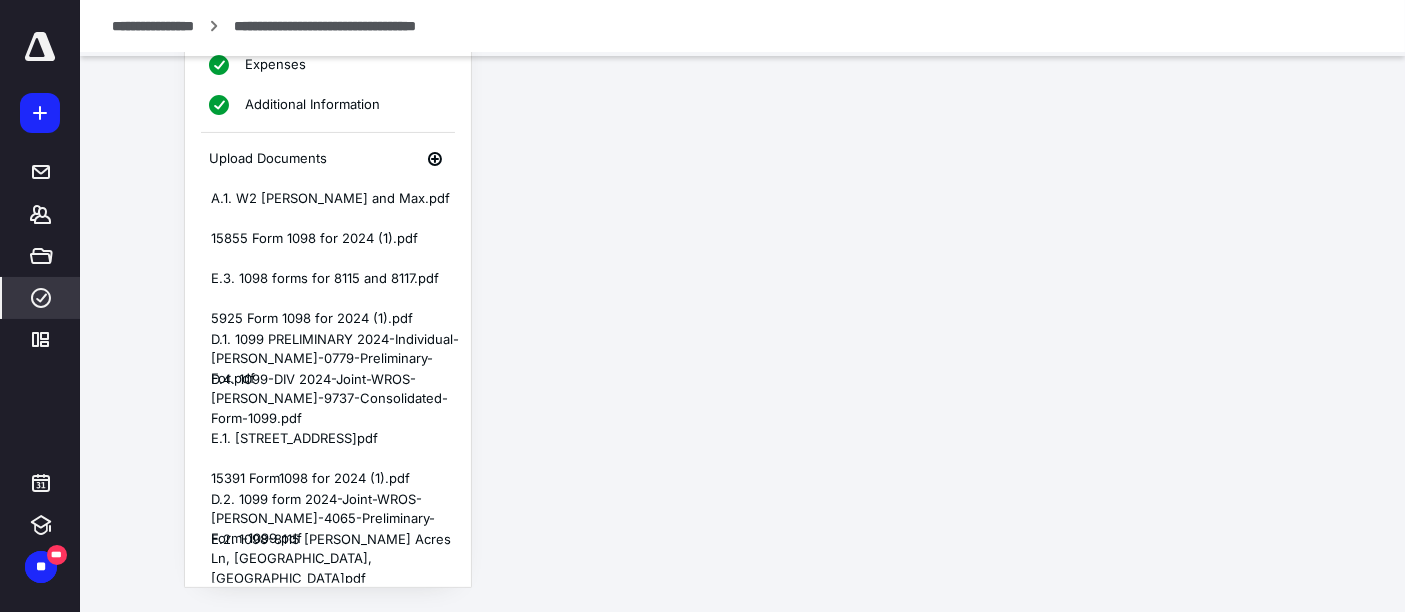 scroll, scrollTop: 383, scrollLeft: 0, axis: vertical 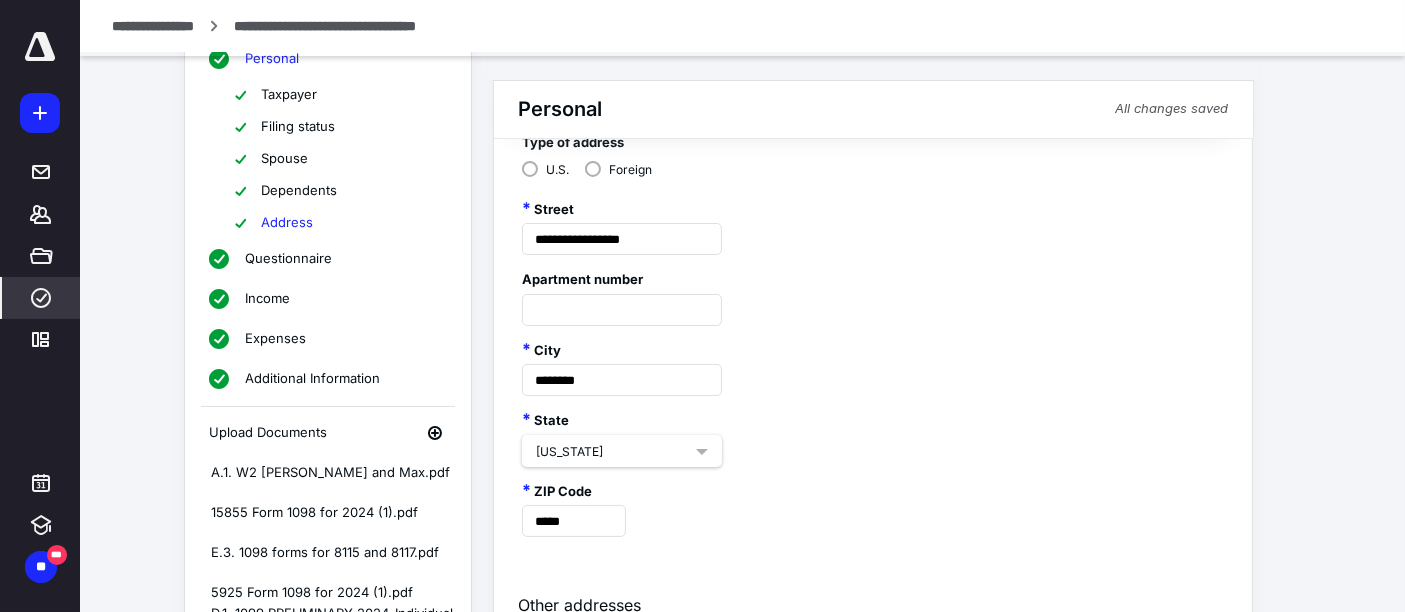 drag, startPoint x: 206, startPoint y: 19, endPoint x: 273, endPoint y: 32, distance: 68.24954 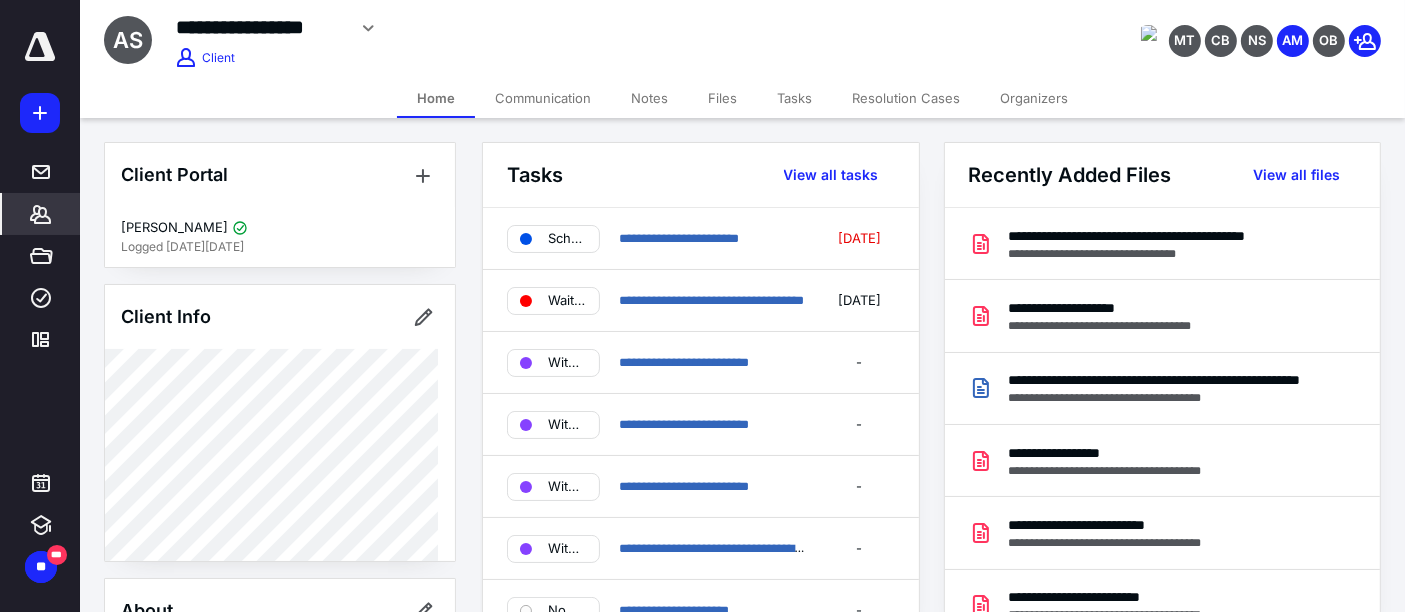 scroll, scrollTop: 0, scrollLeft: 0, axis: both 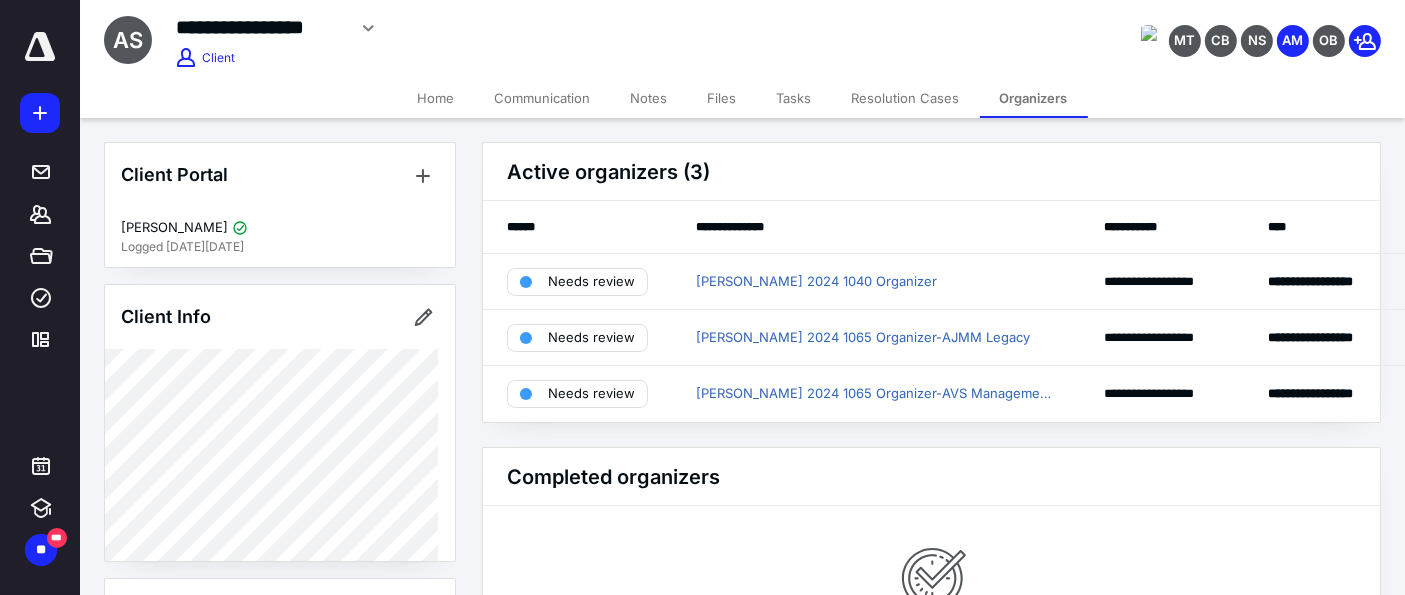 click on "Home" at bounding box center [436, 98] 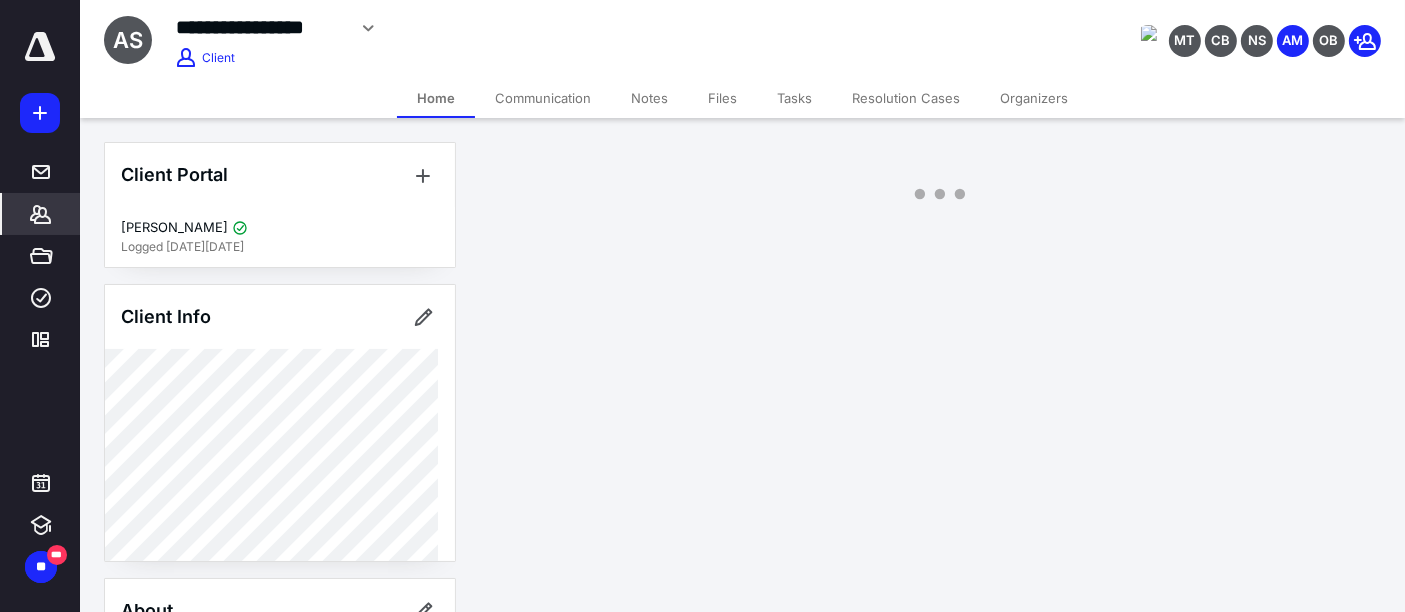 click on "Notes" at bounding box center [649, 98] 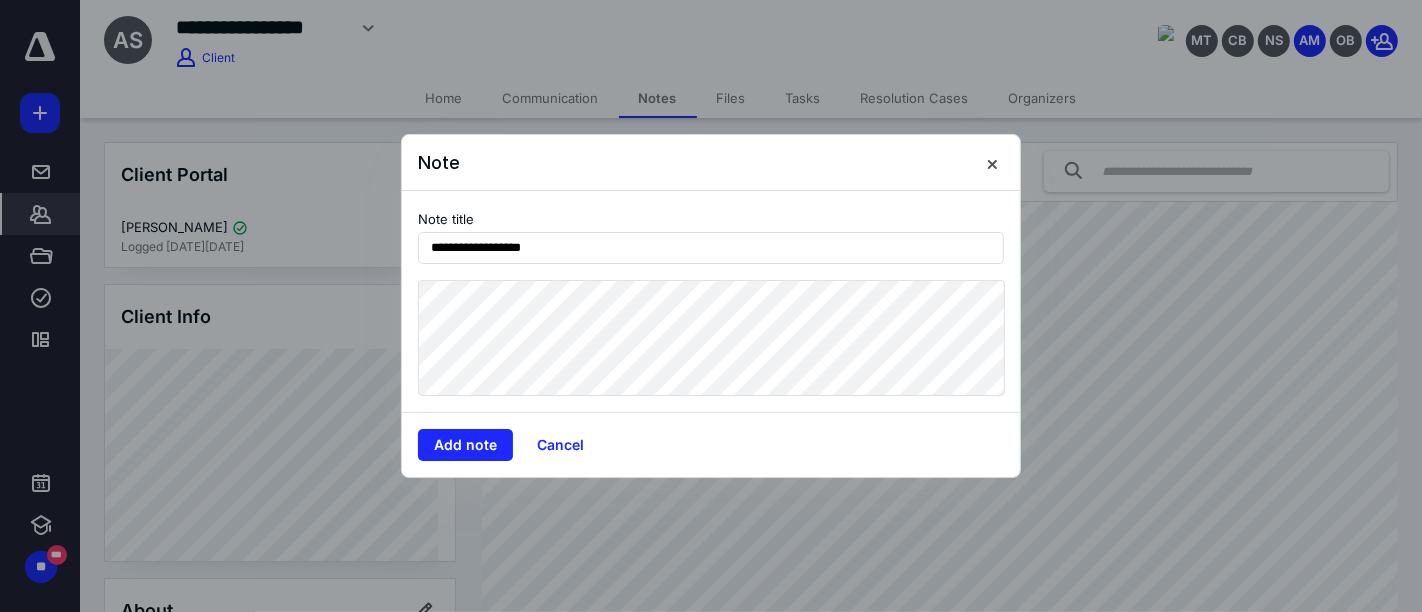 type on "**********" 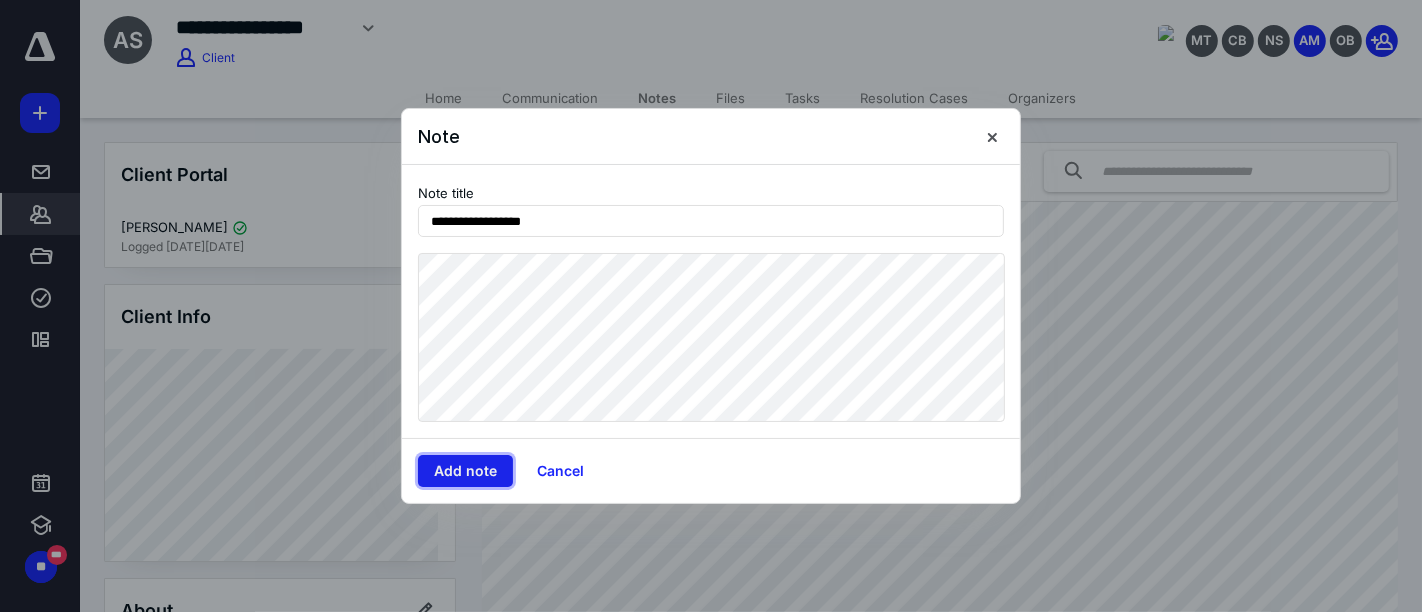 click on "Add note" at bounding box center [465, 471] 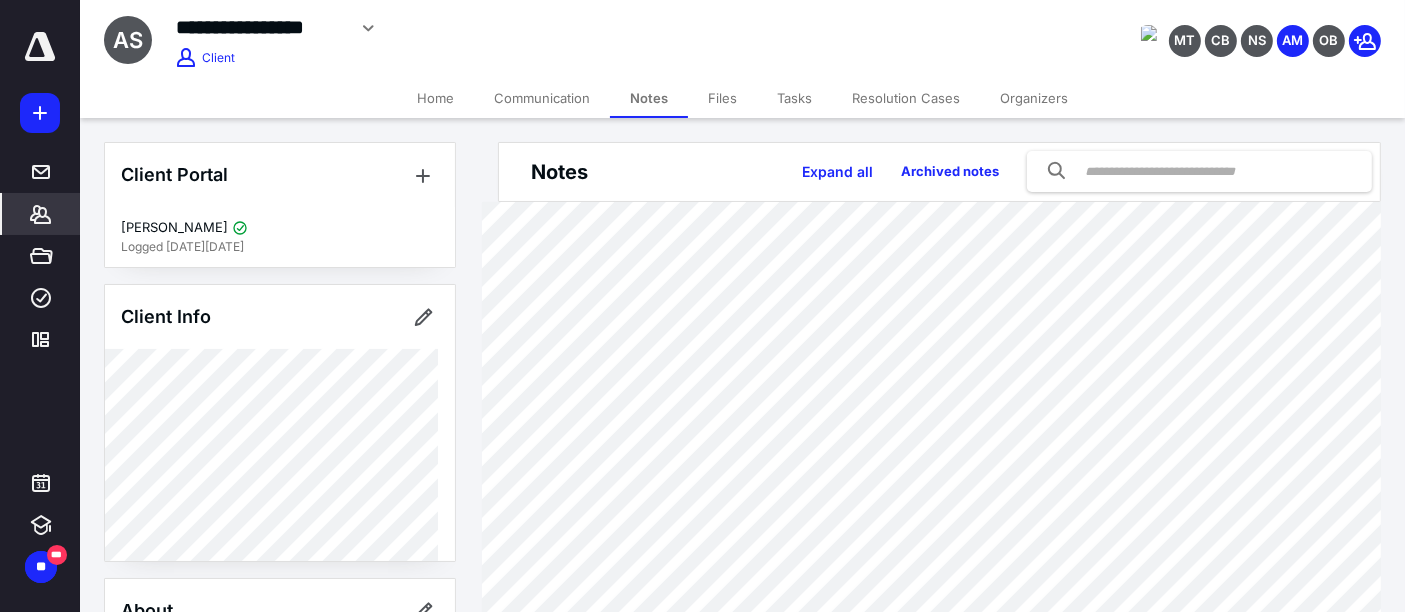 click on "Organizers" at bounding box center [1034, 98] 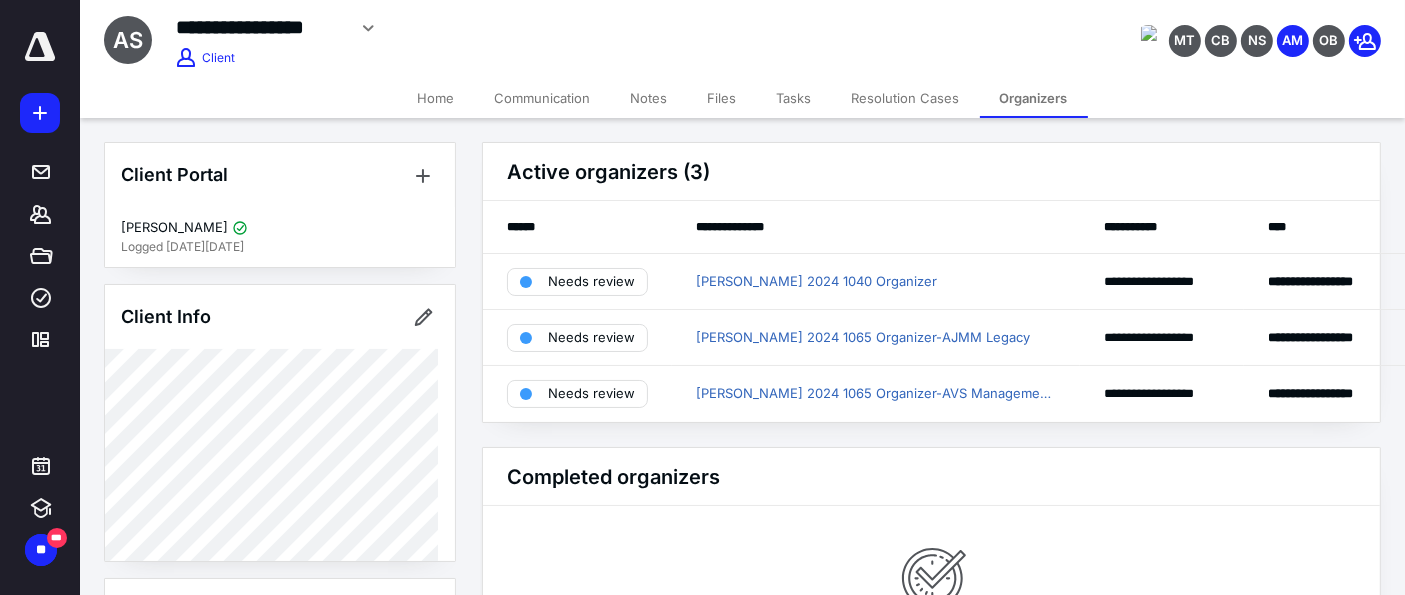 click on "Notes" at bounding box center (649, 98) 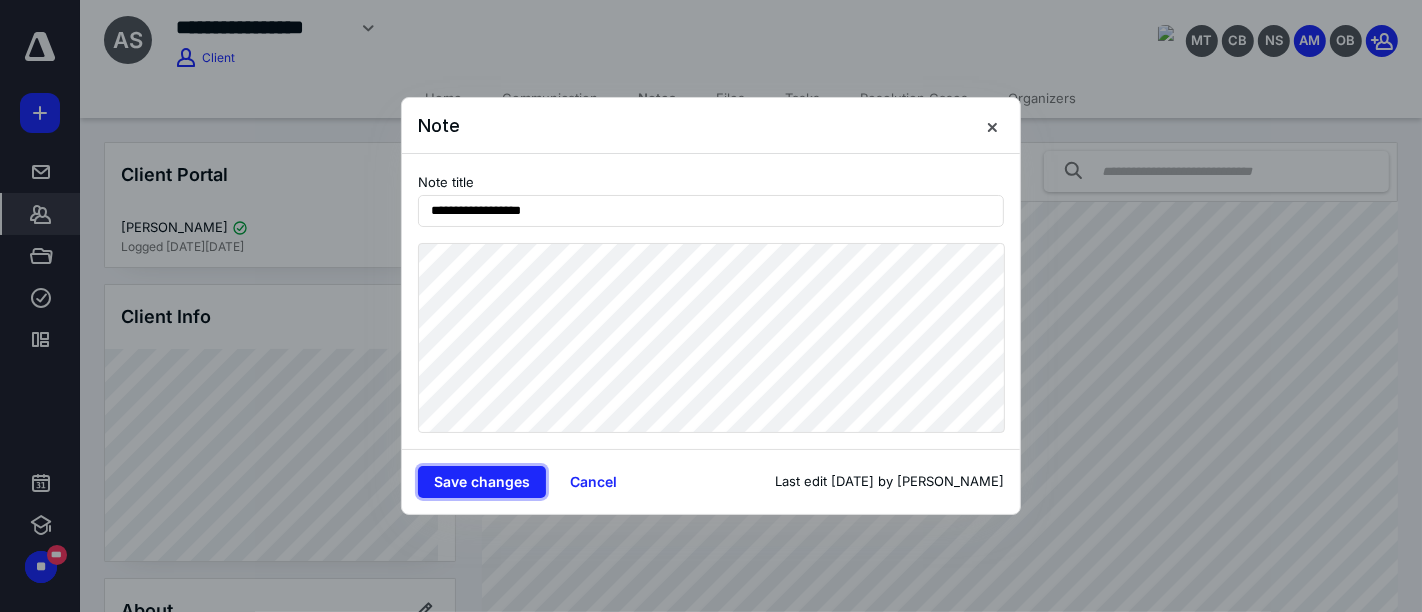 drag, startPoint x: 484, startPoint y: 483, endPoint x: 567, endPoint y: 442, distance: 92.574295 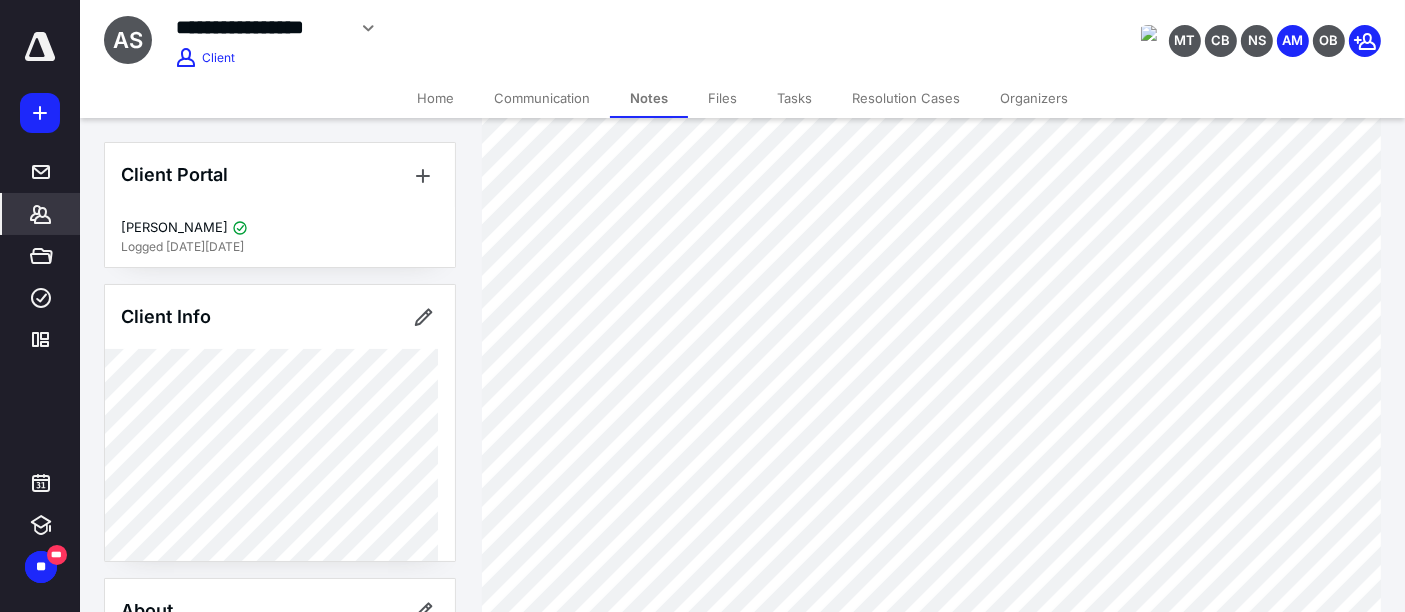 scroll, scrollTop: 222, scrollLeft: 0, axis: vertical 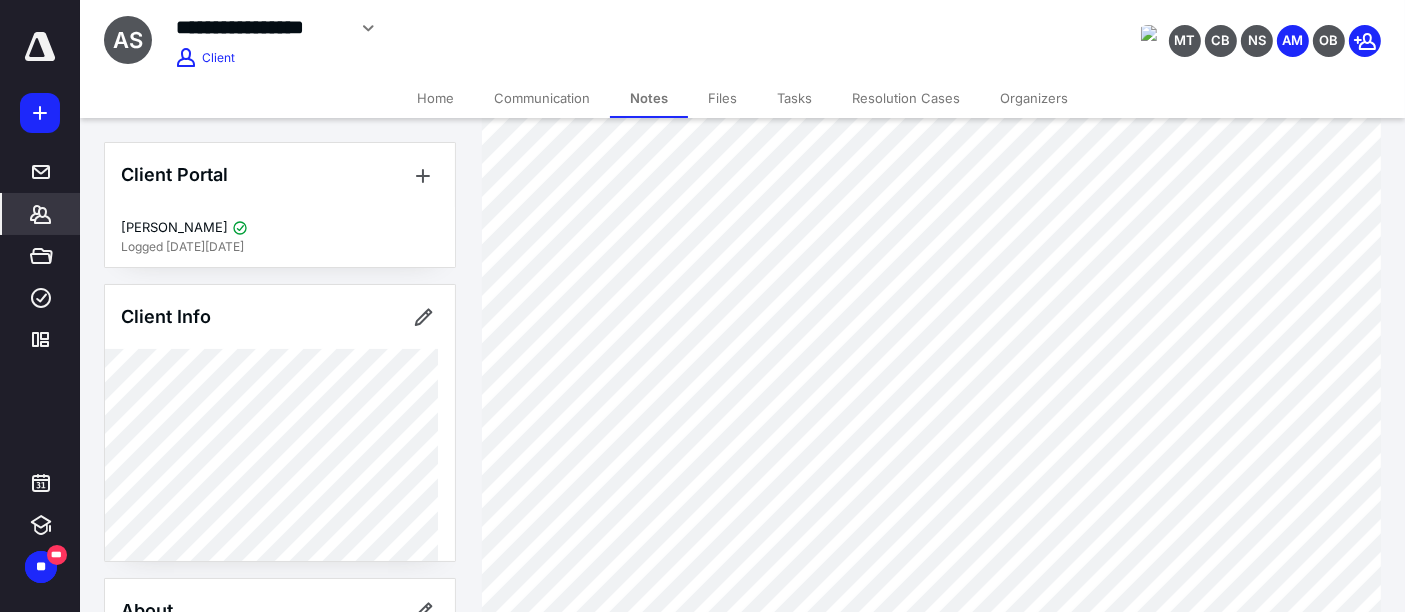 click on "Tasks" at bounding box center (794, 98) 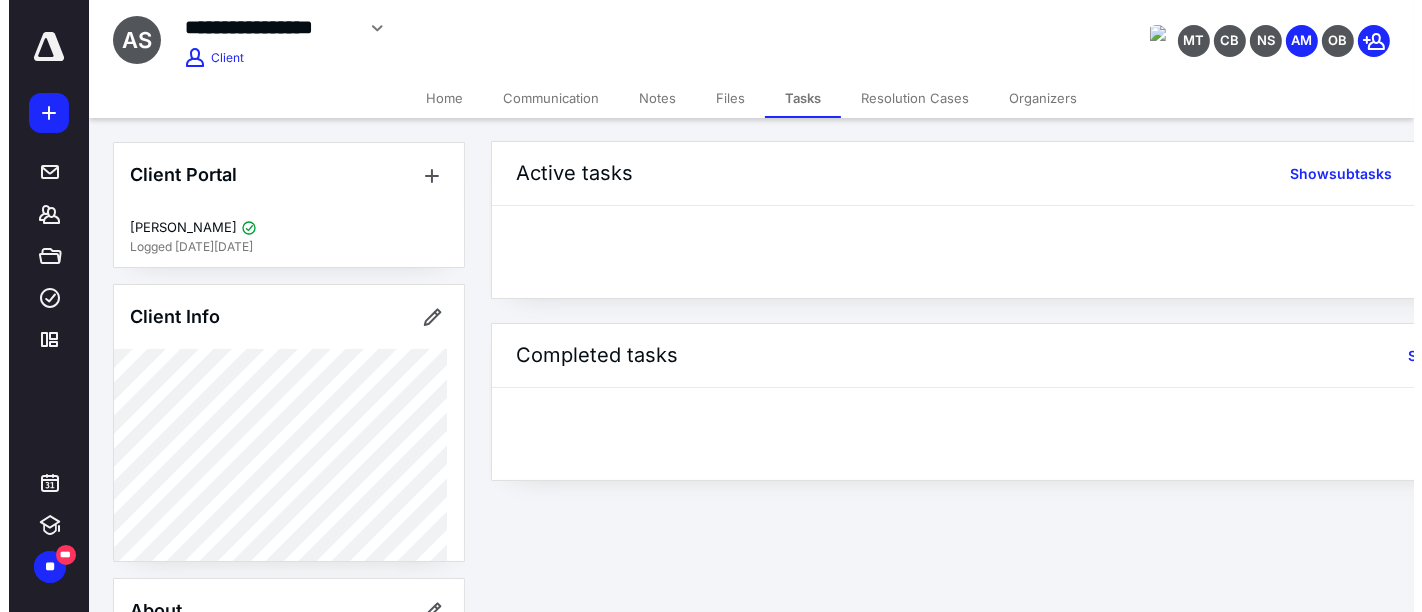 scroll, scrollTop: 0, scrollLeft: 0, axis: both 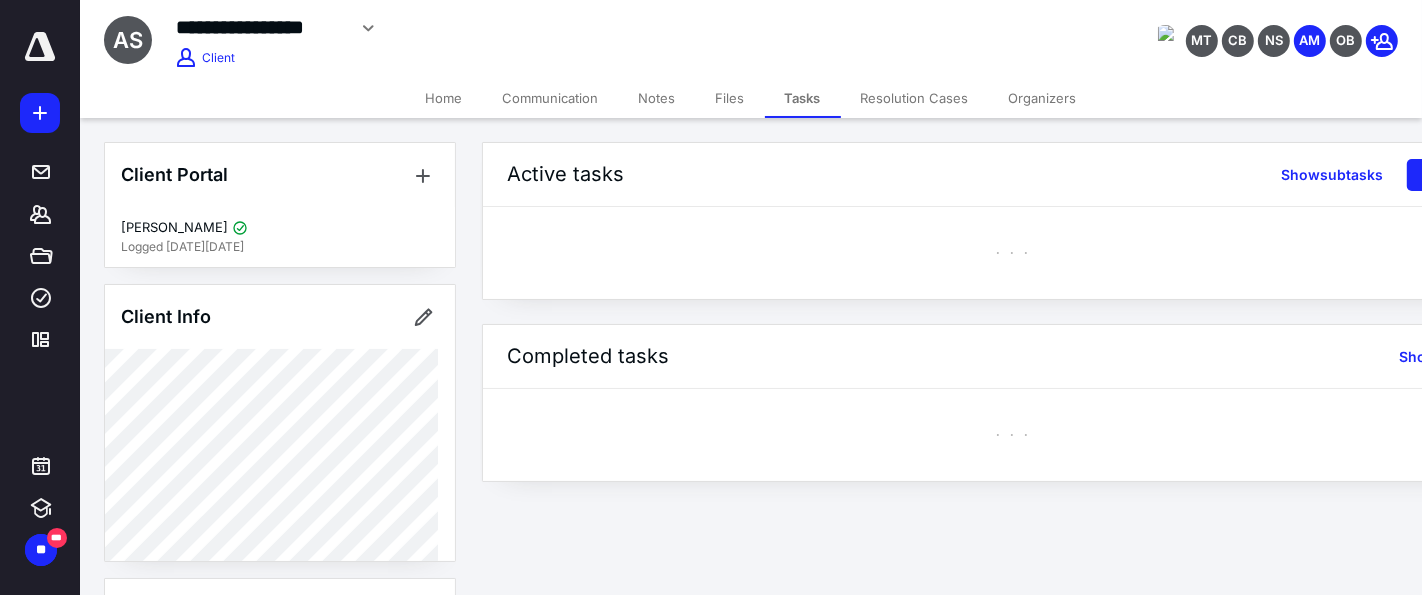 click on "Files" at bounding box center [730, 98] 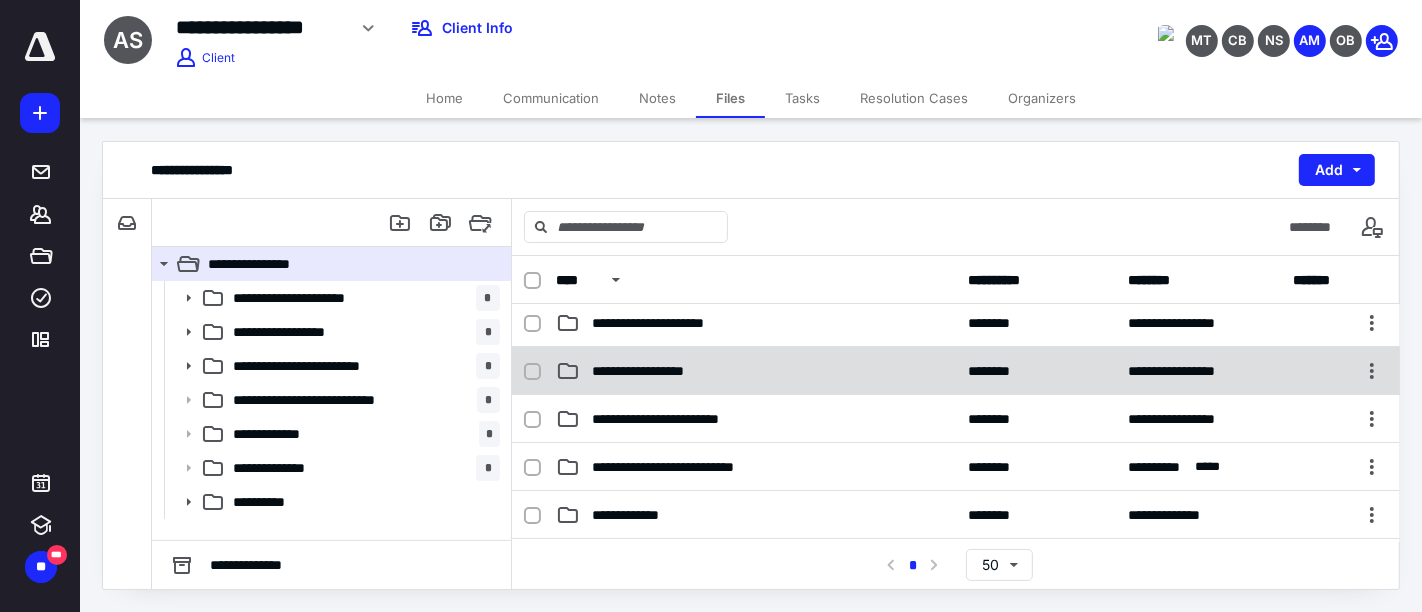 scroll, scrollTop: 0, scrollLeft: 0, axis: both 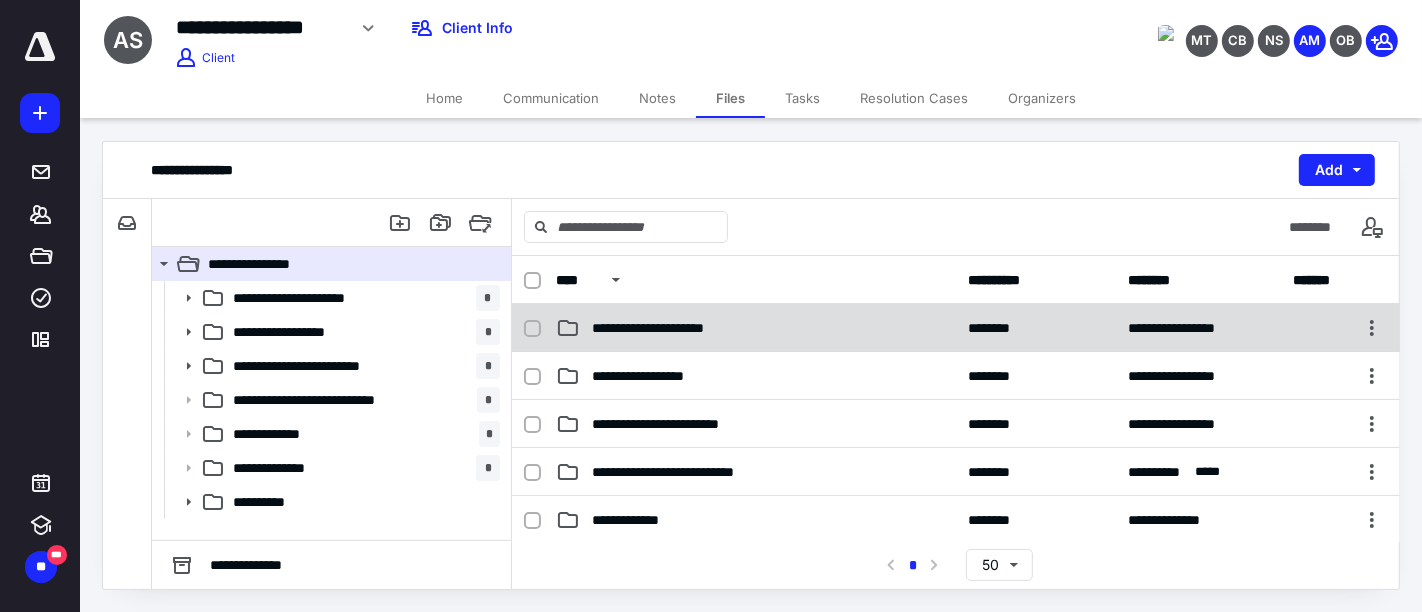 click on "**********" at bounding box center [756, 328] 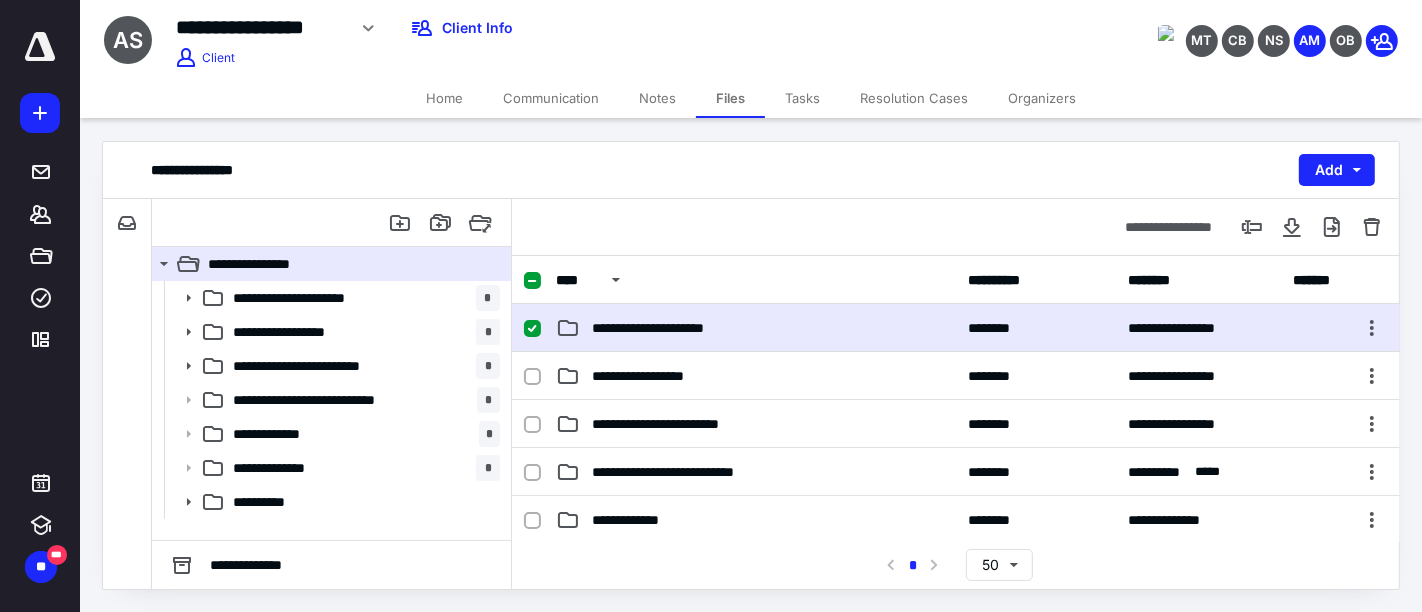 click on "**********" at bounding box center [756, 328] 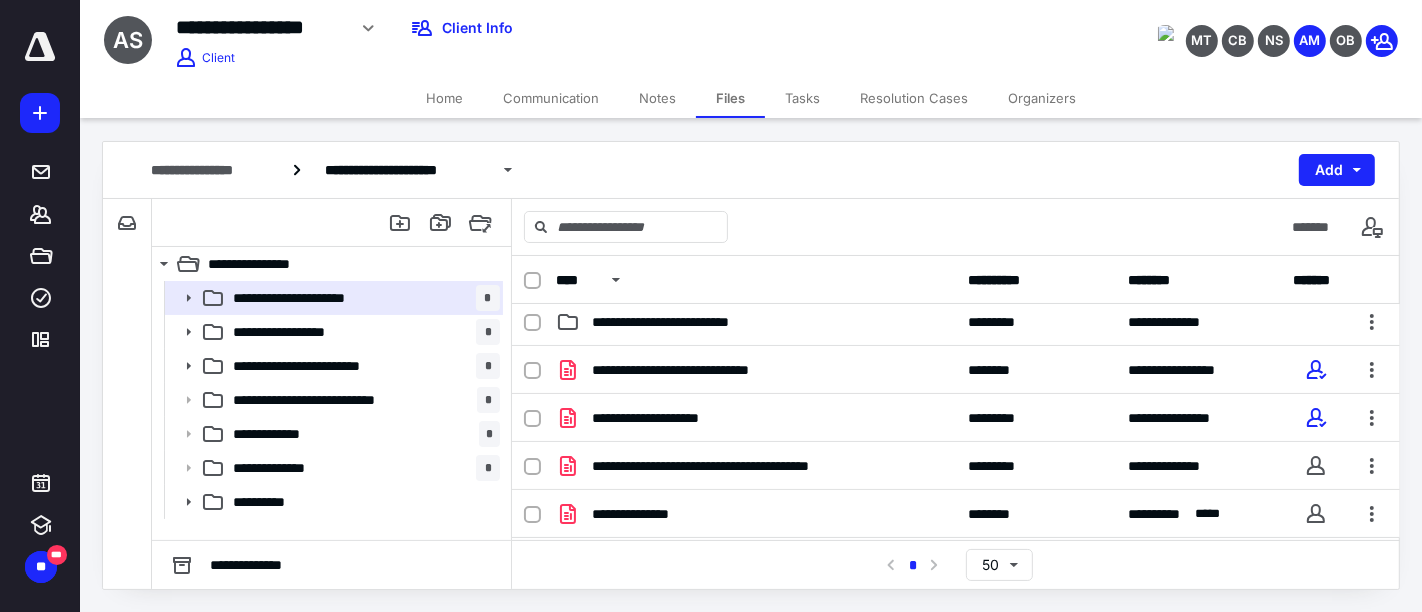 scroll, scrollTop: 111, scrollLeft: 0, axis: vertical 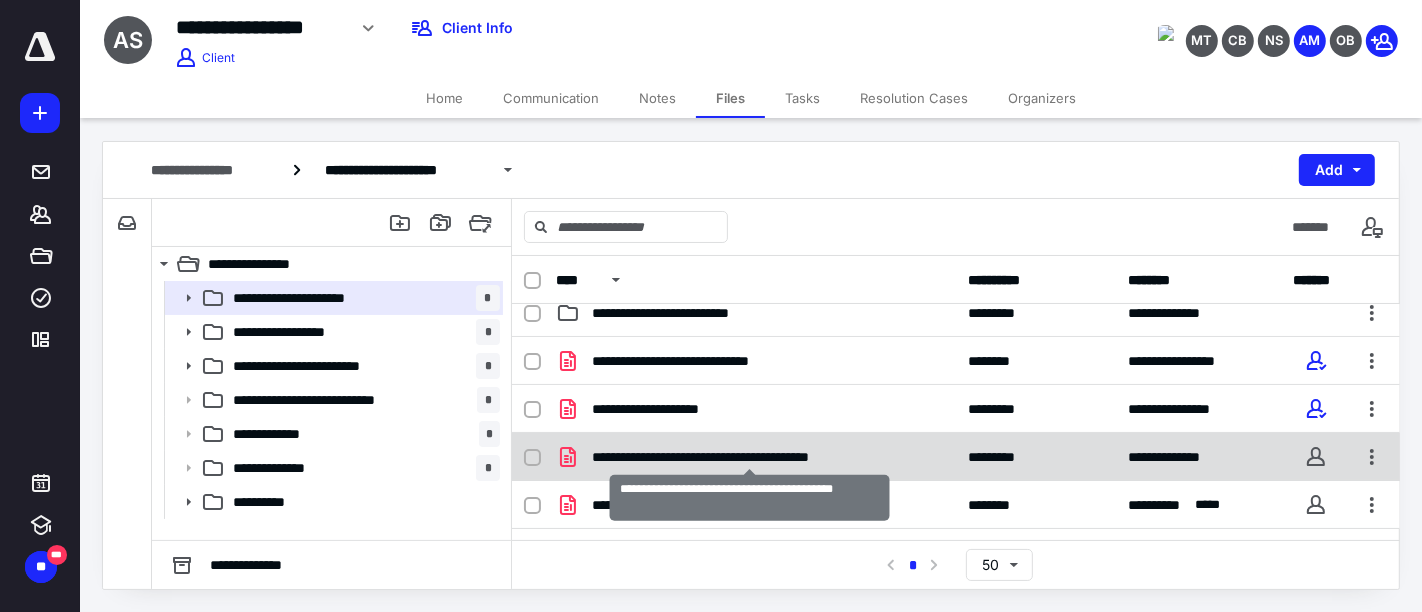 click on "**********" at bounding box center [750, 457] 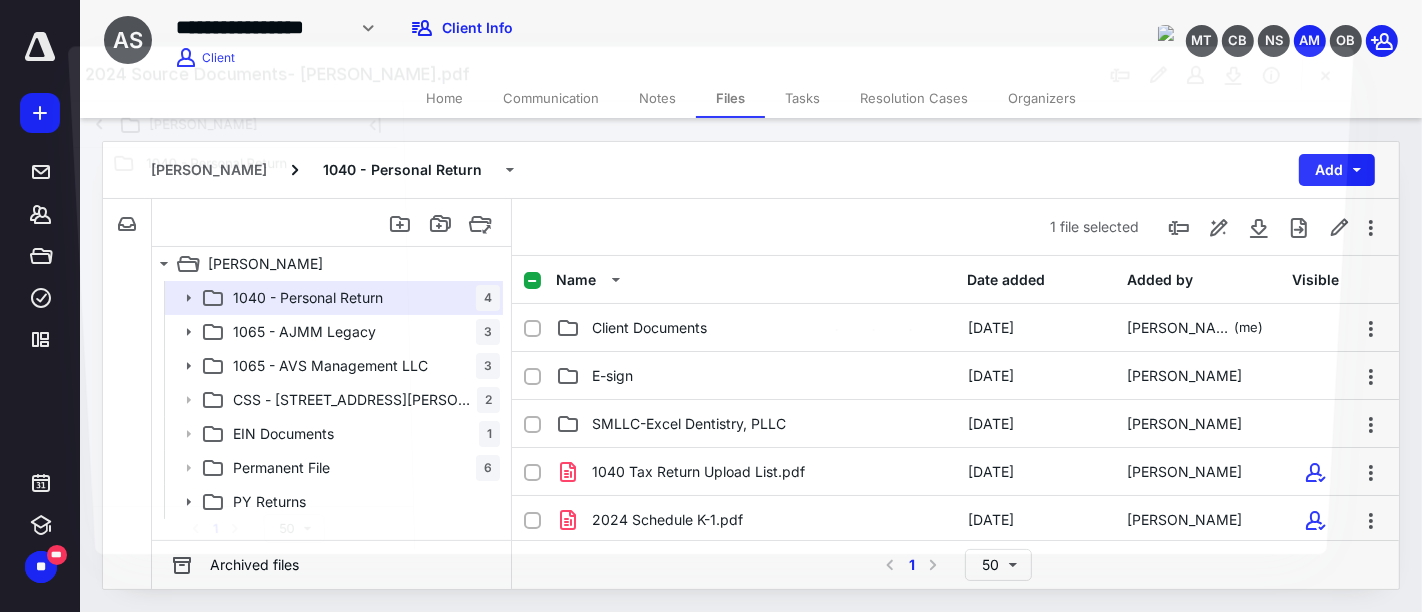 scroll, scrollTop: 111, scrollLeft: 0, axis: vertical 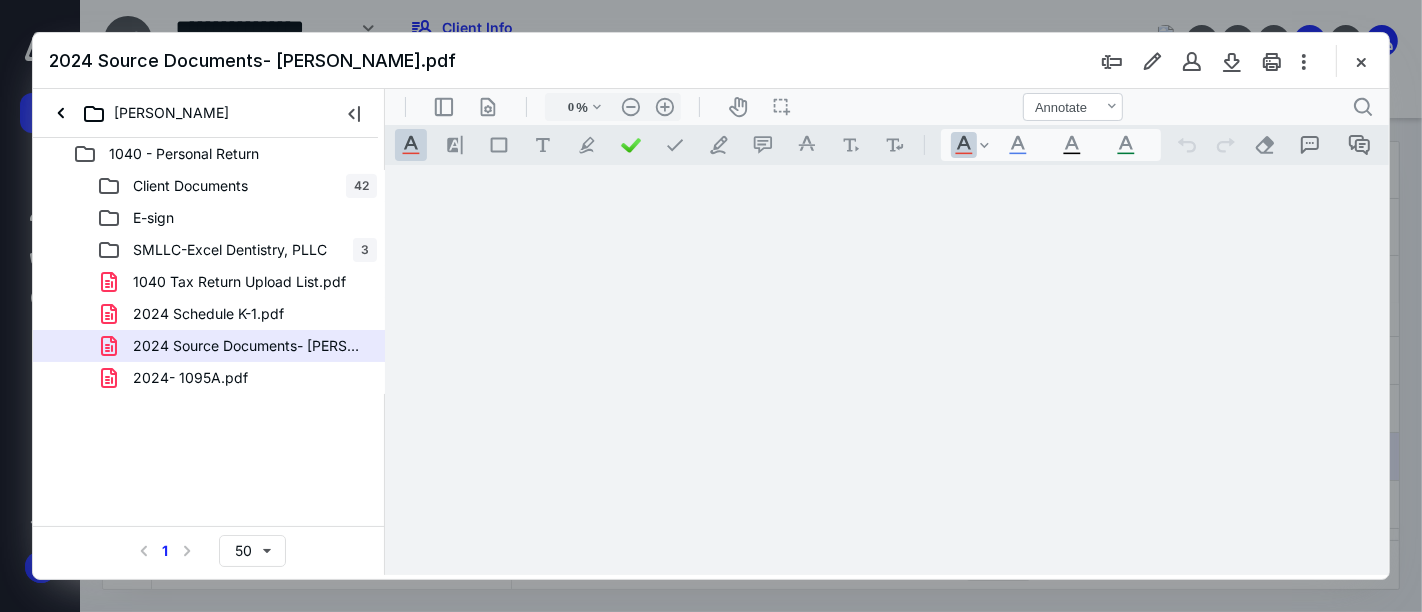 type on "161" 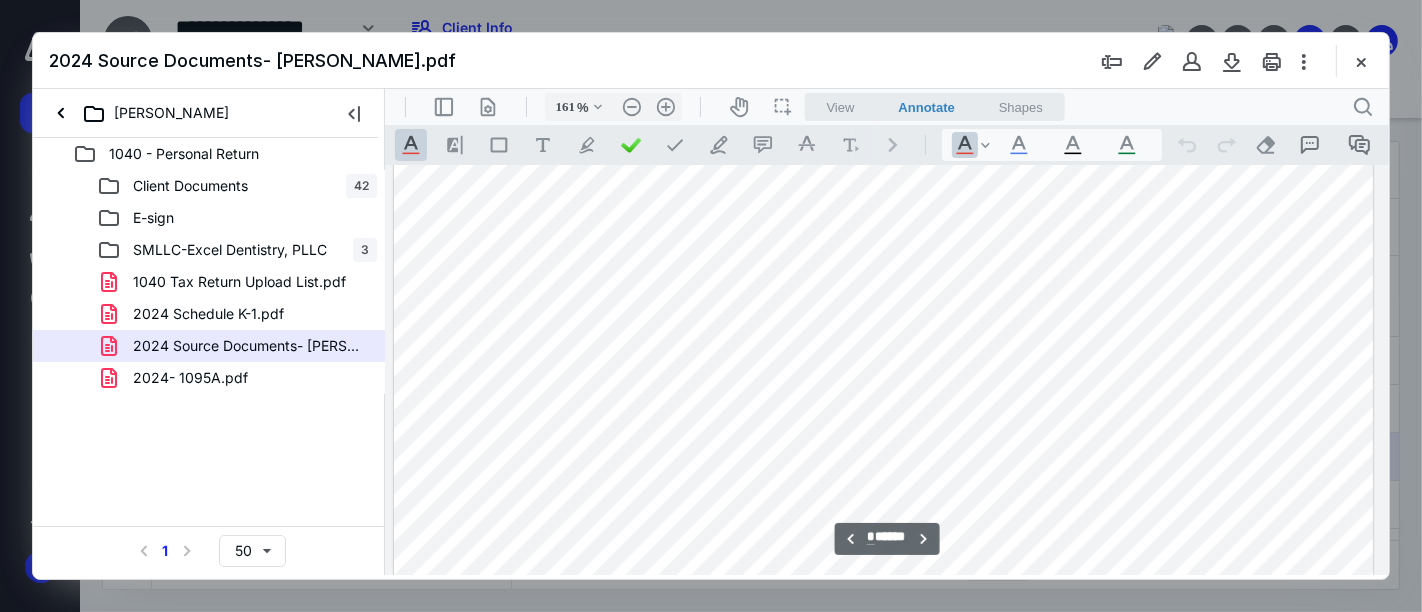 scroll, scrollTop: 1971, scrollLeft: 181, axis: both 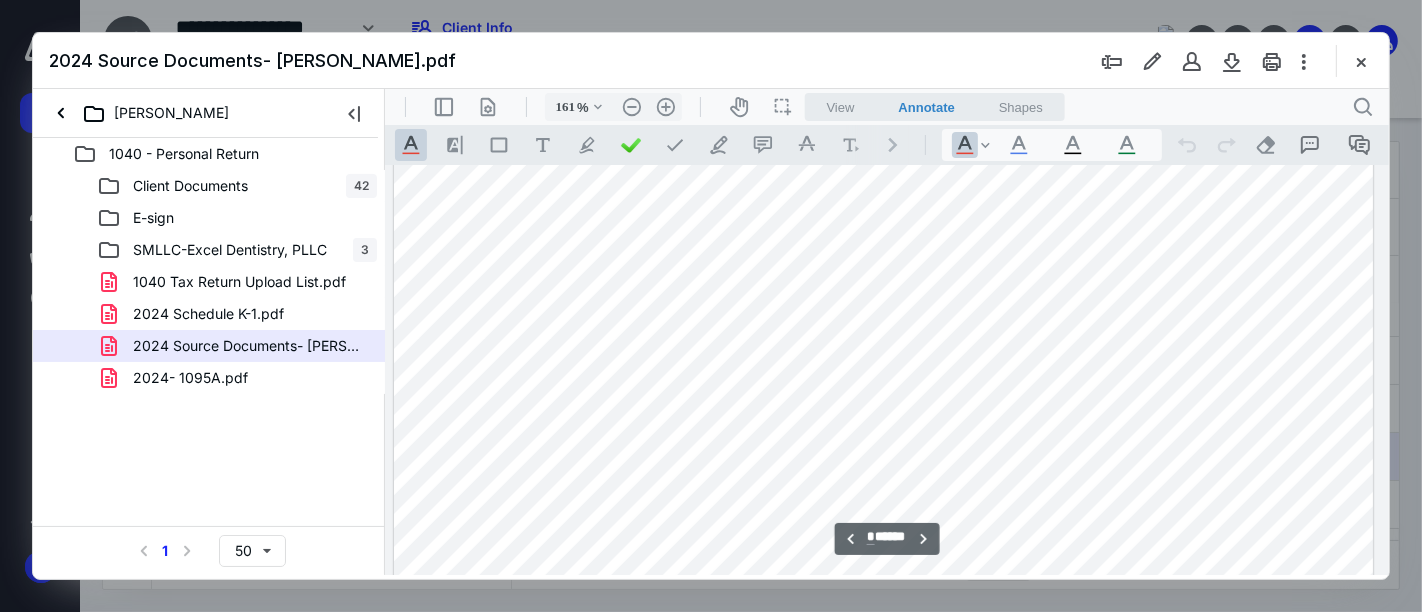 type on "*" 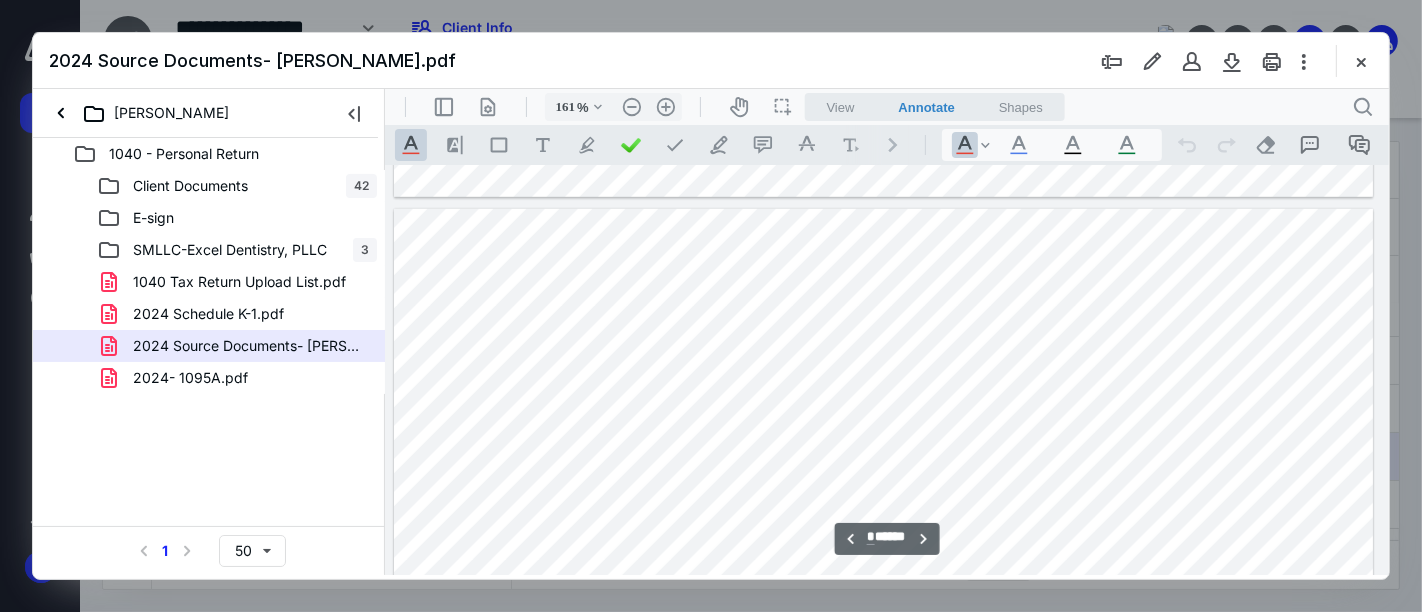 scroll, scrollTop: 7637, scrollLeft: 181, axis: both 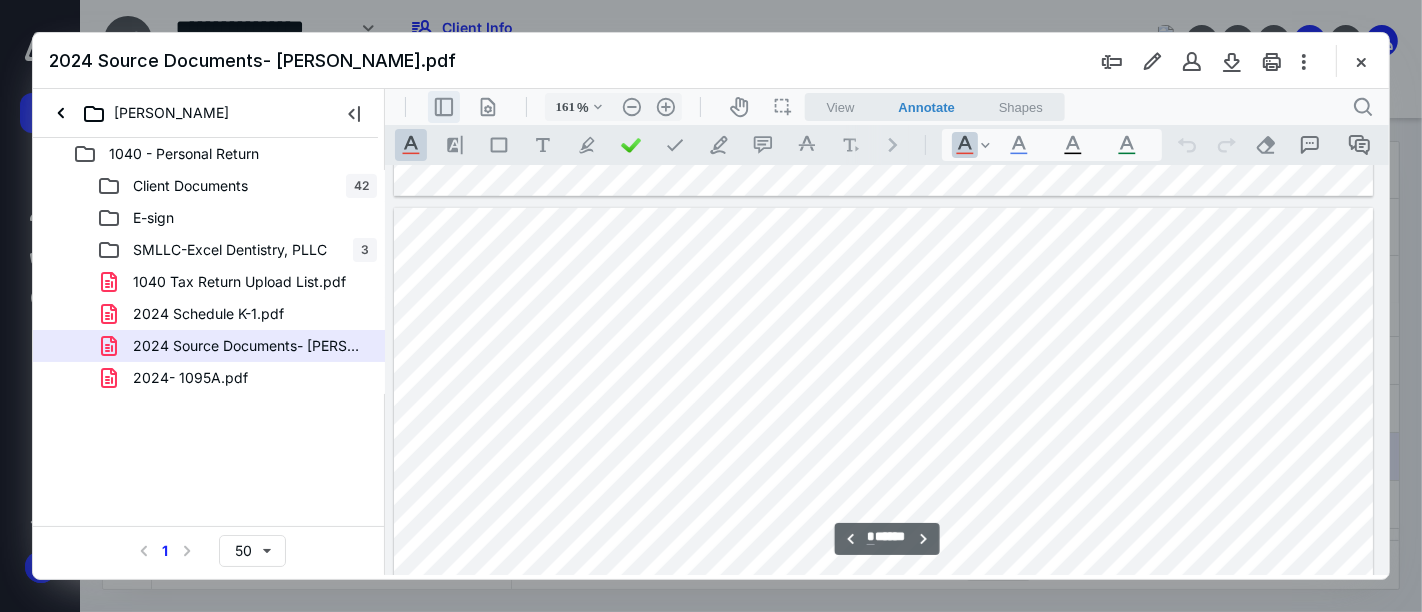 click on ".cls-1{fill:#abb0c4;} icon - header - sidebar - line" at bounding box center [443, 106] 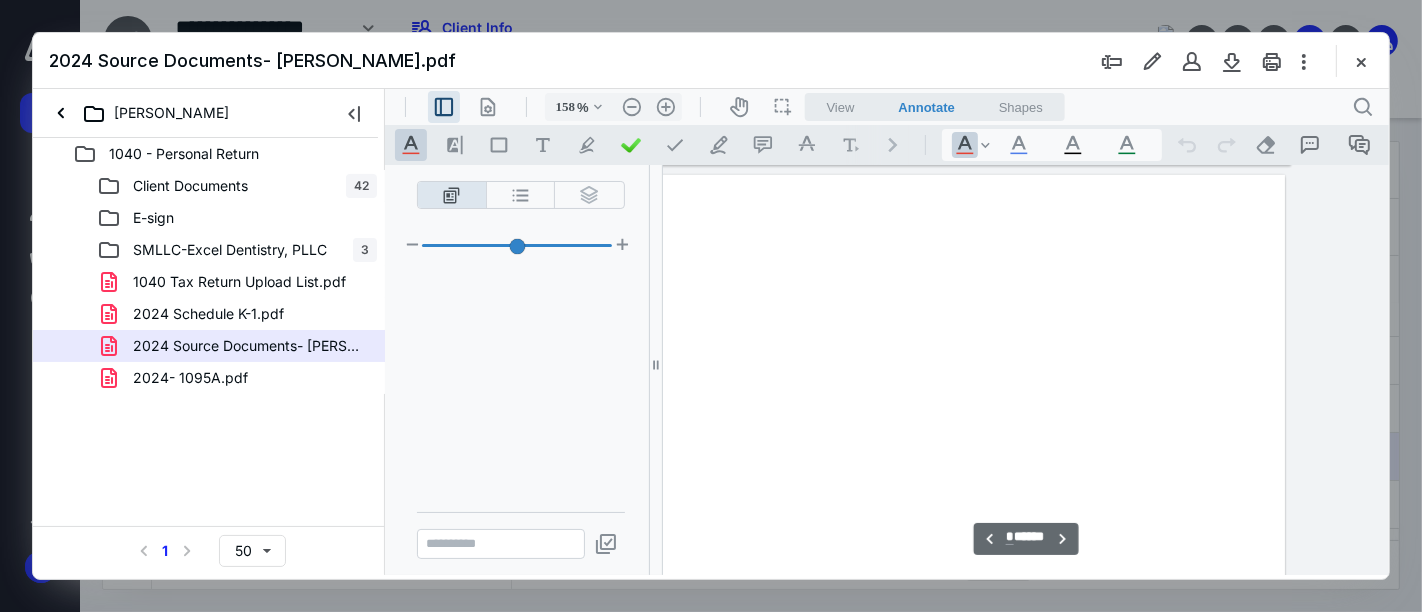 type on "115" 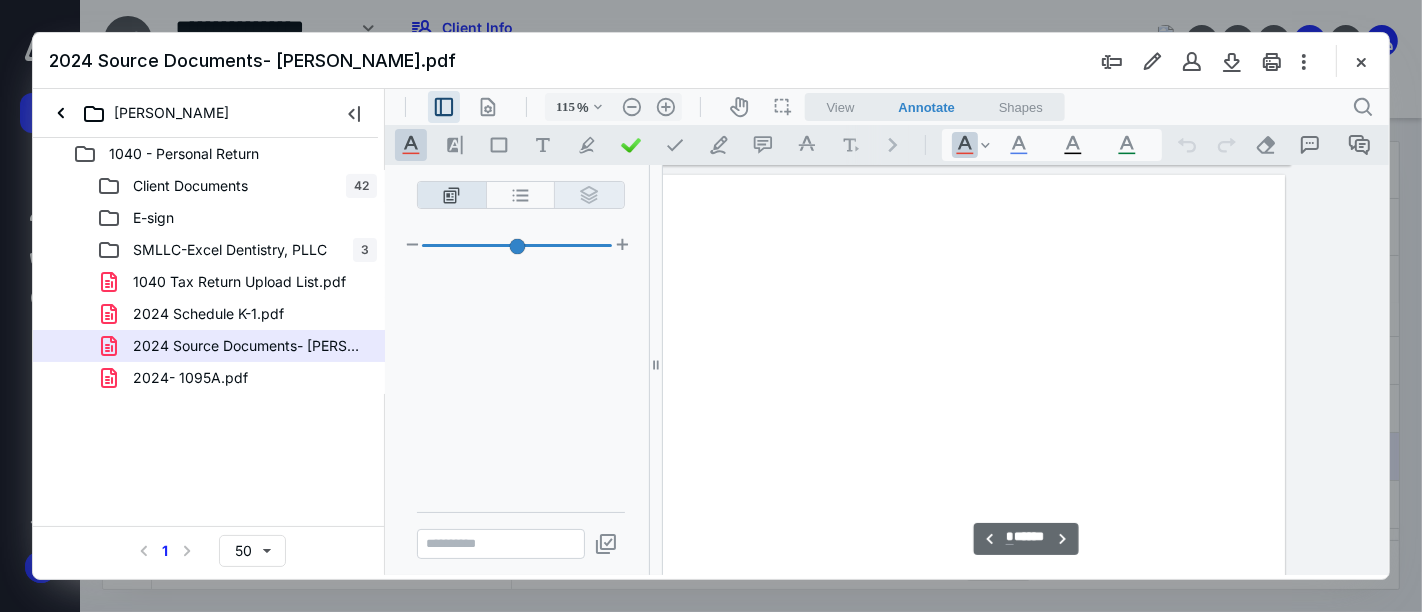 scroll, scrollTop: 5452, scrollLeft: 126, axis: both 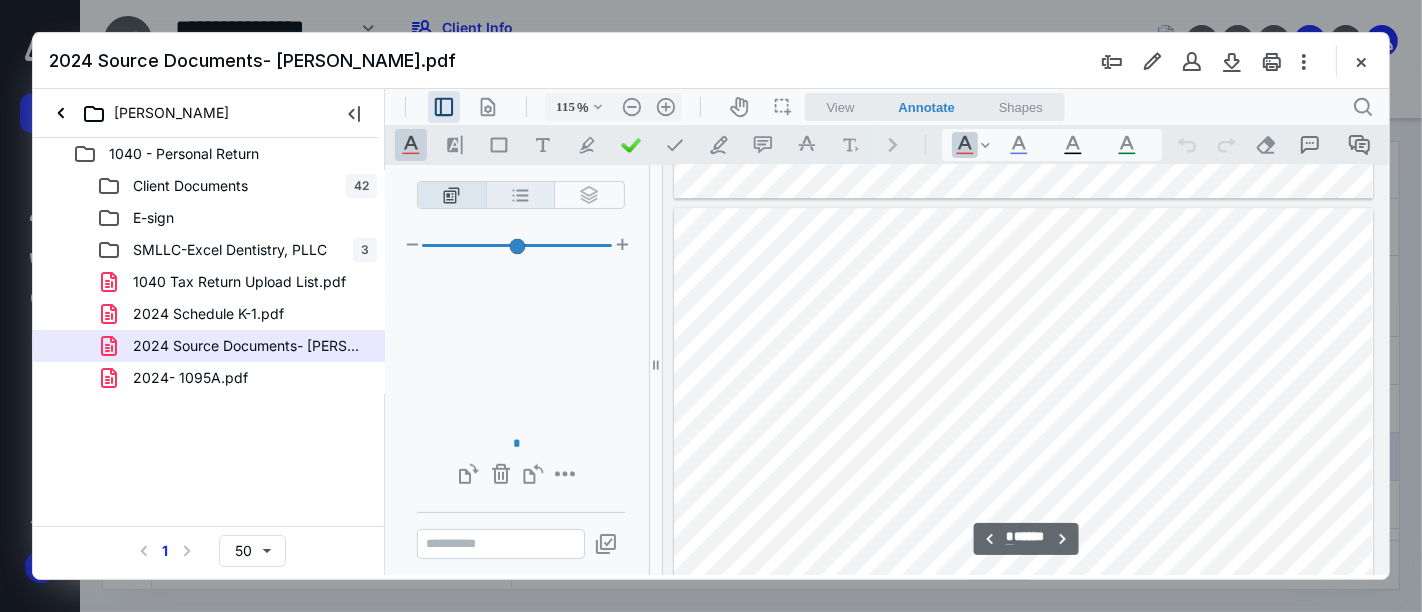 click on "**********" at bounding box center [520, 194] 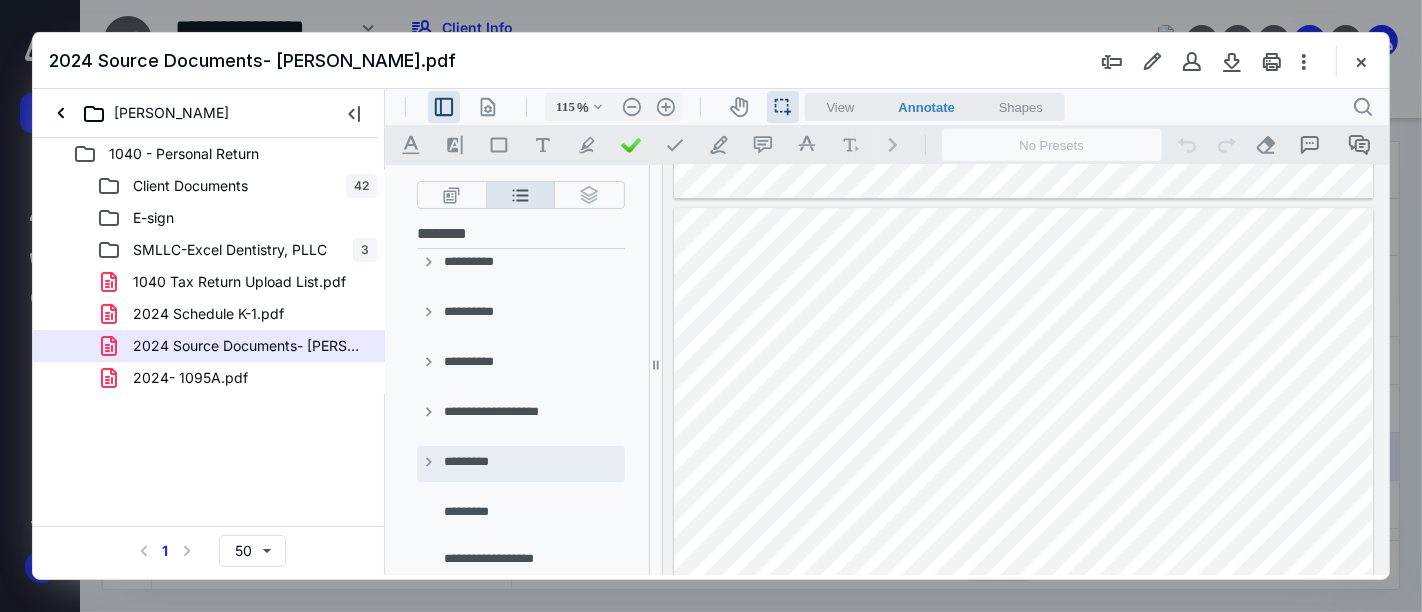 scroll, scrollTop: 111, scrollLeft: 0, axis: vertical 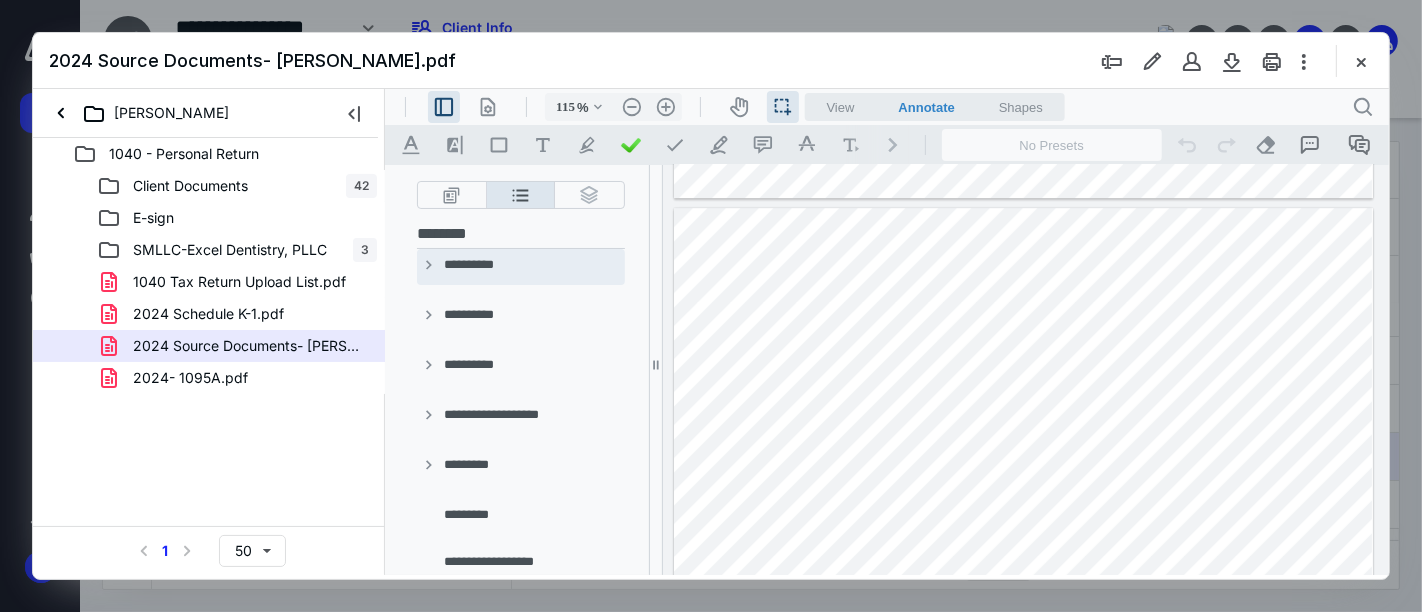 click on "**********" at bounding box center [428, 266] 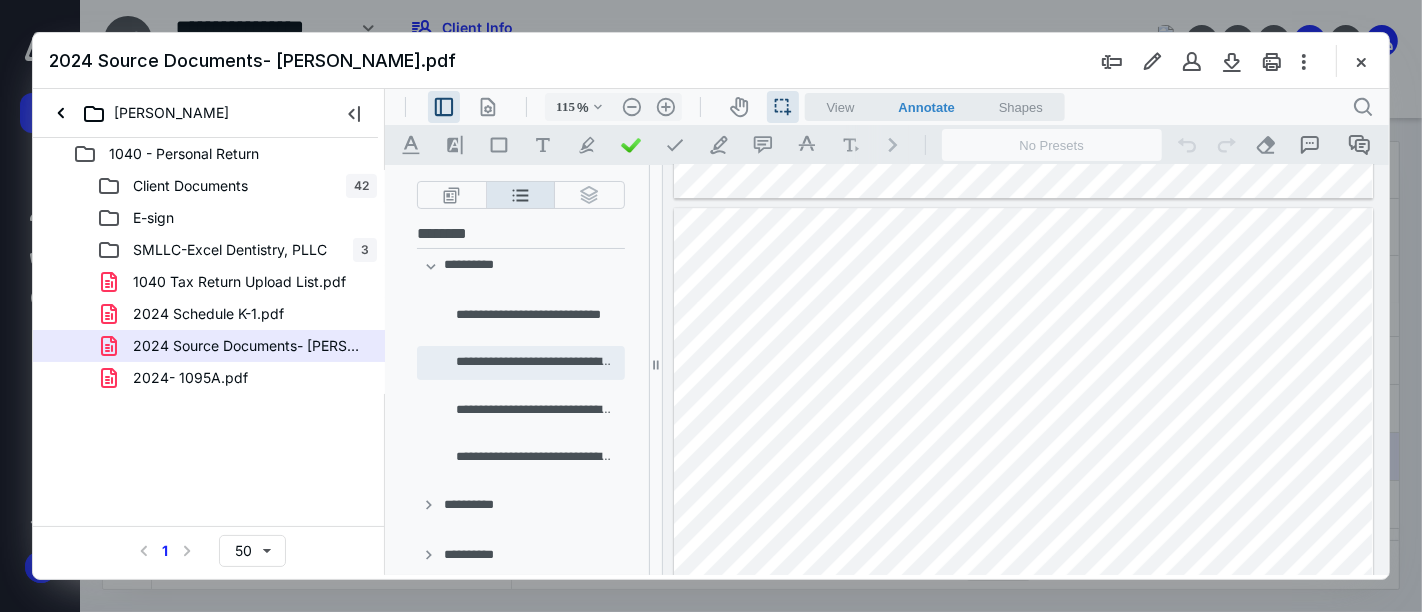 click on "**********" at bounding box center [520, 362] 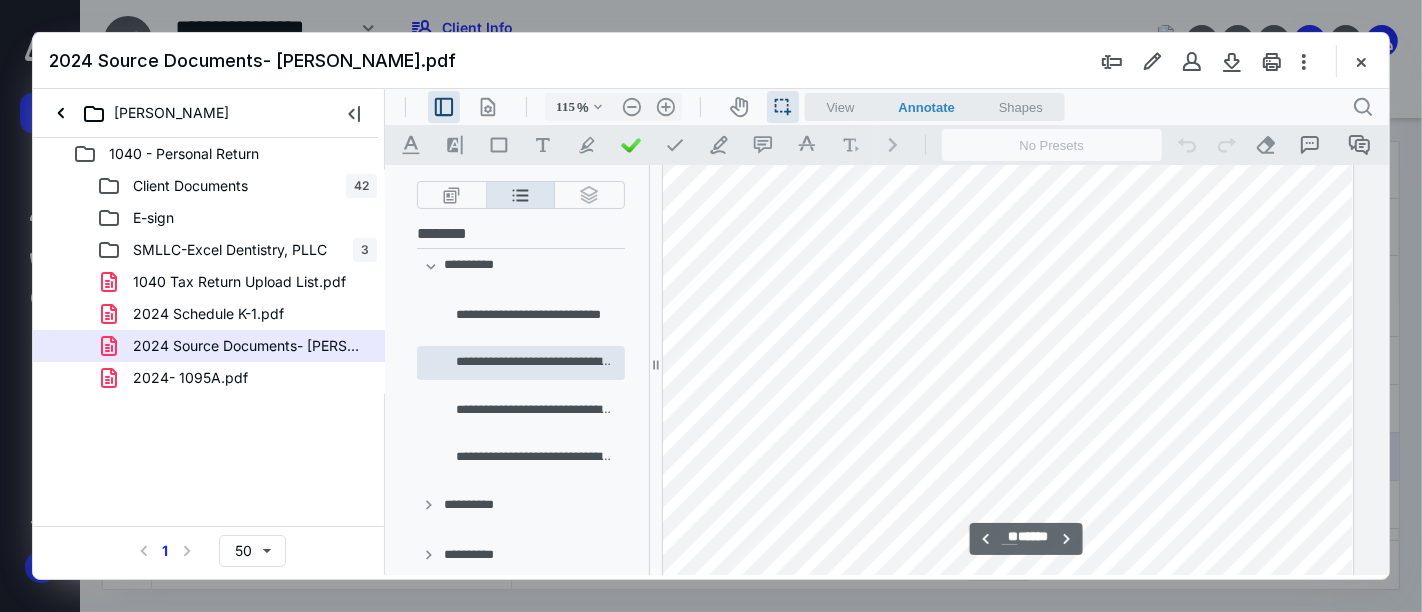 scroll, scrollTop: 8757, scrollLeft: 146, axis: both 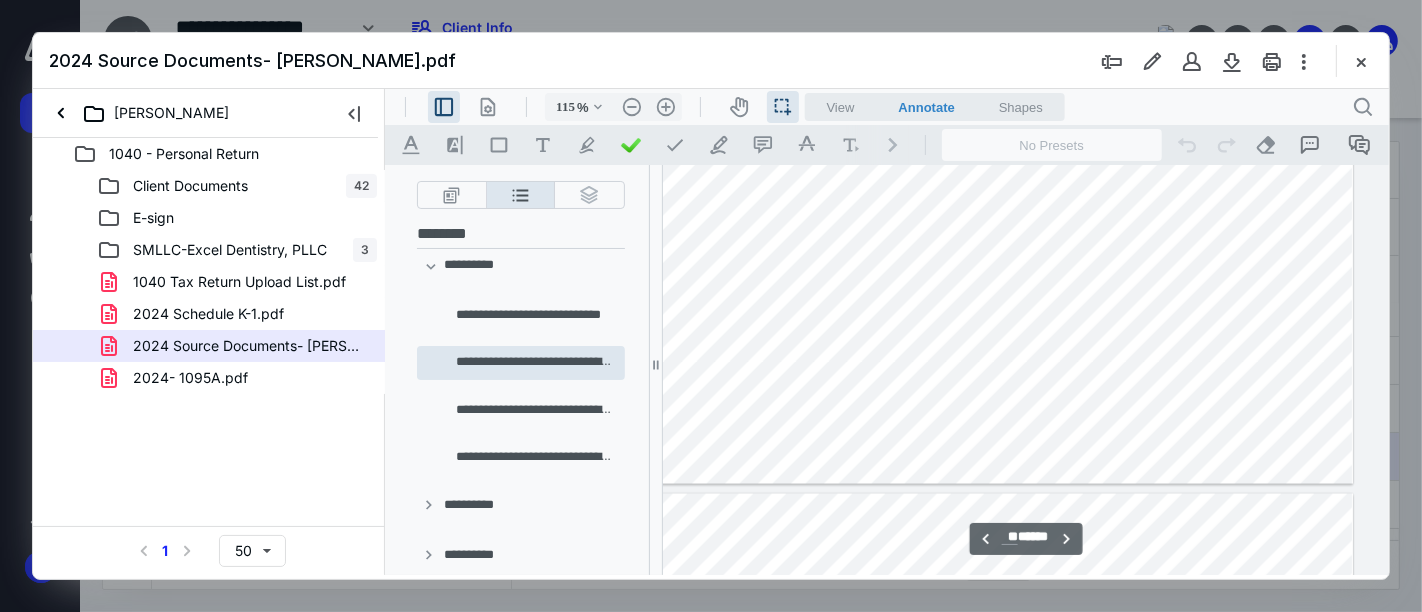 type on "**" 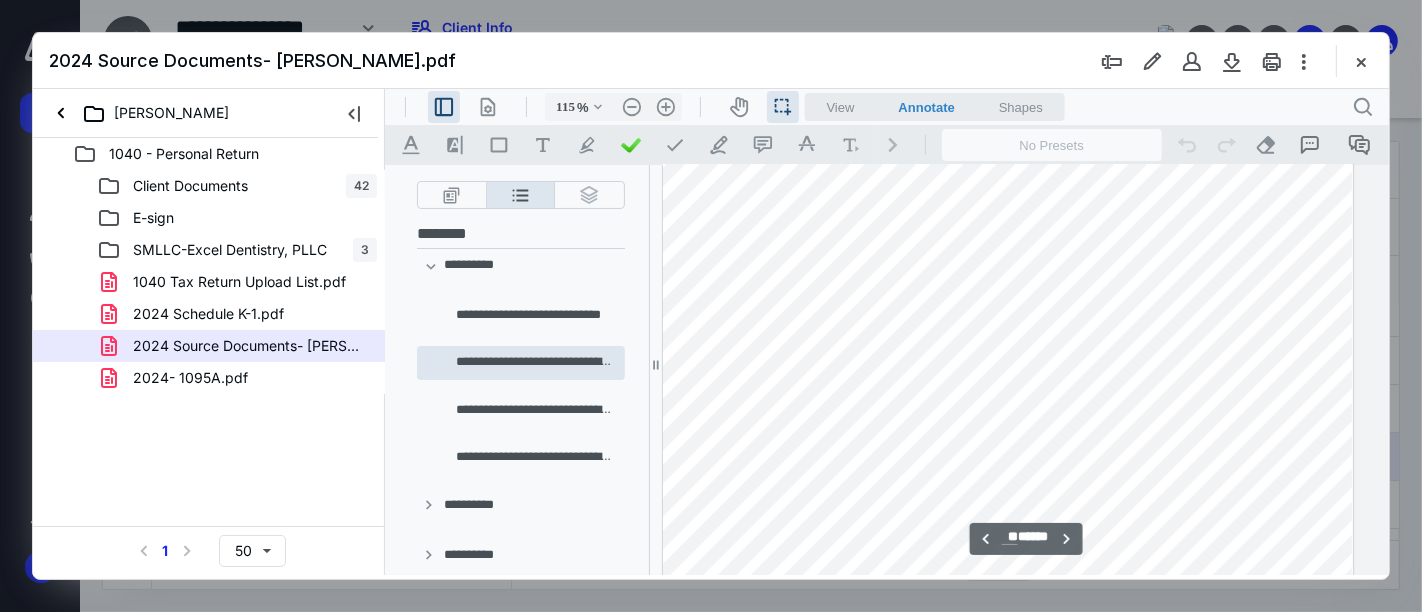 scroll, scrollTop: 9868, scrollLeft: 146, axis: both 